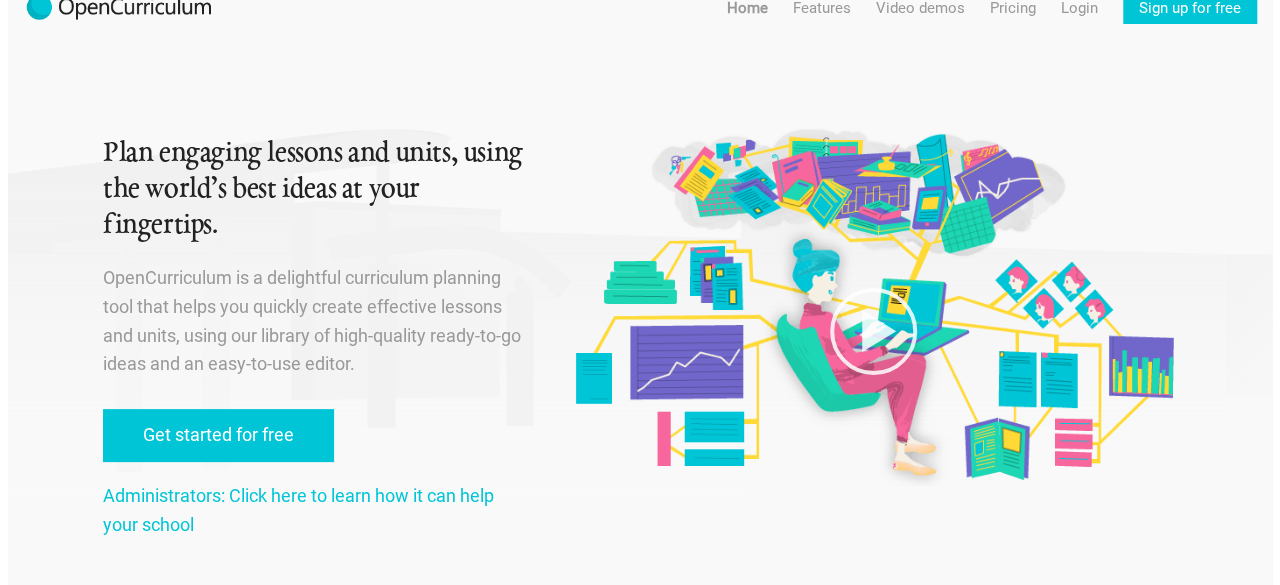 scroll, scrollTop: 0, scrollLeft: 0, axis: both 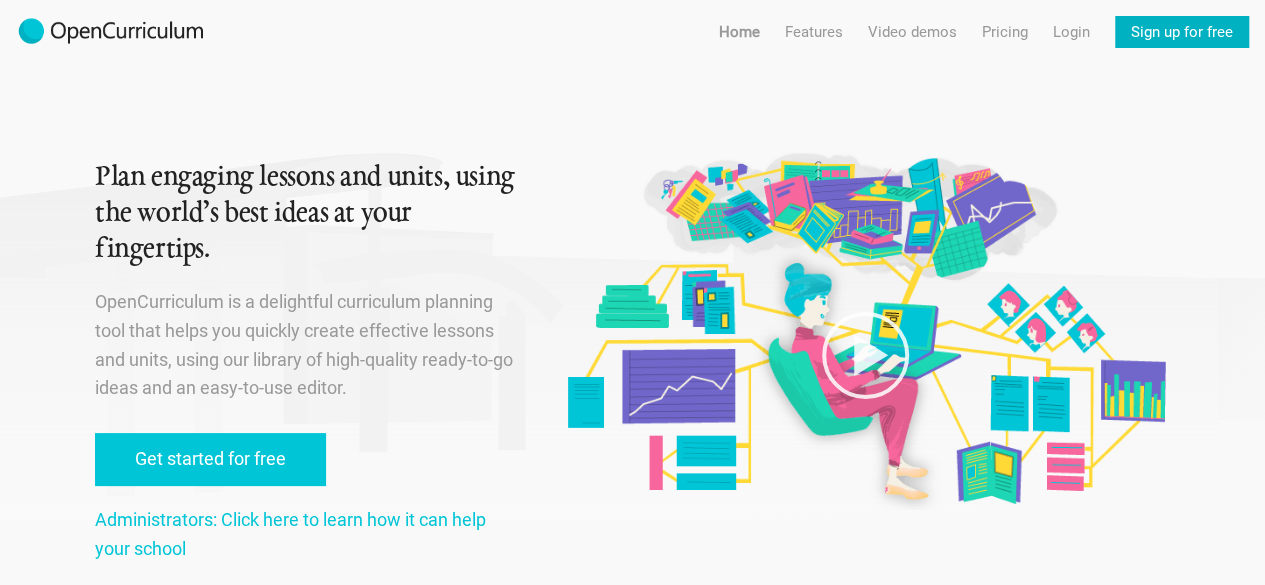 click on "Sign up for free" at bounding box center (1182, 32) 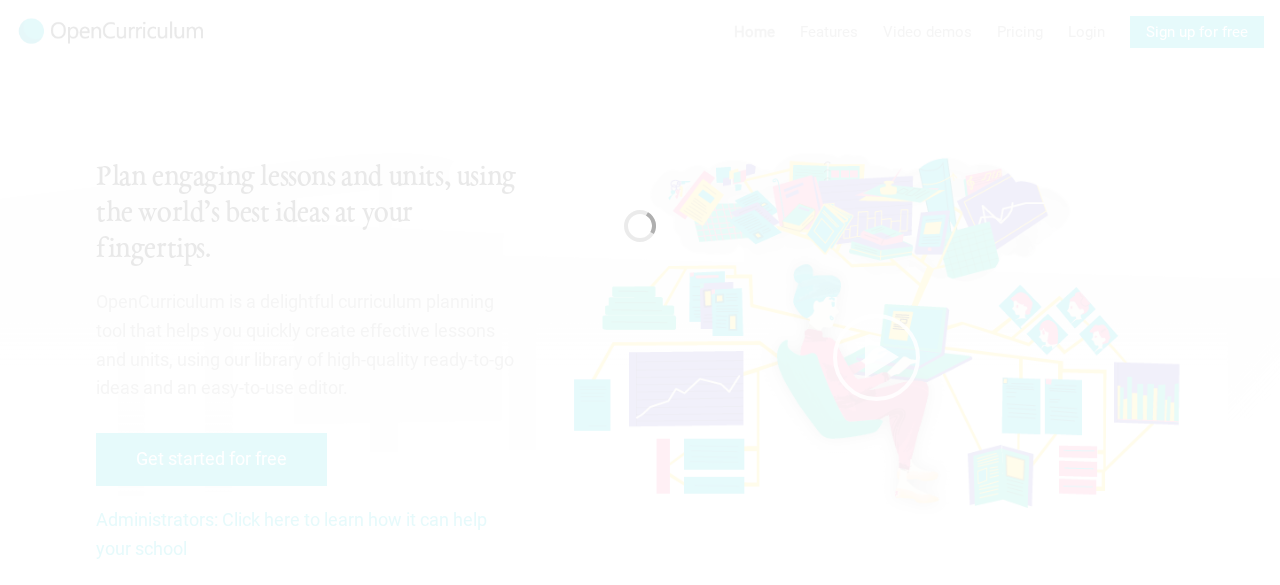 scroll, scrollTop: 0, scrollLeft: 0, axis: both 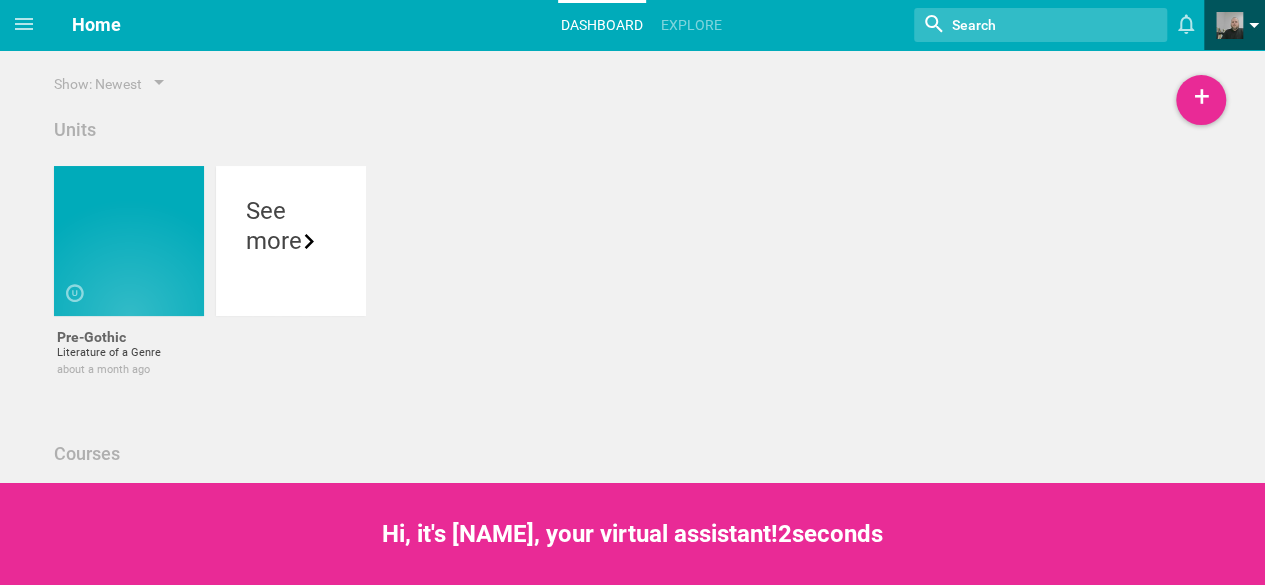 click at bounding box center (1254, 30) 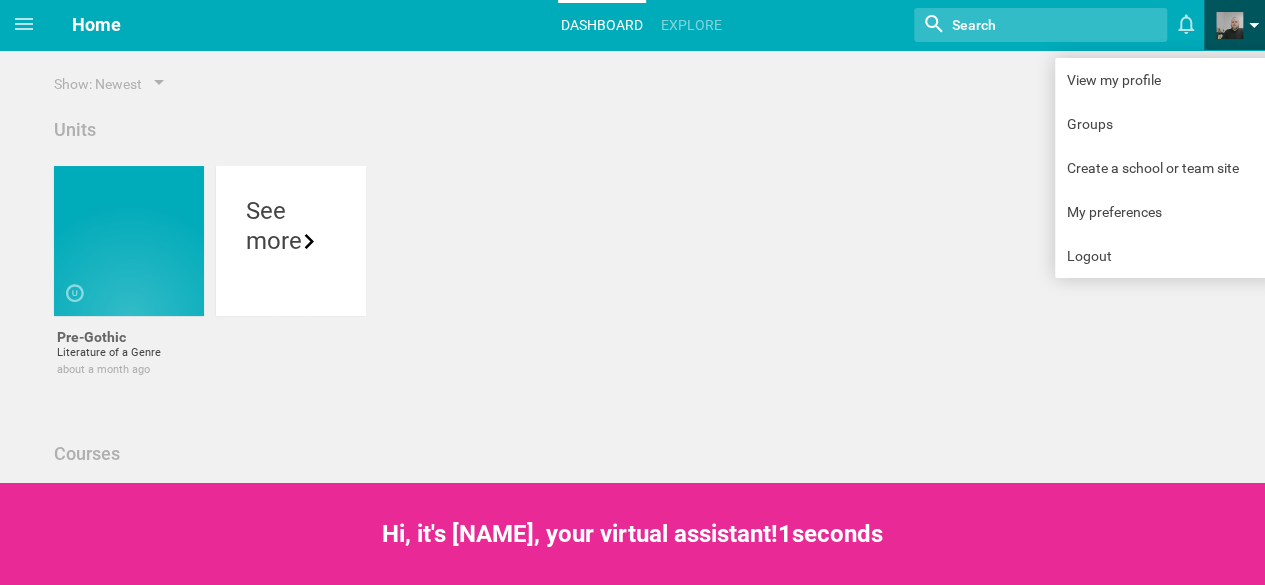 click at bounding box center (1254, 30) 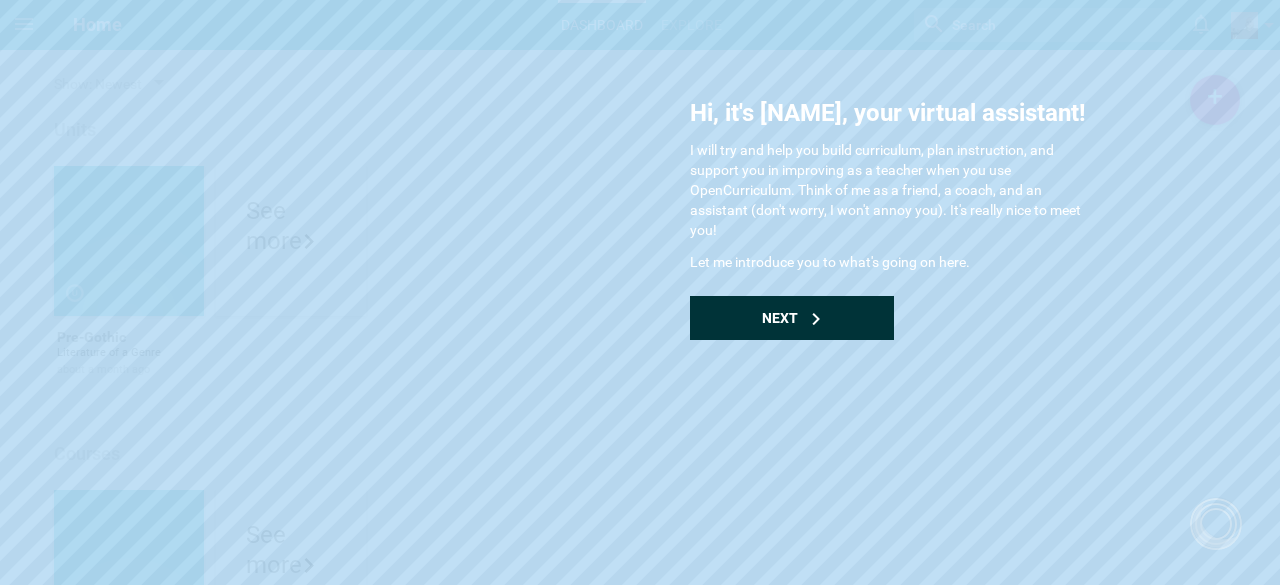 click on "Next" at bounding box center (792, 318) 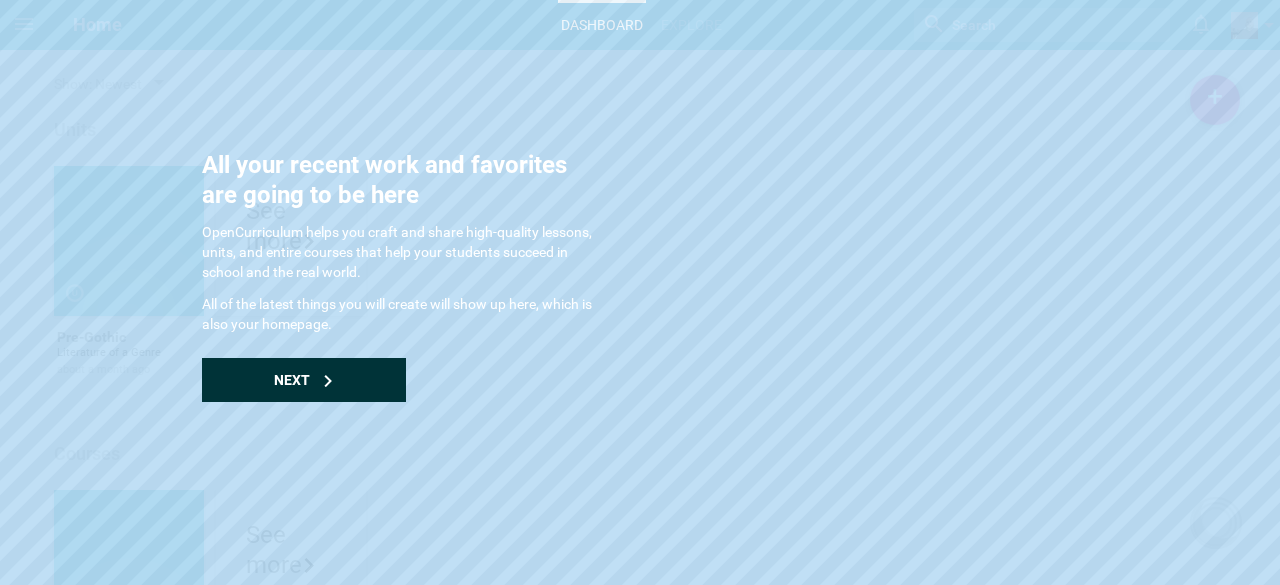 click on "Next" at bounding box center [304, 380] 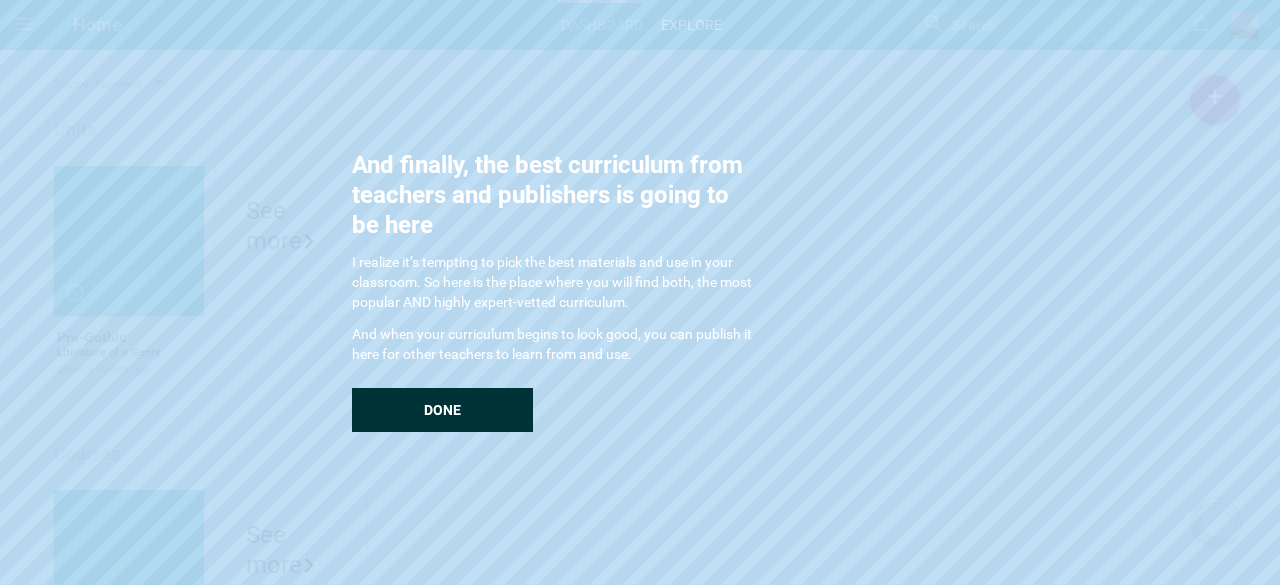 click on "Done" at bounding box center [442, 410] 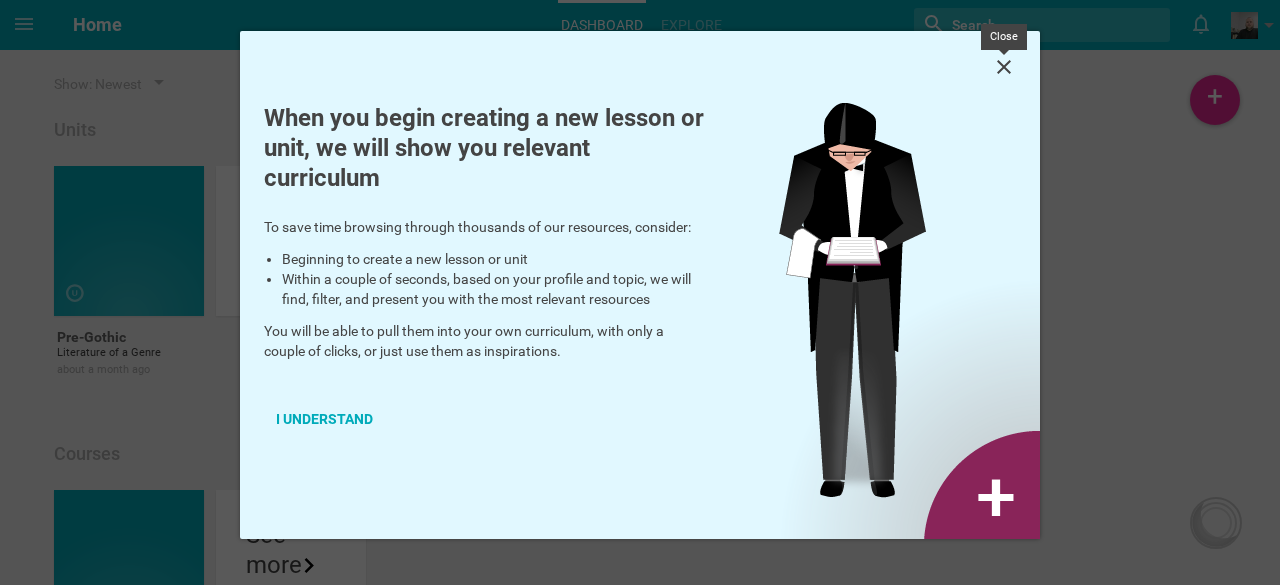 click 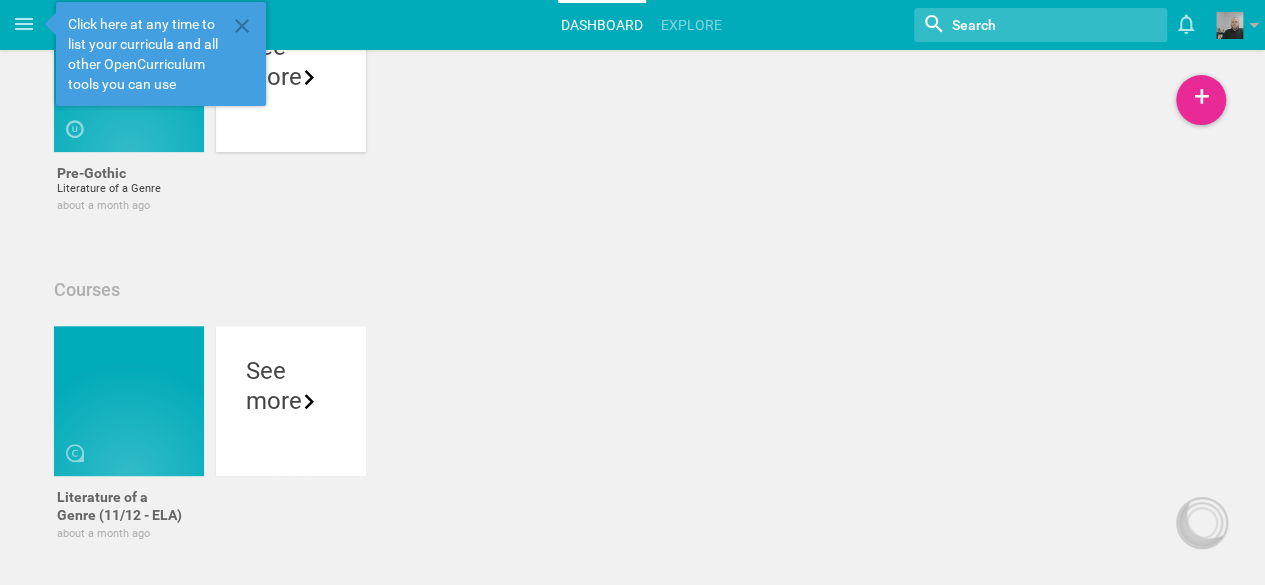 scroll, scrollTop: 180, scrollLeft: 0, axis: vertical 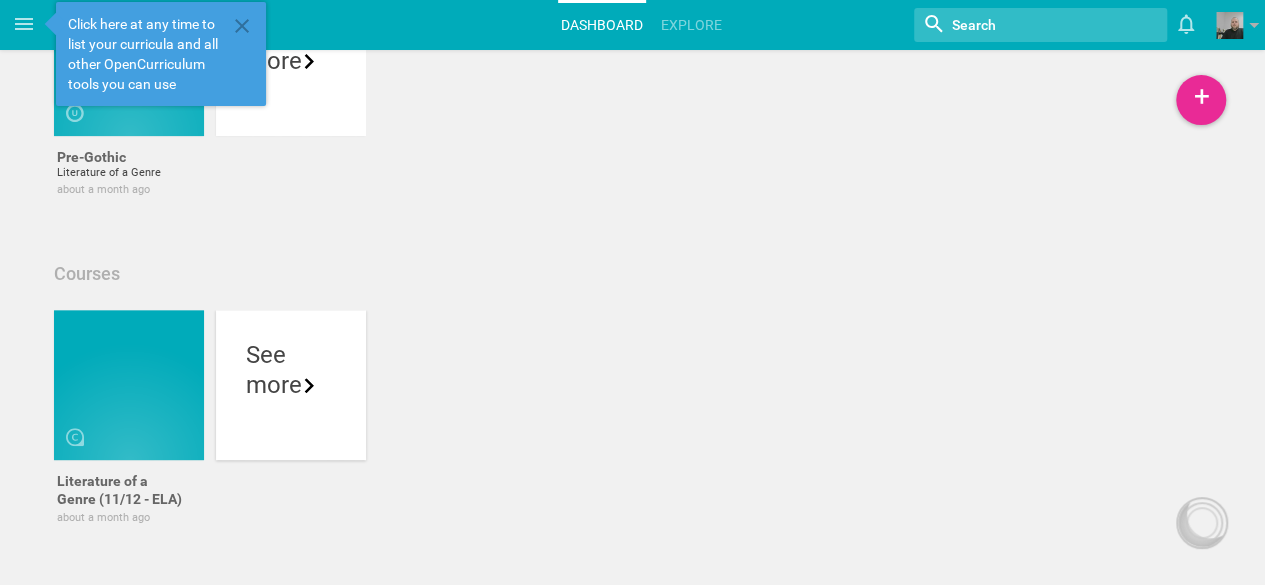 click on "more" at bounding box center [291, 385] 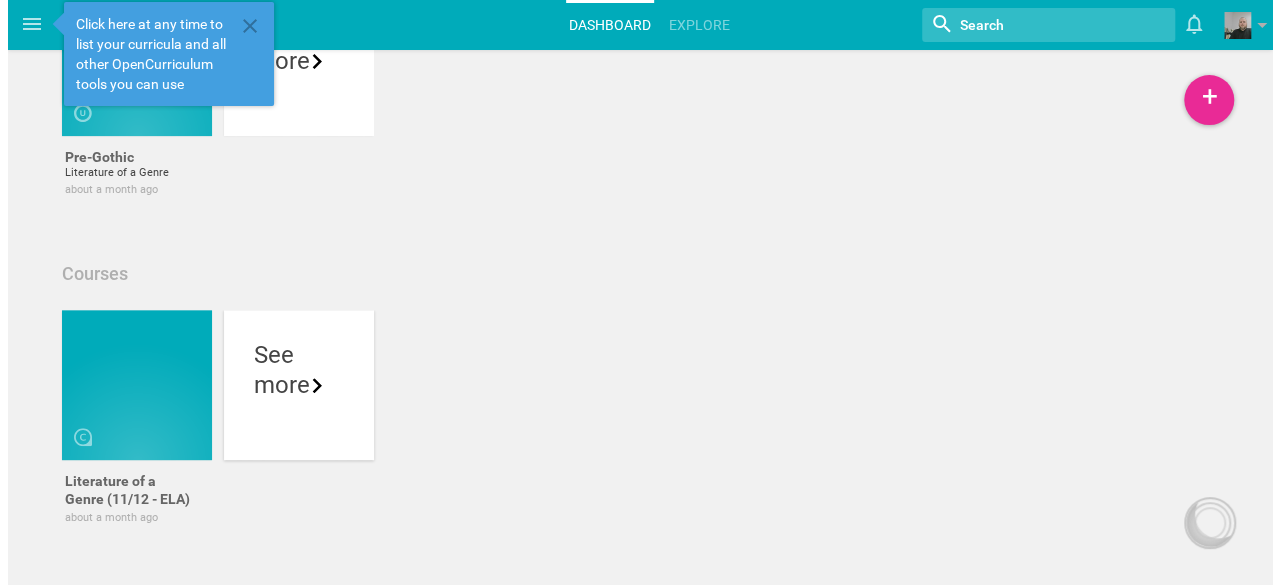 scroll, scrollTop: 0, scrollLeft: 0, axis: both 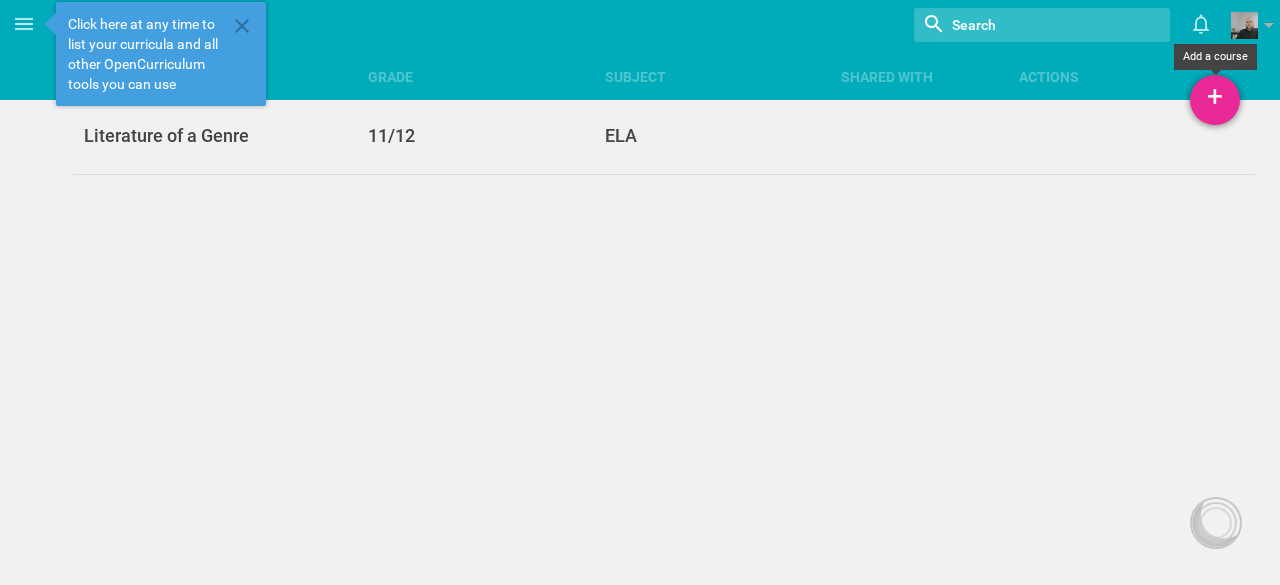 click on "+" at bounding box center [1215, 100] 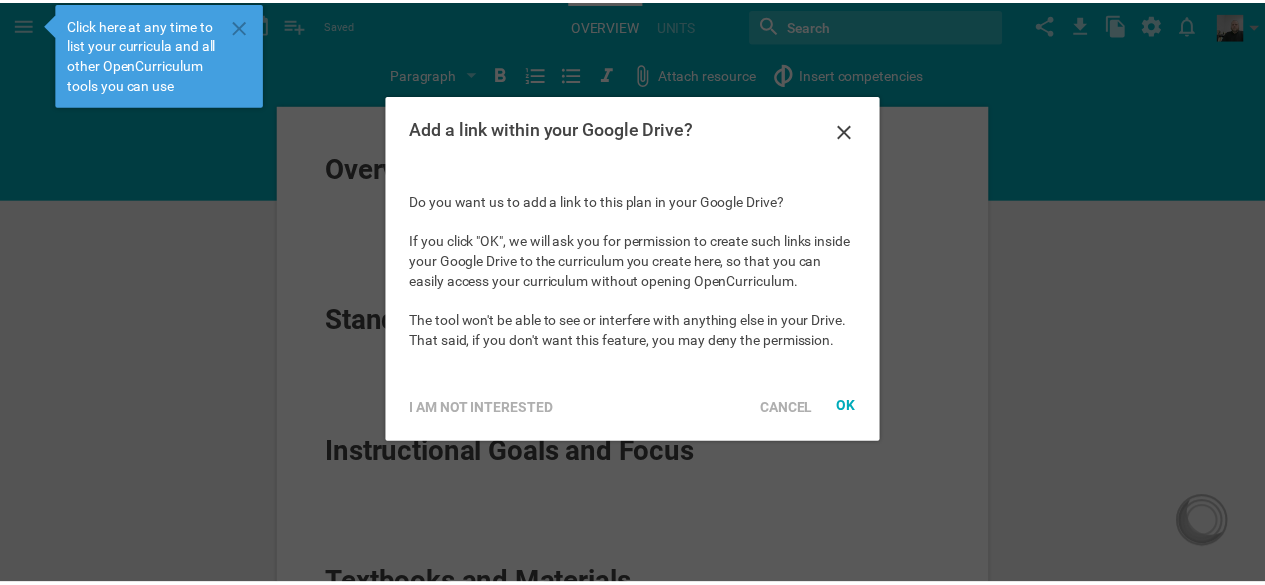 scroll, scrollTop: 0, scrollLeft: 0, axis: both 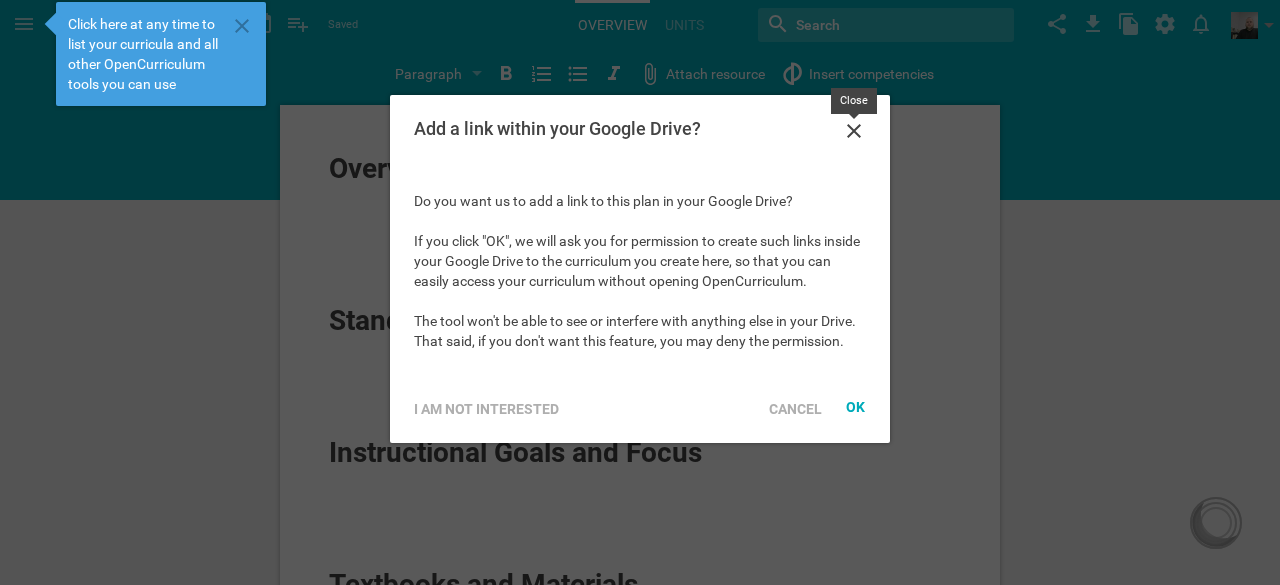 click 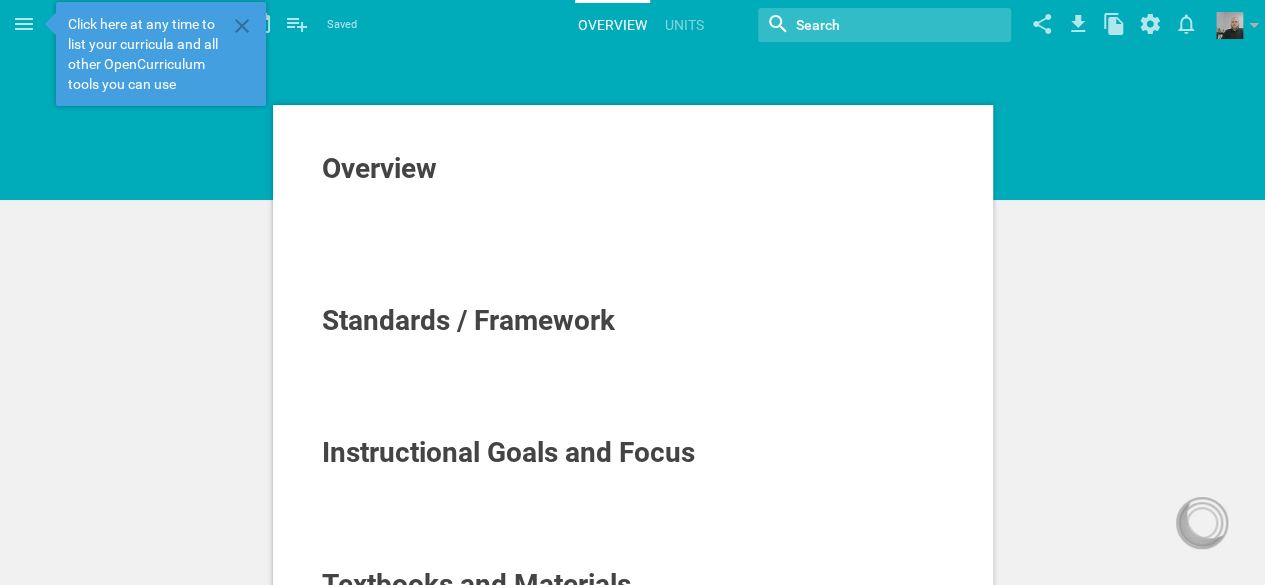 click at bounding box center (633, 195) 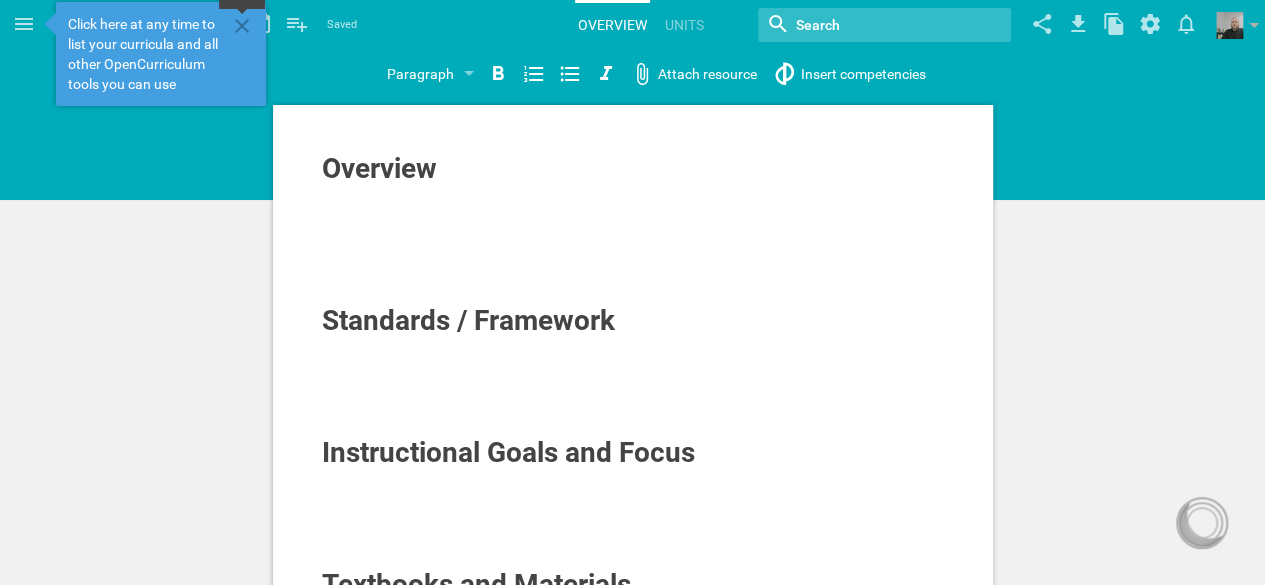 click 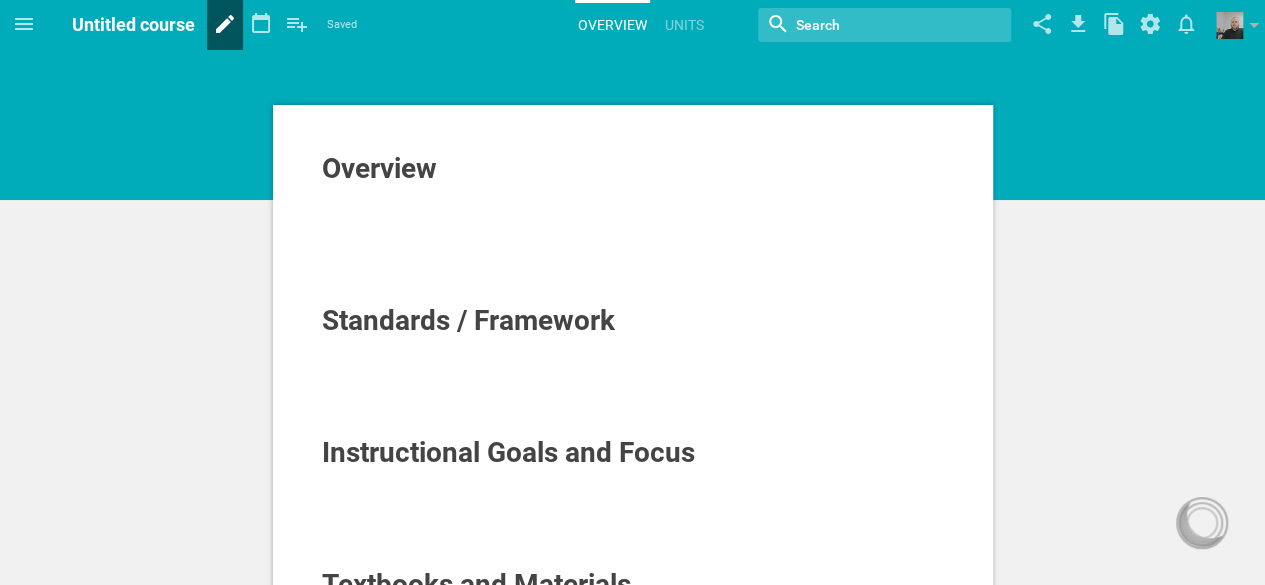 click 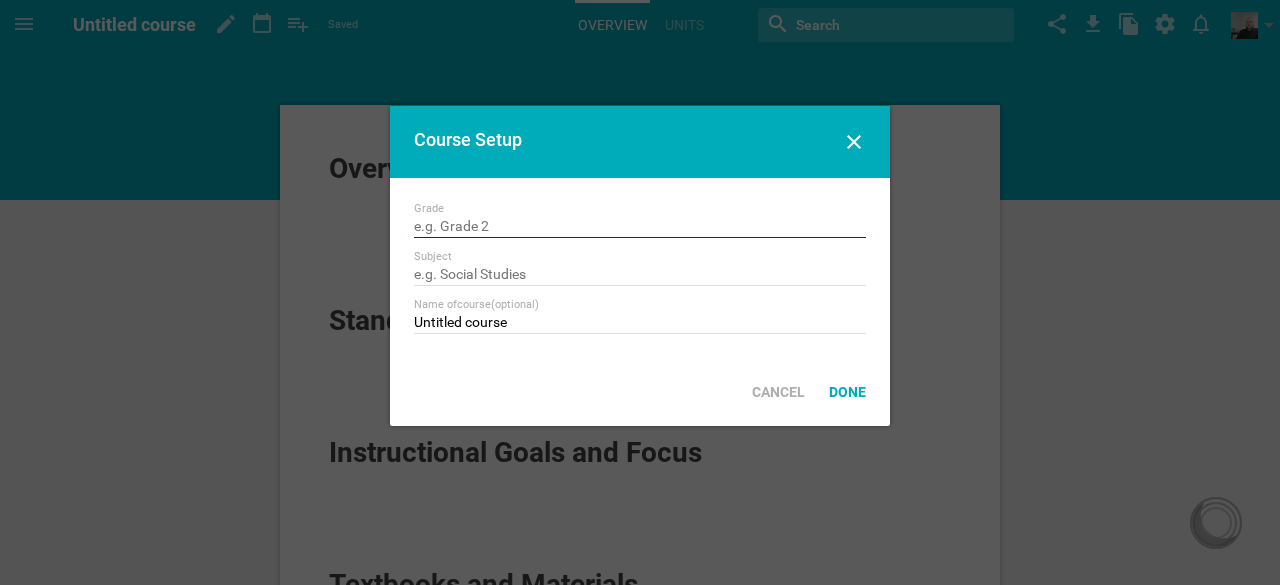 click at bounding box center [640, 228] 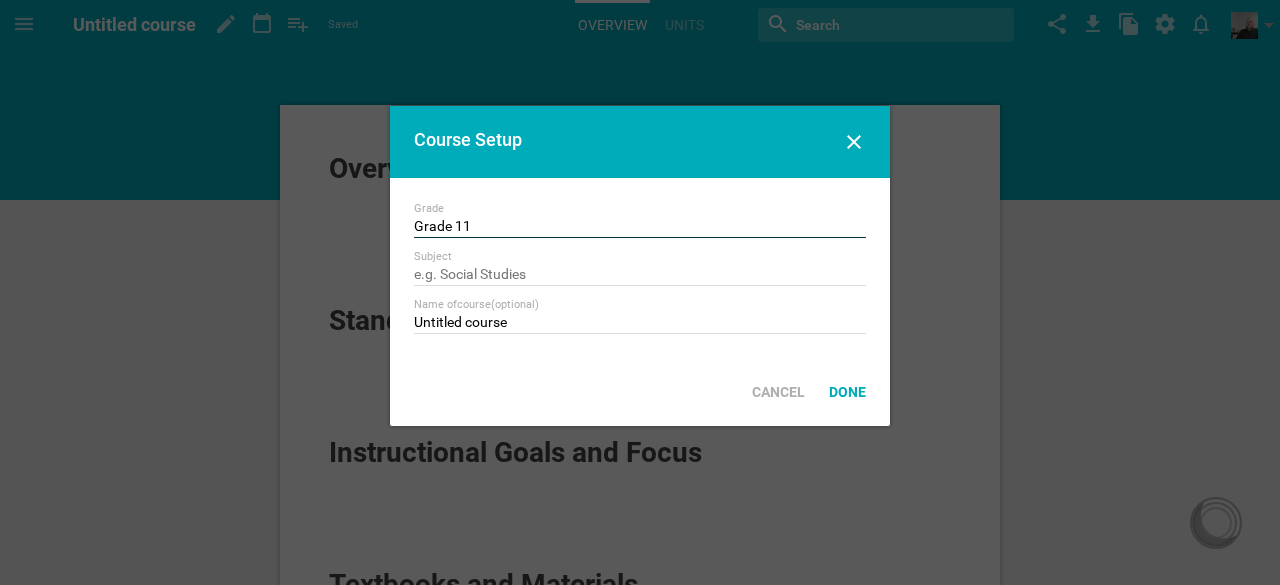 type on "Grade 11" 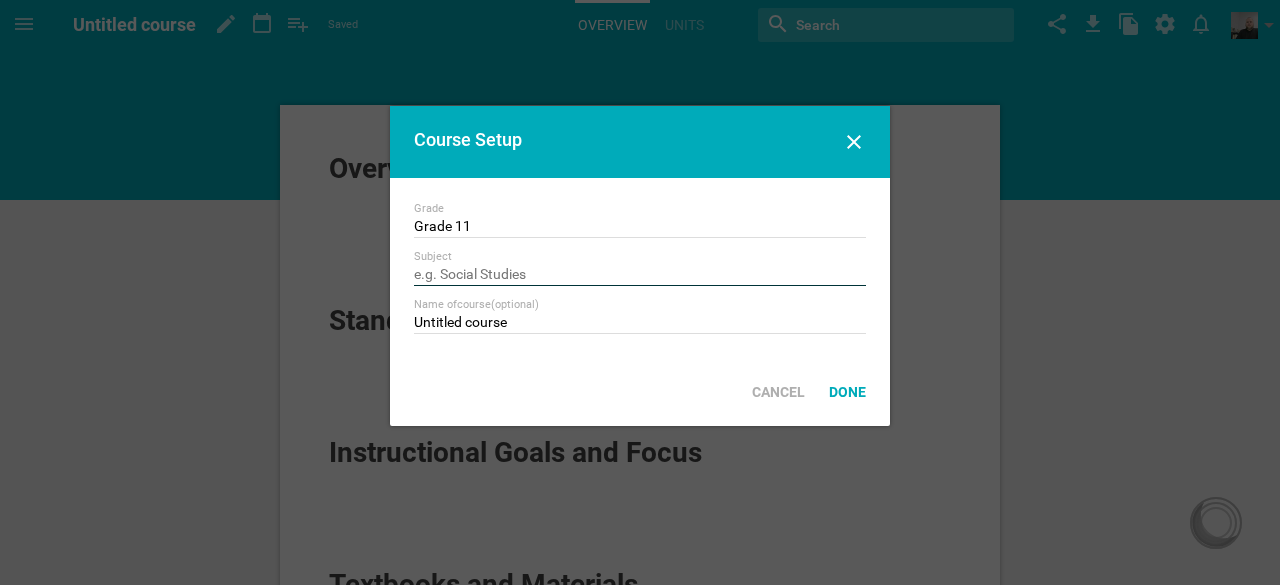 click at bounding box center (640, 276) 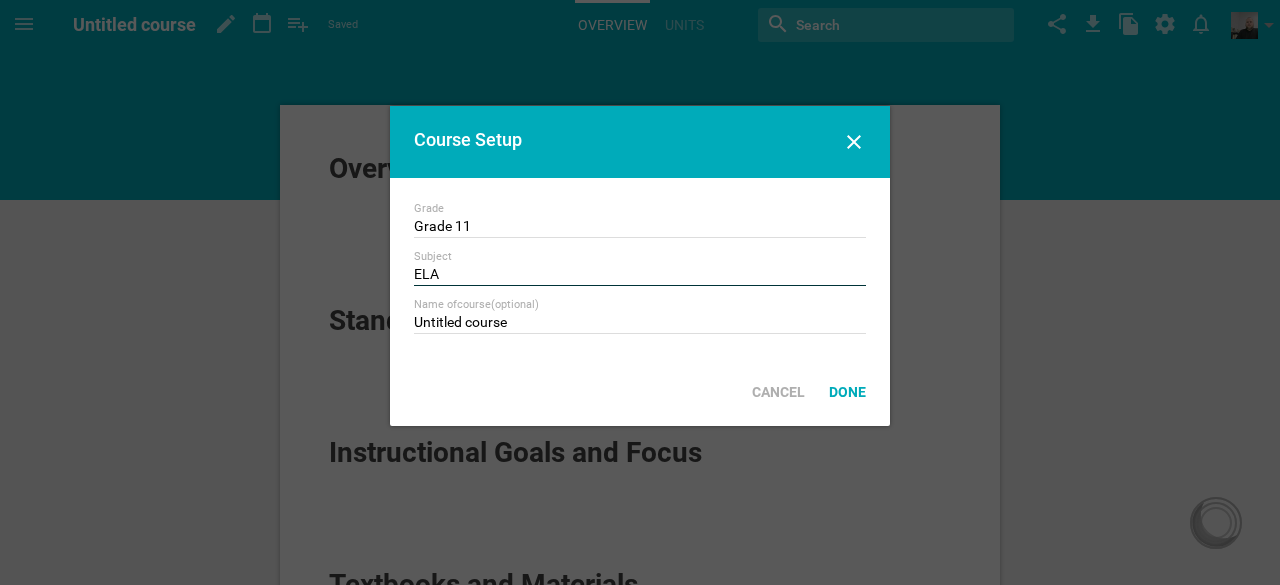 type on "ELA" 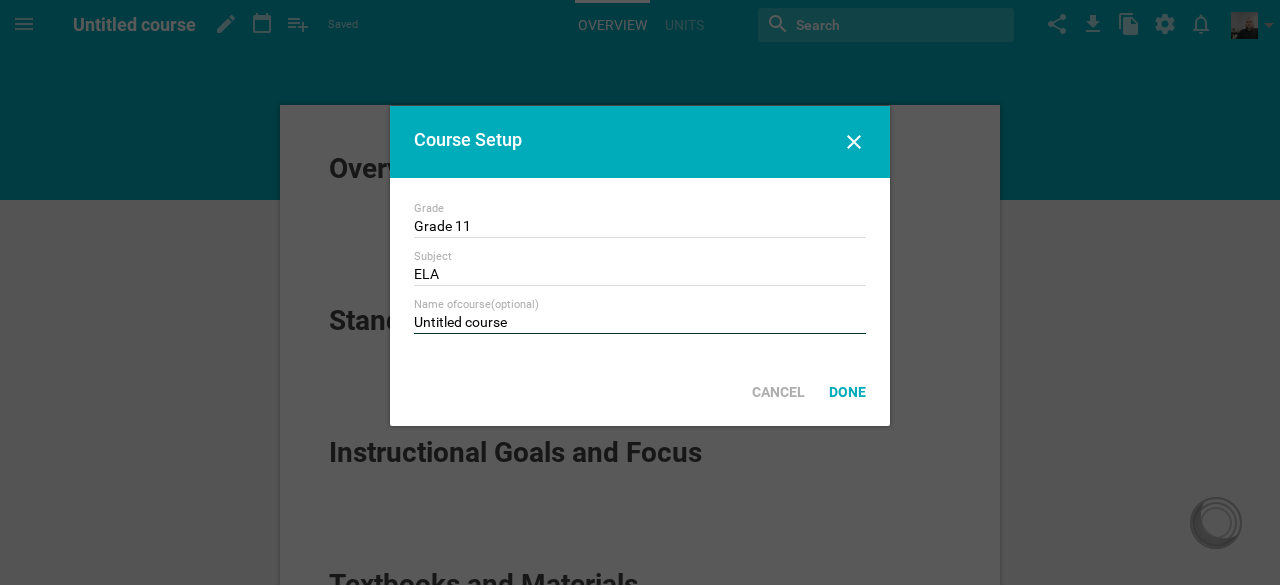 click on "Untitled course" at bounding box center (640, 324) 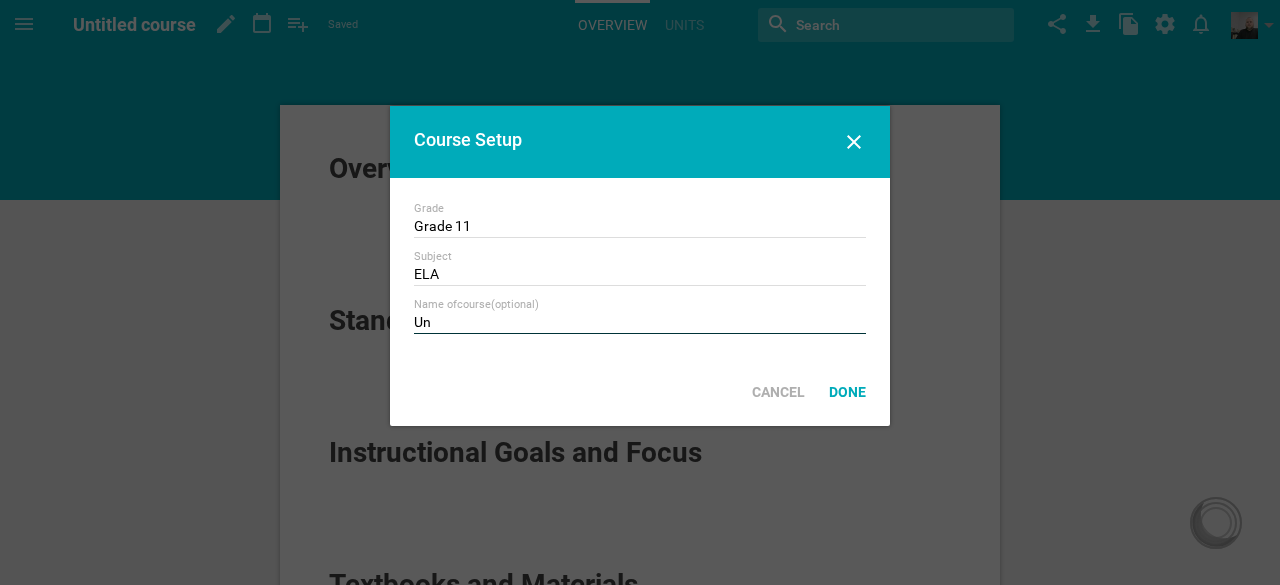 type on "U" 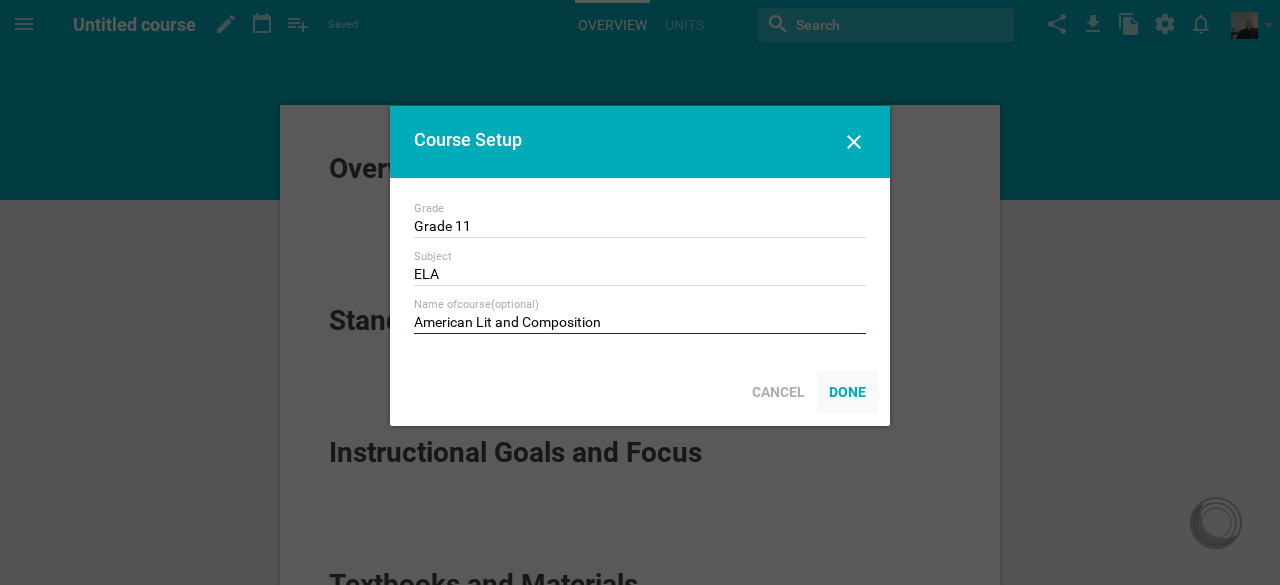 type on "American Lit and Composition" 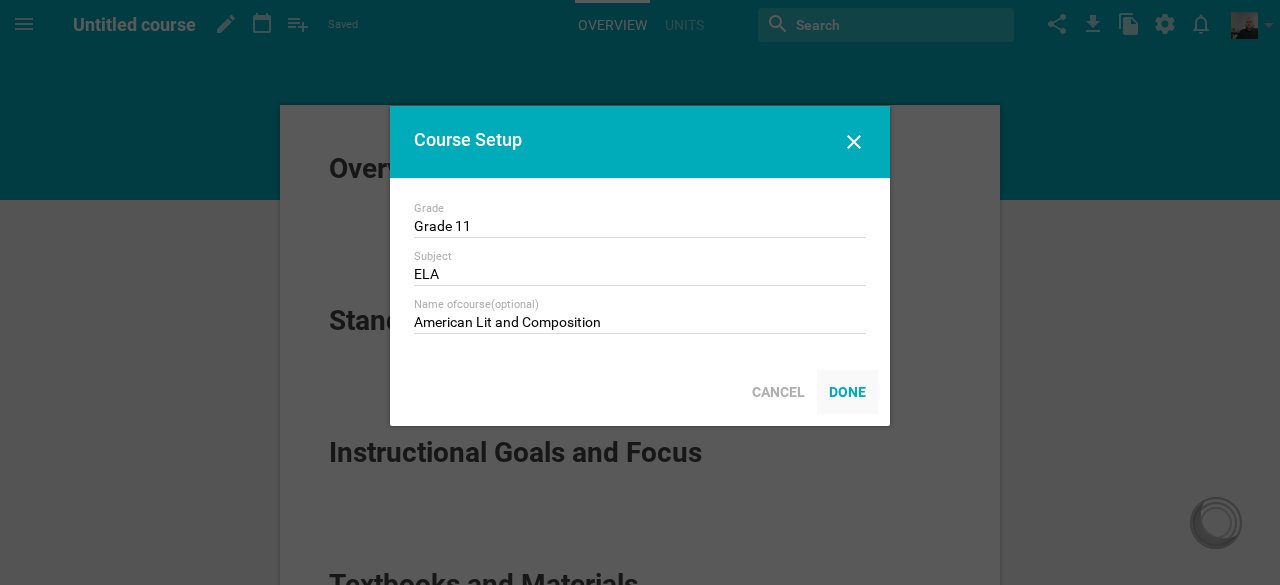 click on "Done" at bounding box center (847, 392) 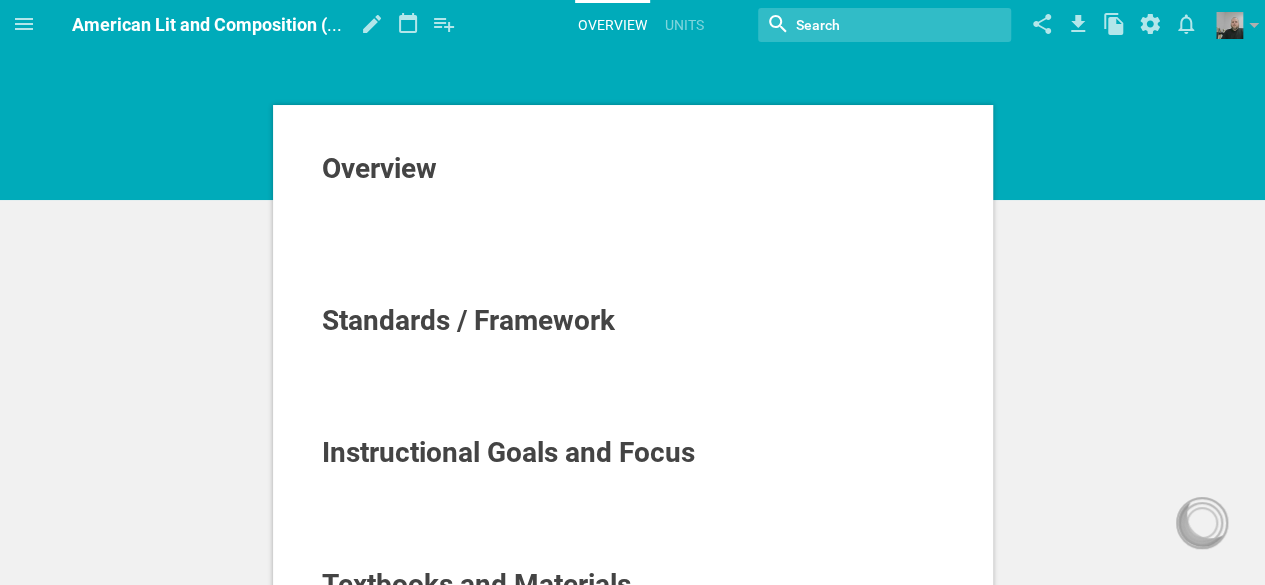 click at bounding box center [633, 235] 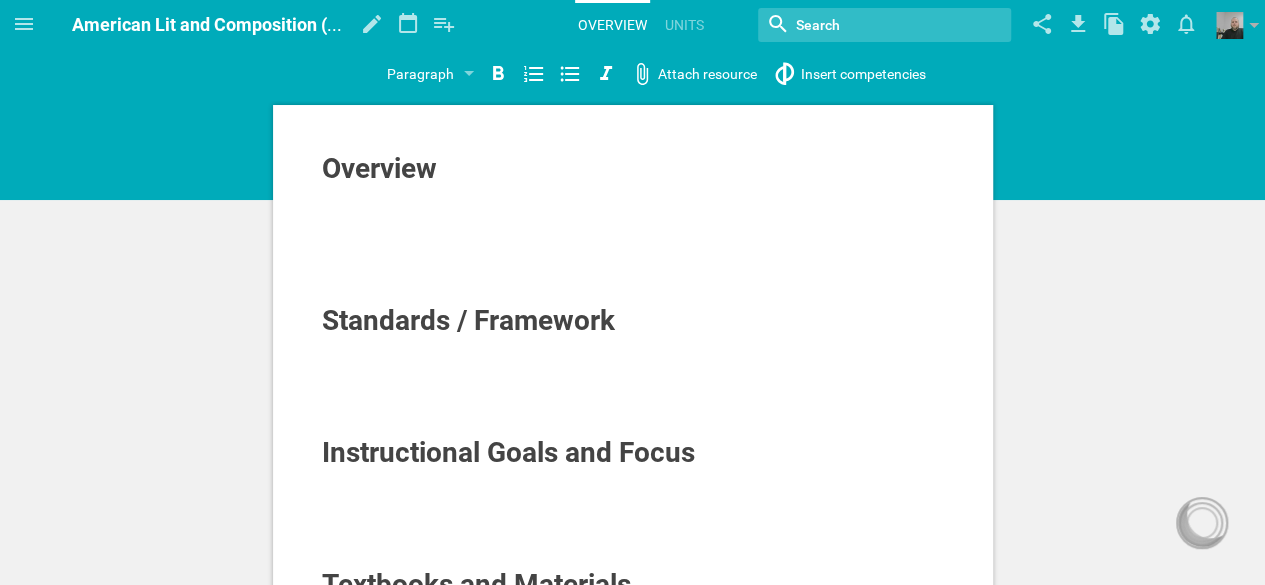 click at bounding box center [633, 215] 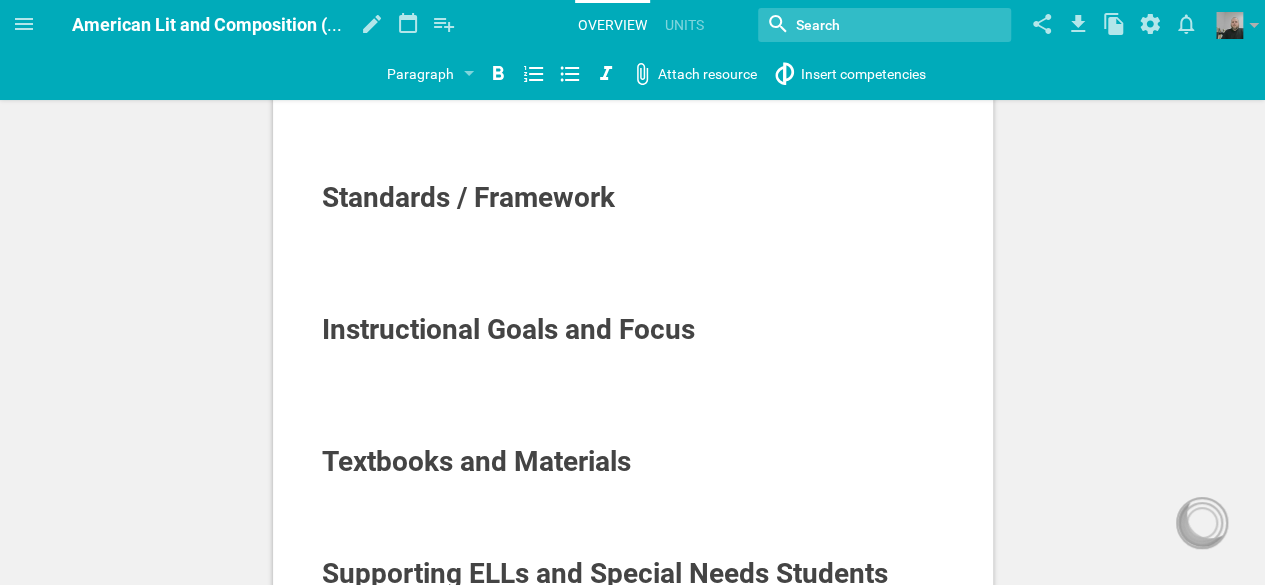 scroll, scrollTop: 124, scrollLeft: 0, axis: vertical 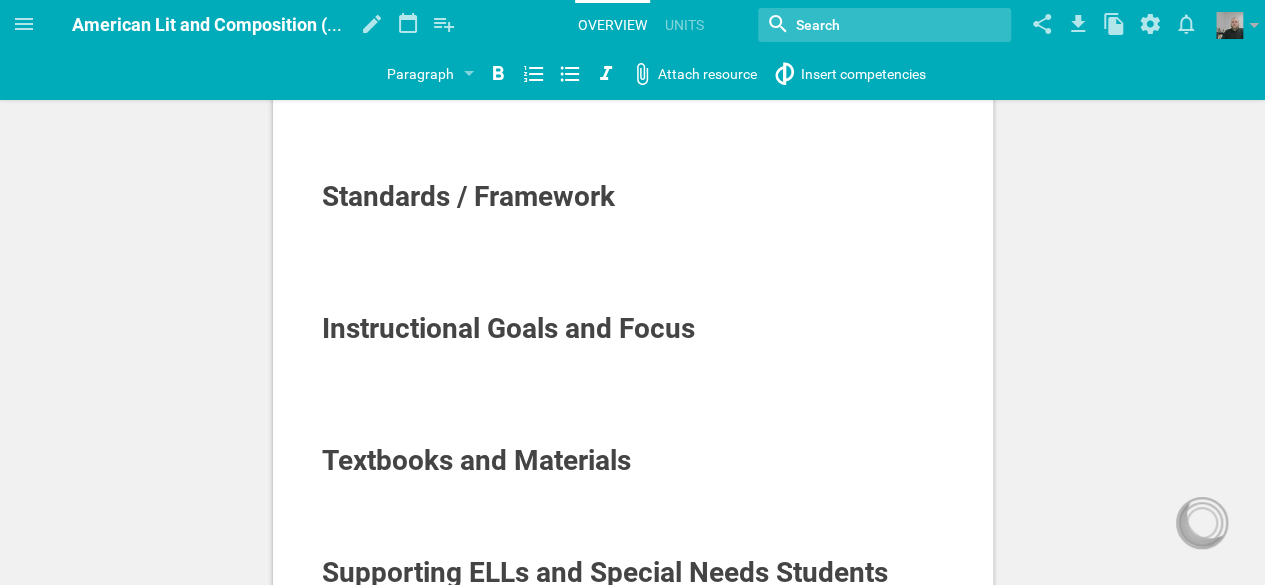 click at bounding box center (633, 223) 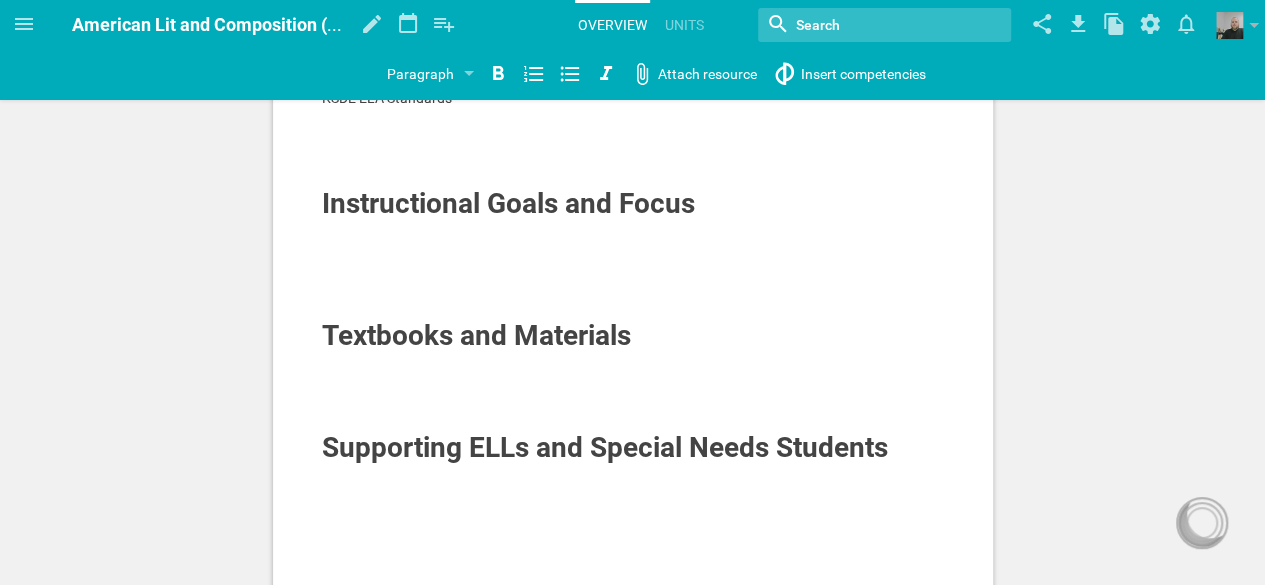 scroll, scrollTop: 252, scrollLeft: 0, axis: vertical 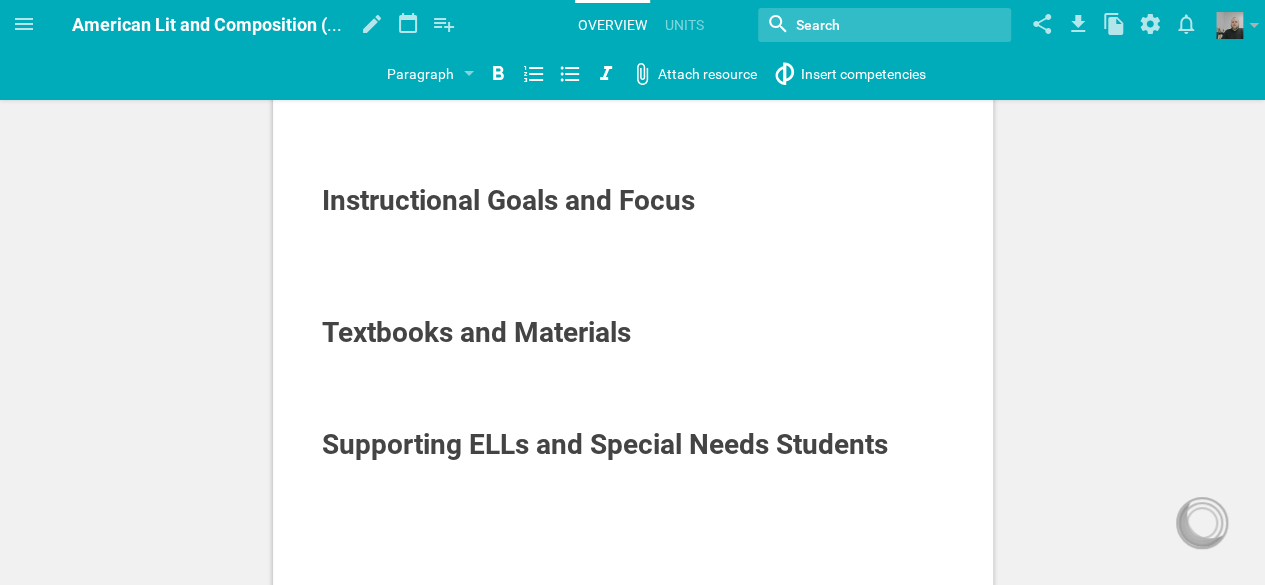 click at bounding box center [633, 267] 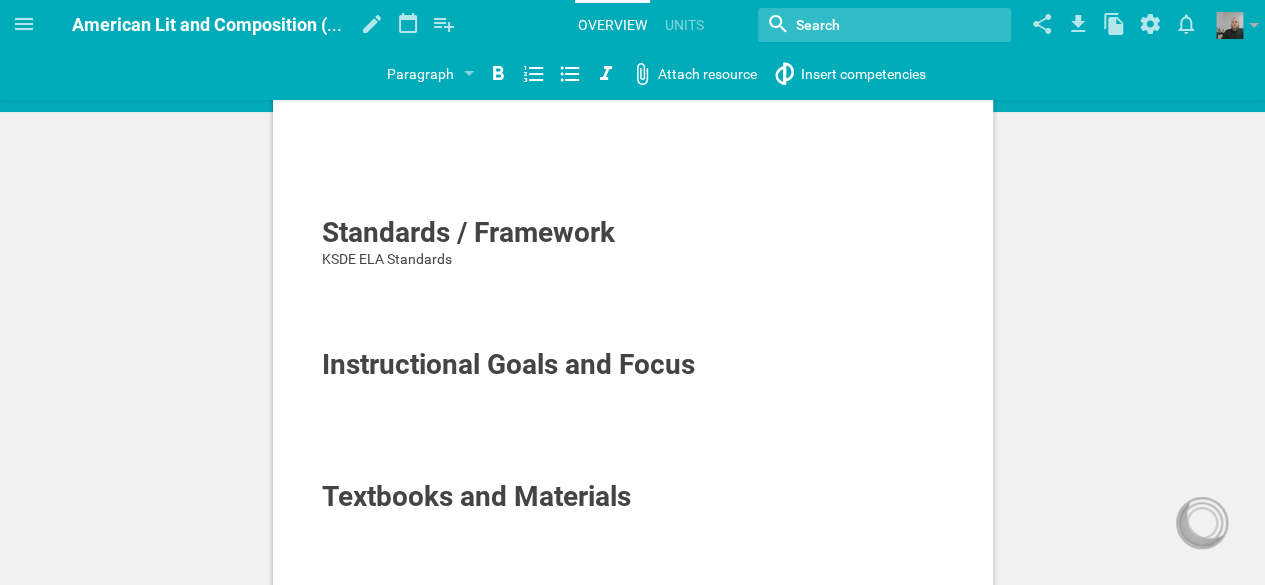 scroll, scrollTop: 91, scrollLeft: 0, axis: vertical 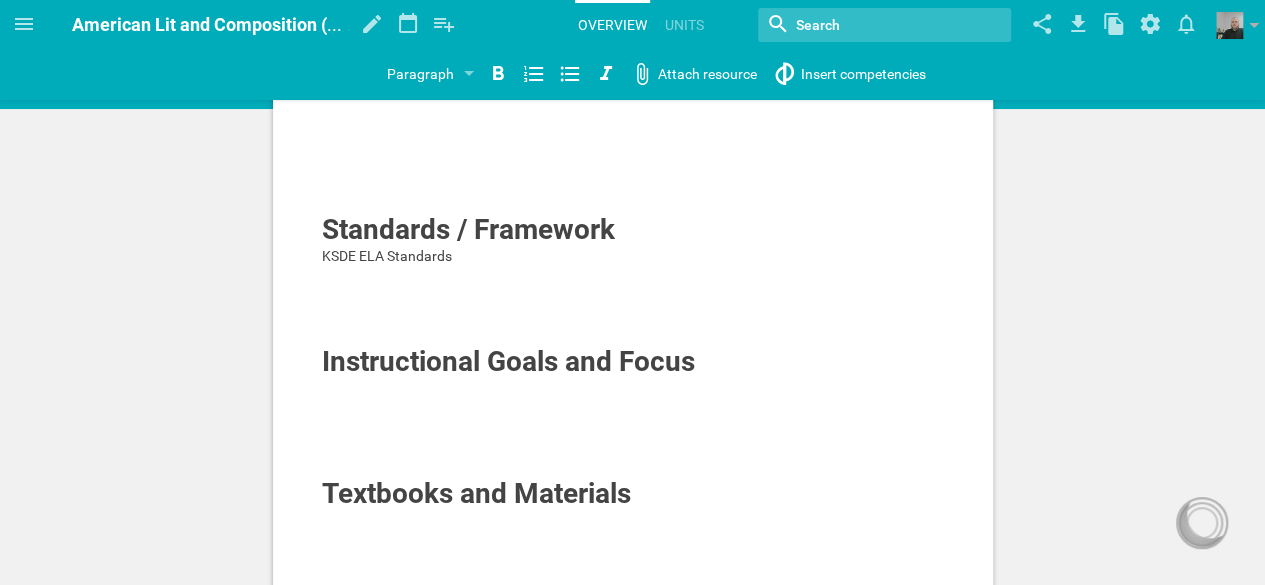 click on "KSDE ELA Standards" at bounding box center (387, 256) 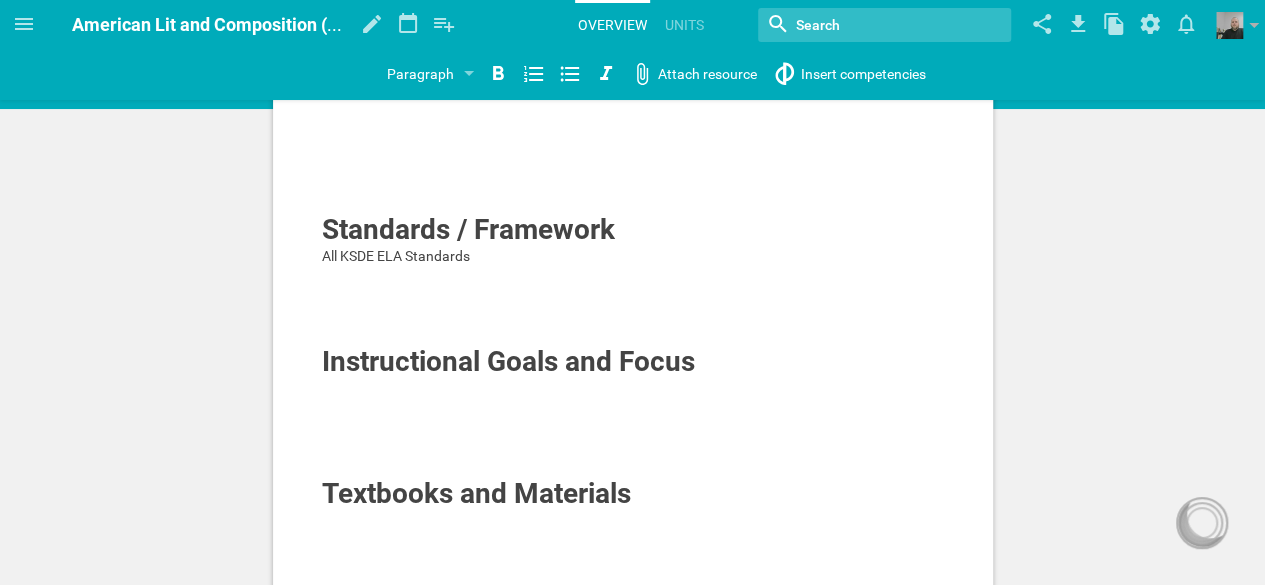 click at bounding box center [633, 408] 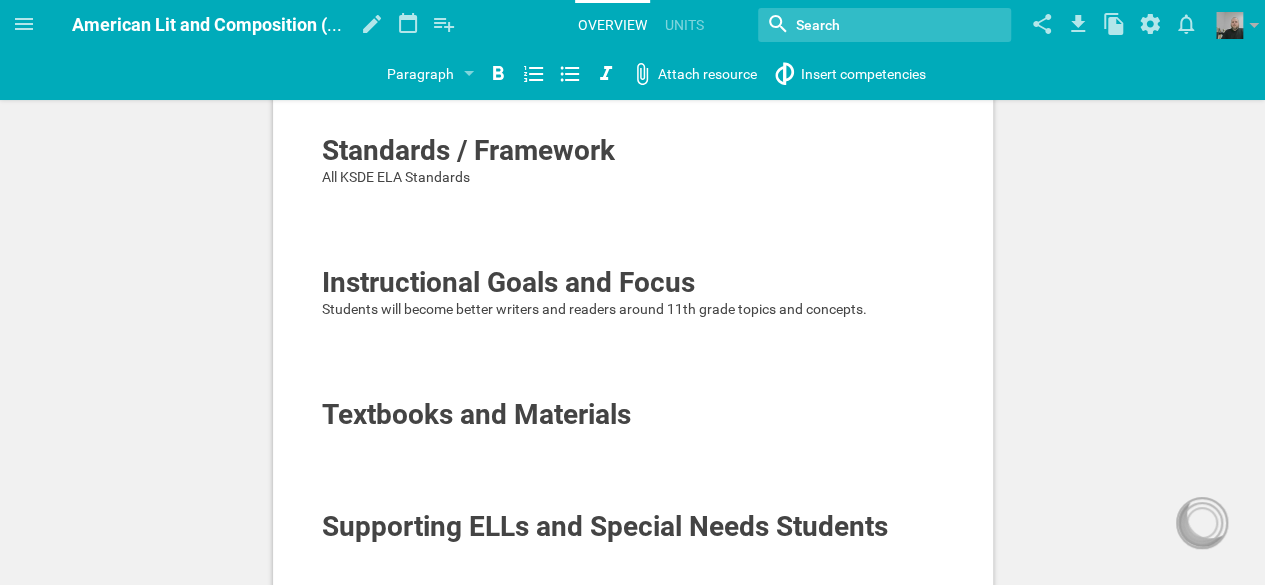 scroll, scrollTop: 183, scrollLeft: 0, axis: vertical 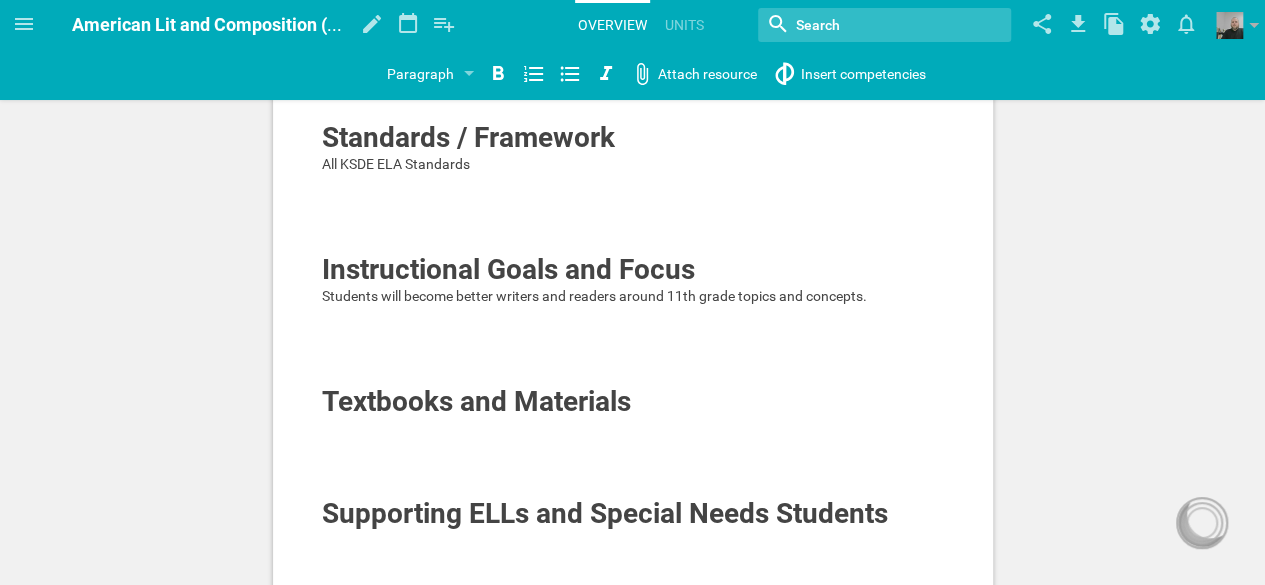 click at bounding box center [633, 428] 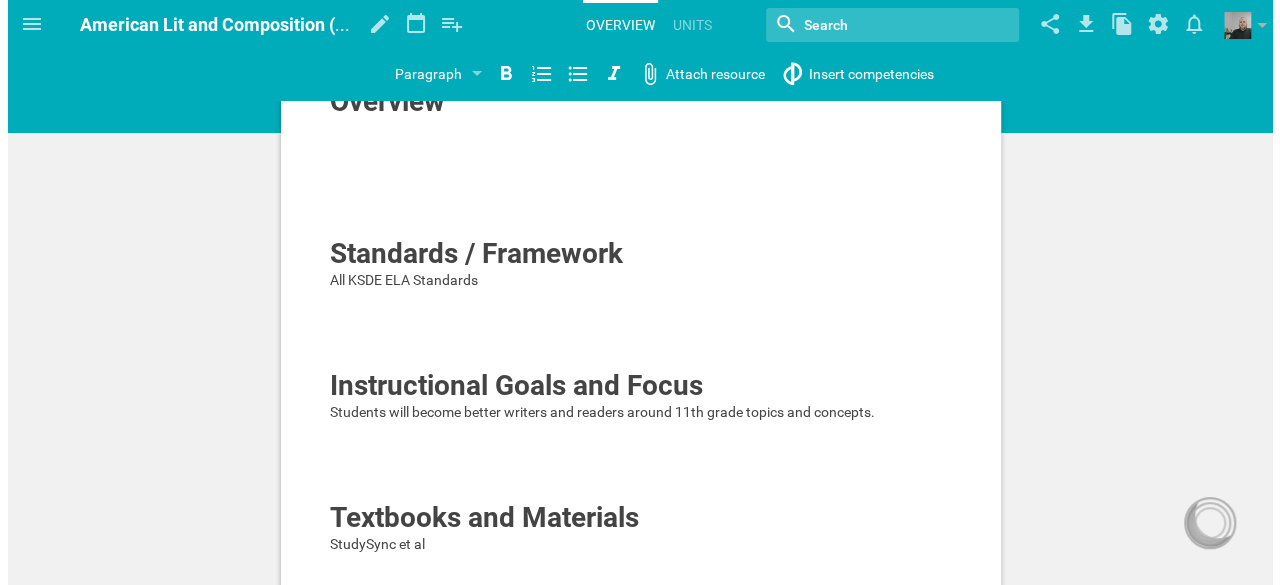 scroll, scrollTop: 0, scrollLeft: 0, axis: both 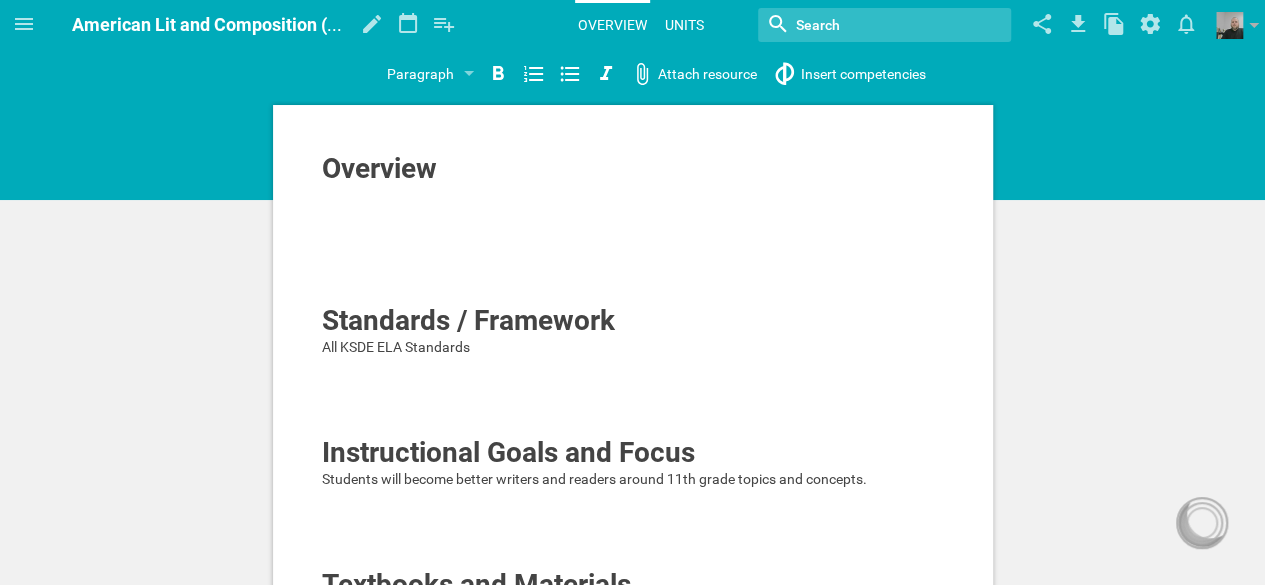 click on "Units" at bounding box center (684, 25) 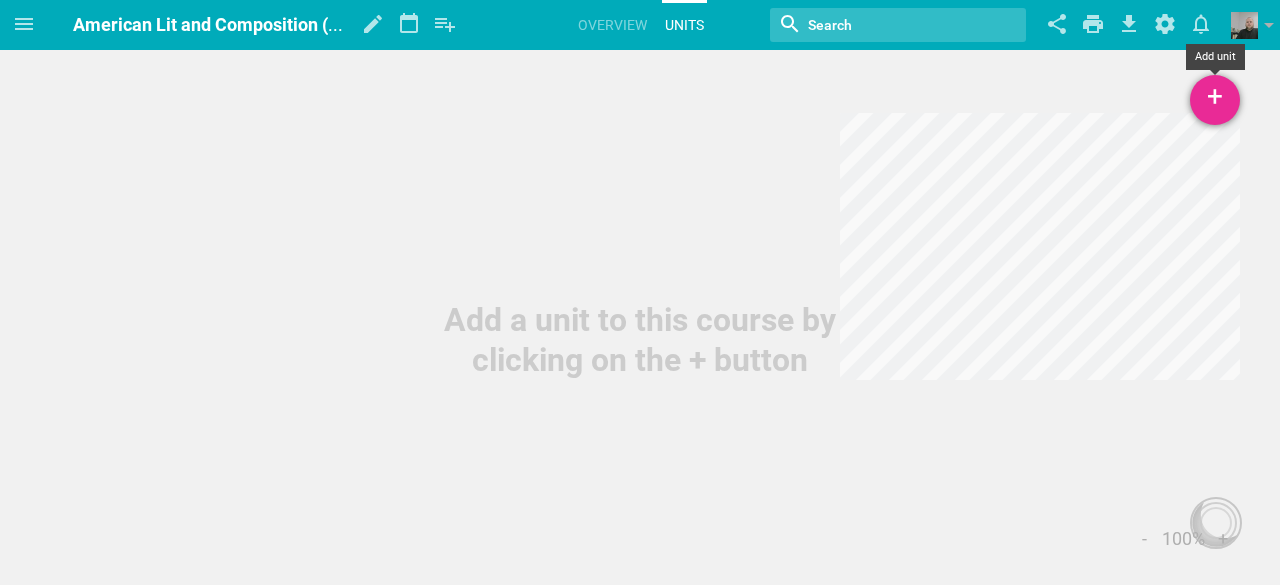 click on "+" at bounding box center [1215, 100] 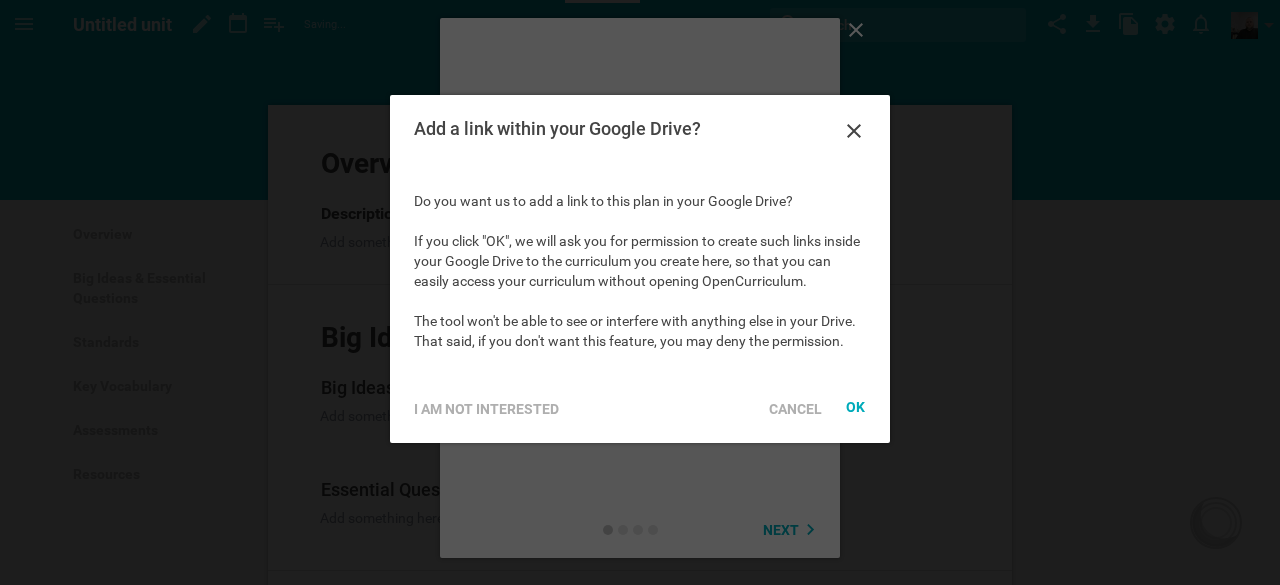 scroll, scrollTop: 0, scrollLeft: 0, axis: both 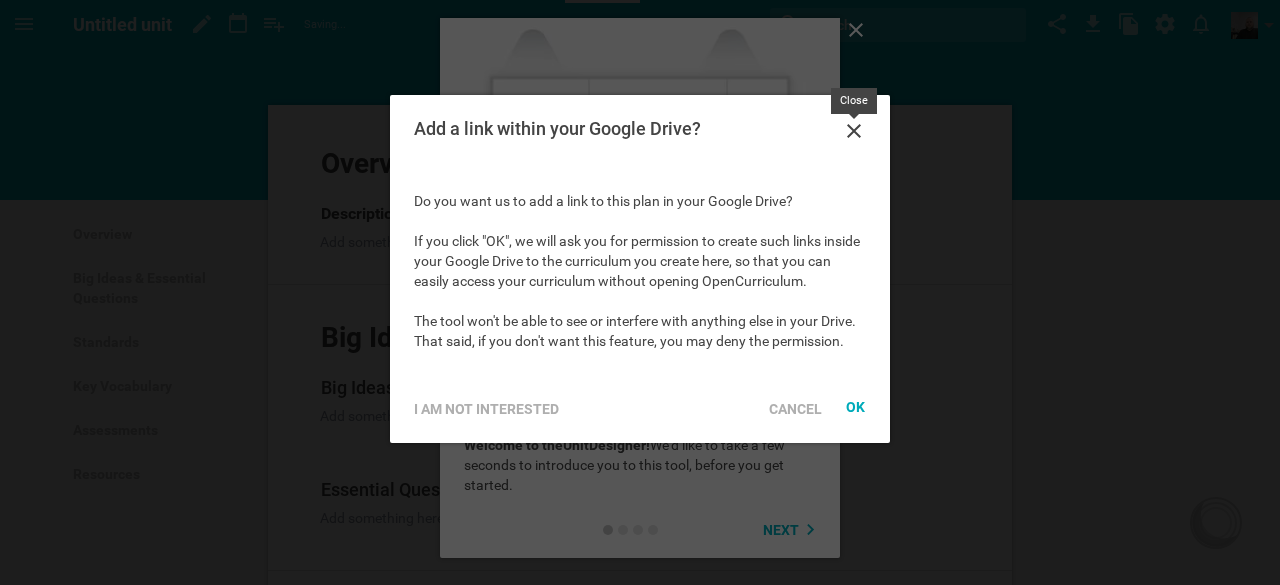 click 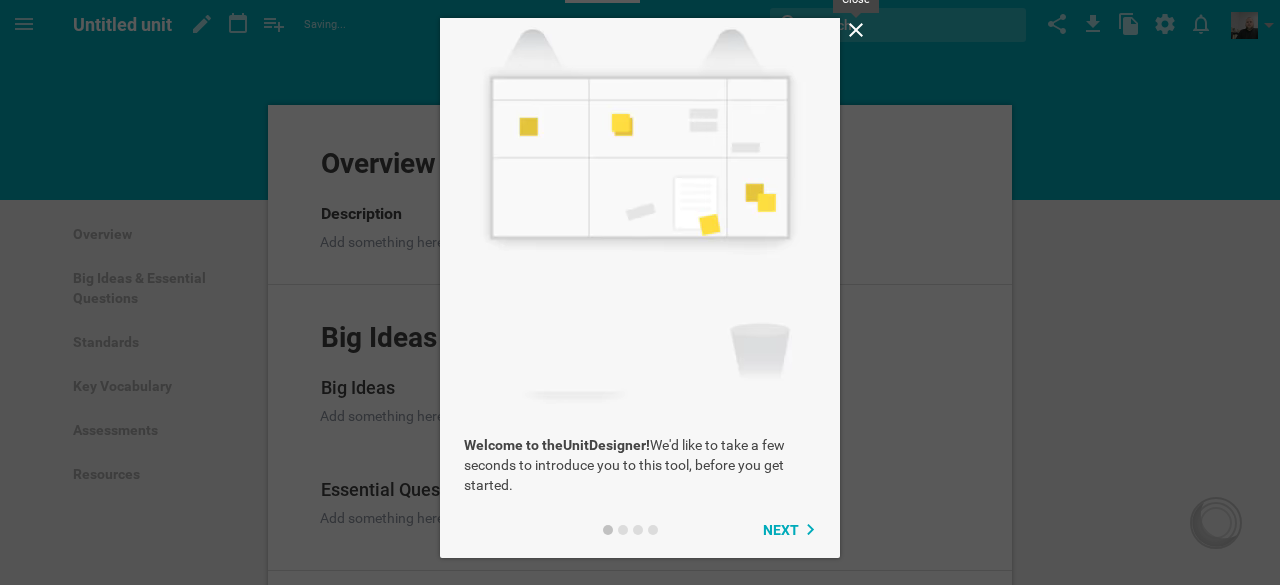 click 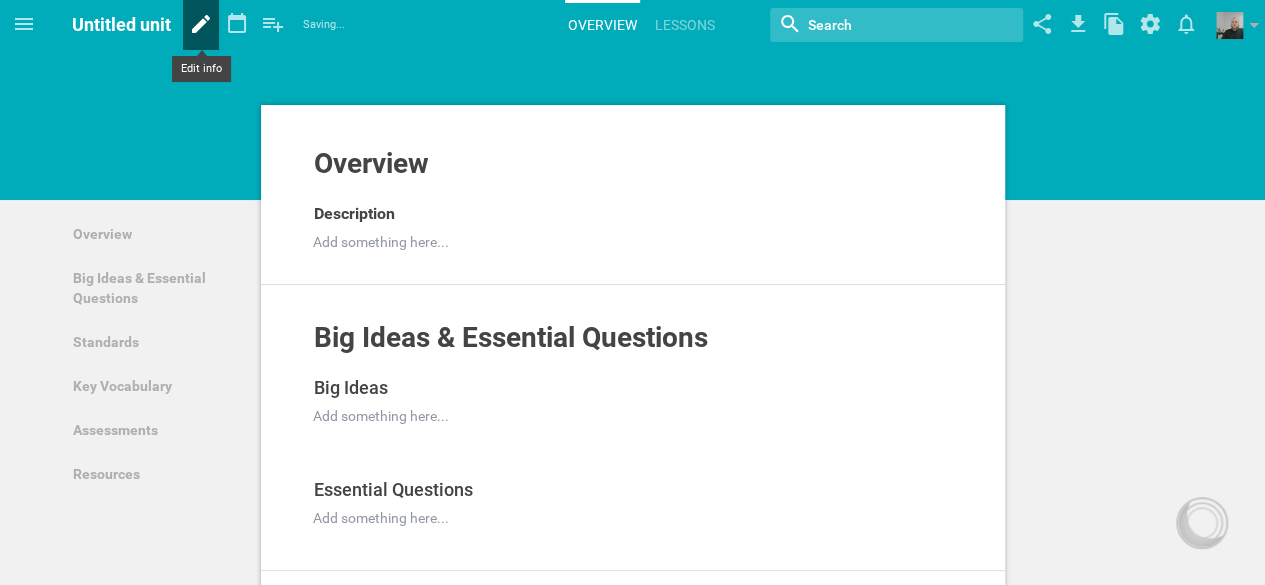 click 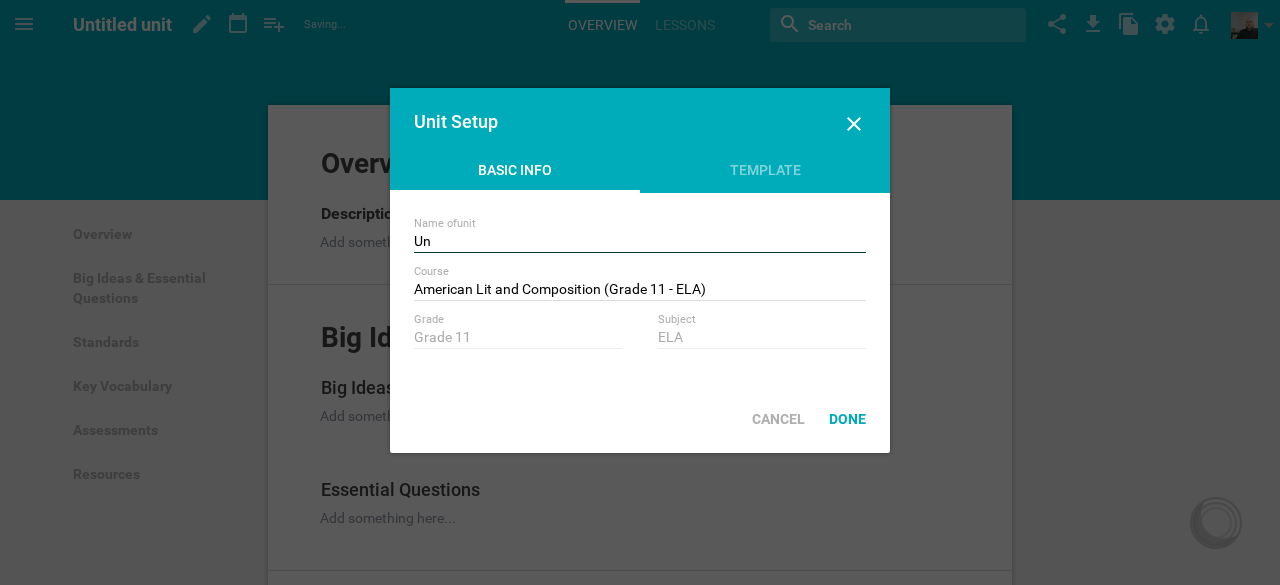 type on "U" 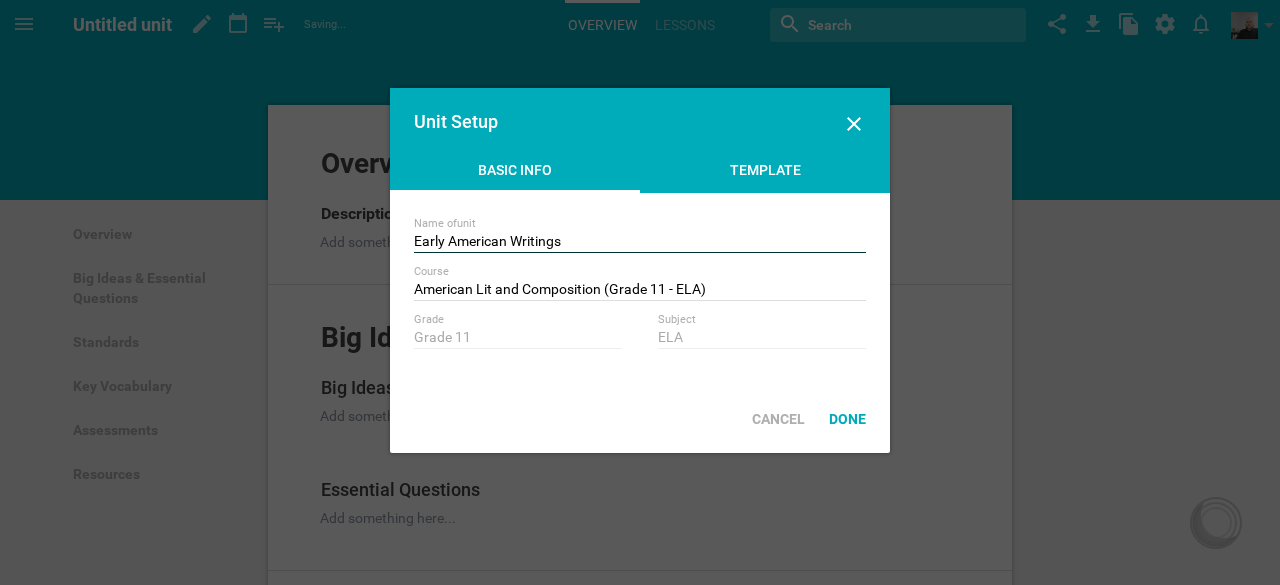 type on "Early American Writings" 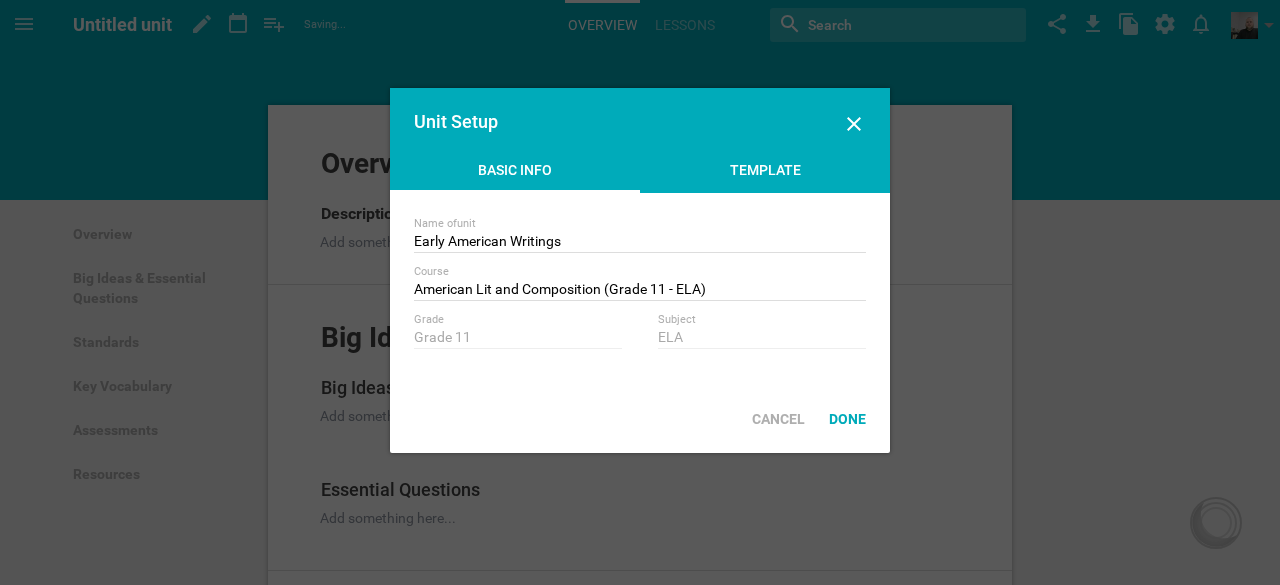 click on "Template" at bounding box center (765, 175) 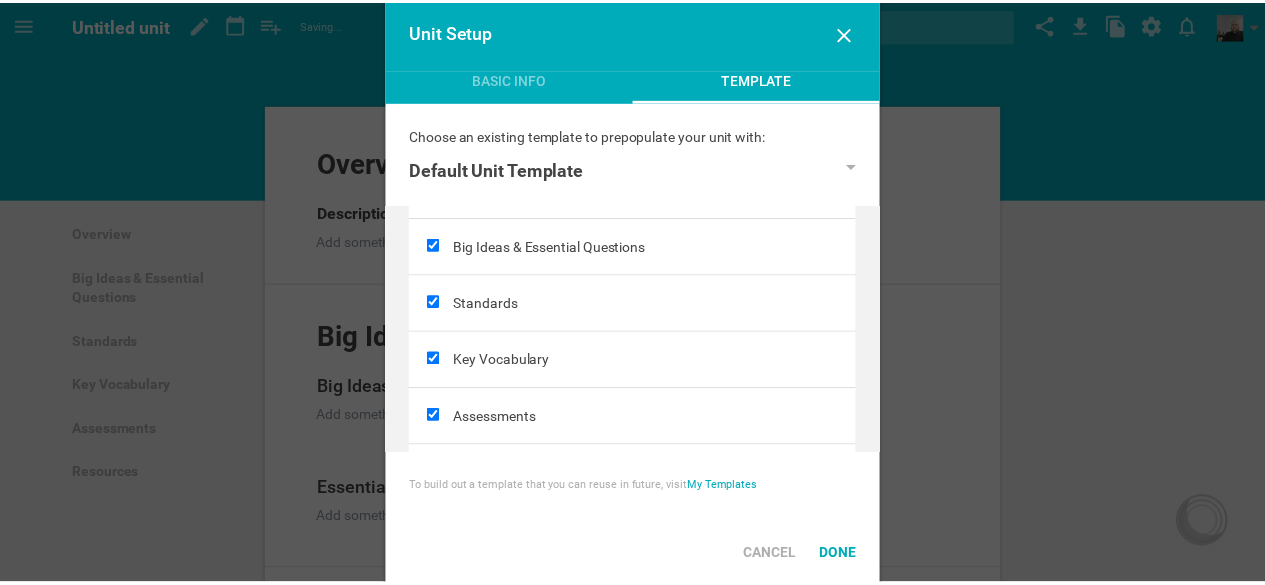 scroll, scrollTop: 0, scrollLeft: 0, axis: both 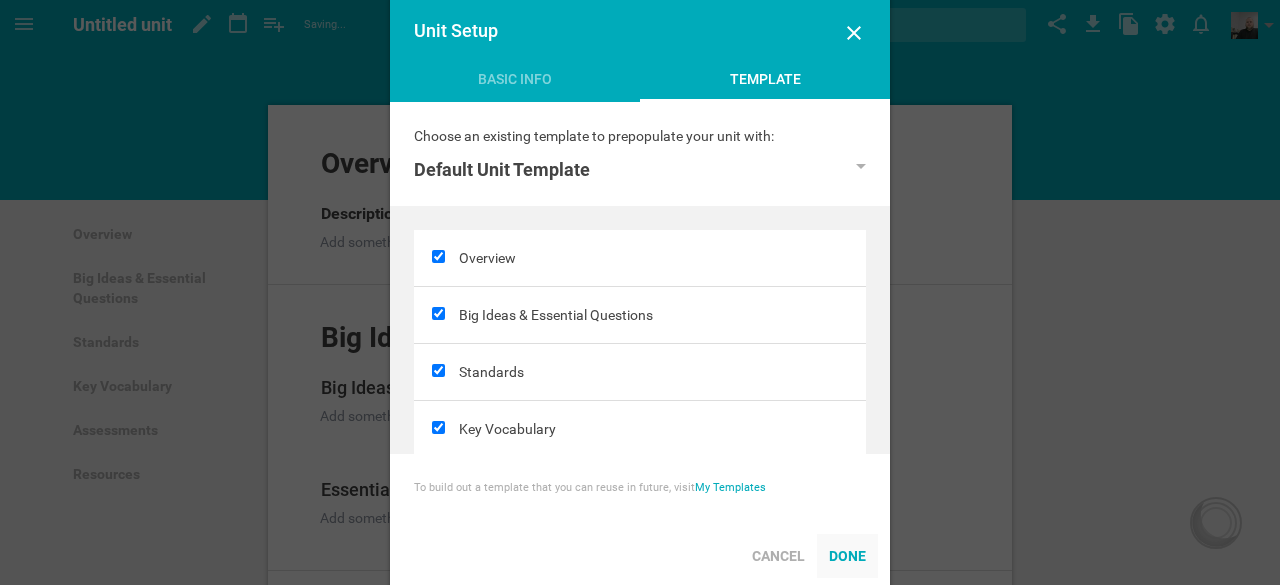 click on "Done" at bounding box center [847, 556] 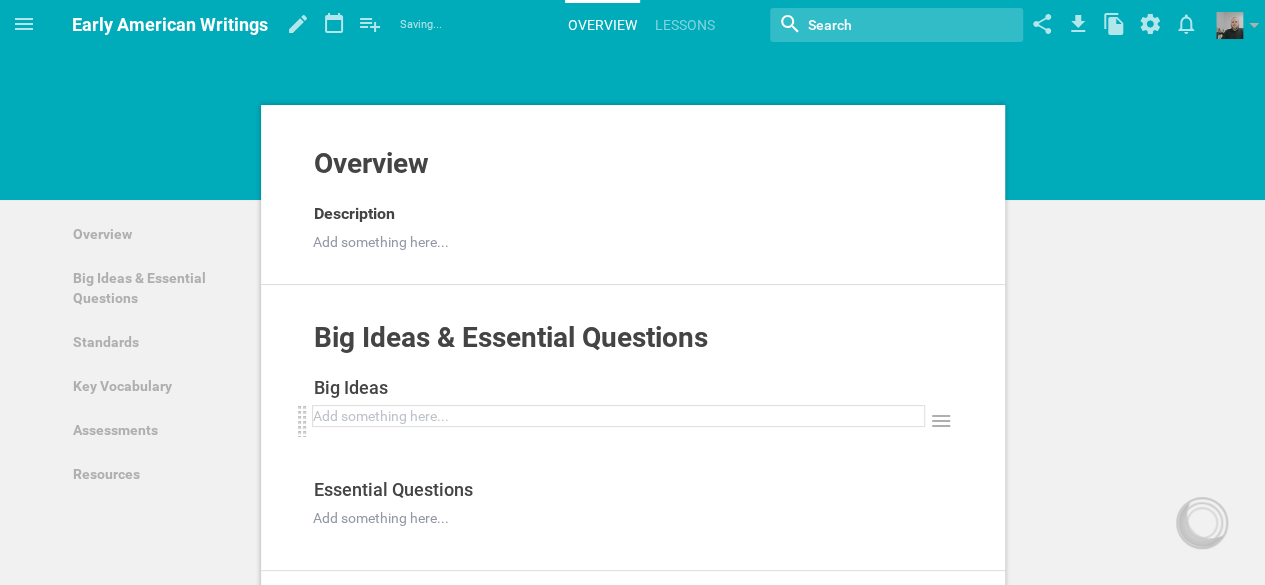 click at bounding box center [619, 416] 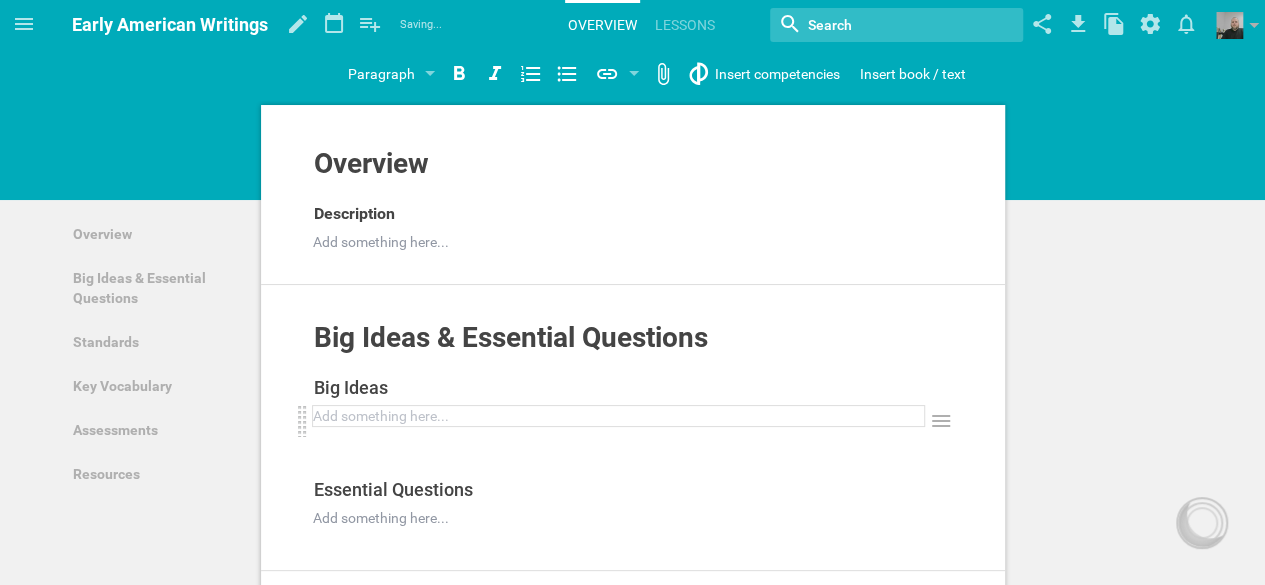 click at bounding box center (619, 416) 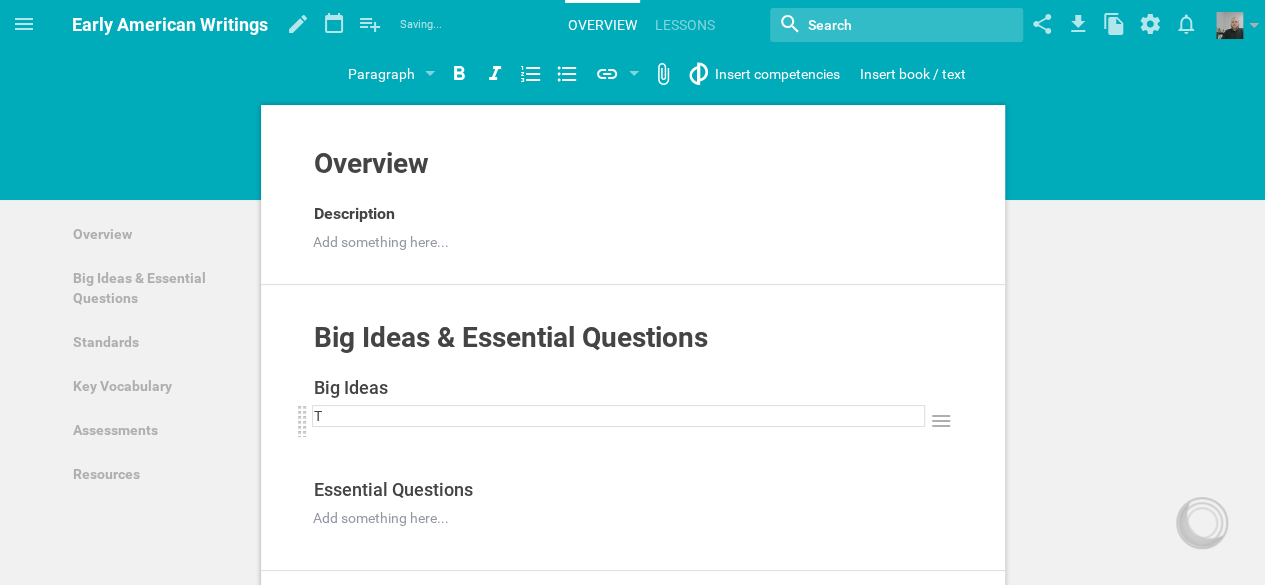 type 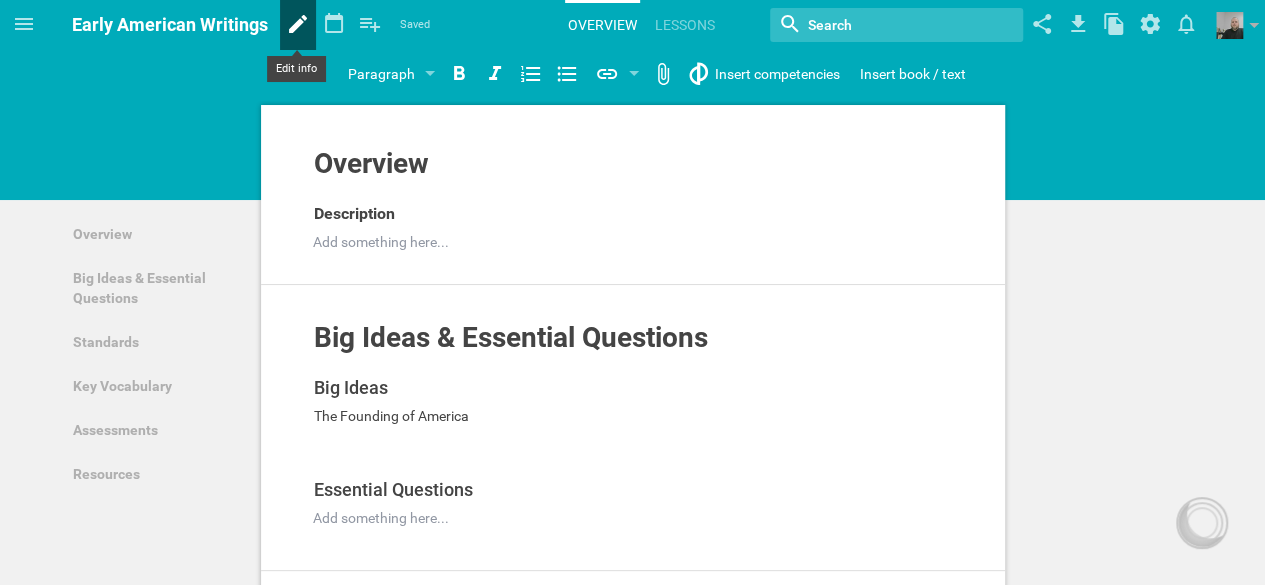 click 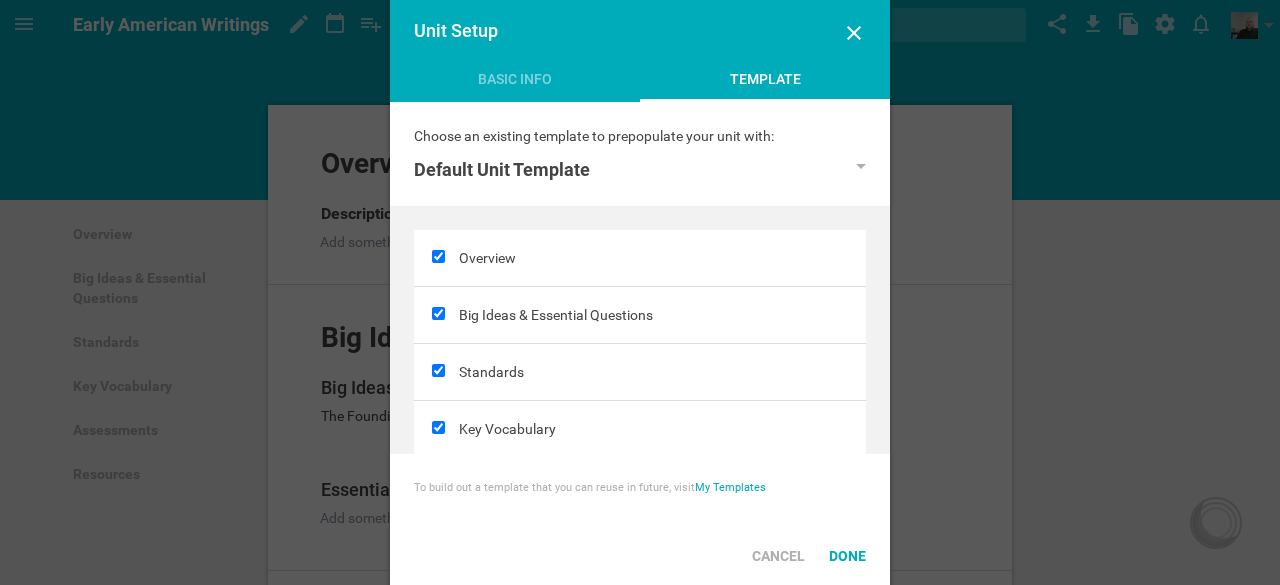 click on "Unit Setup" at bounding box center (640, 33) 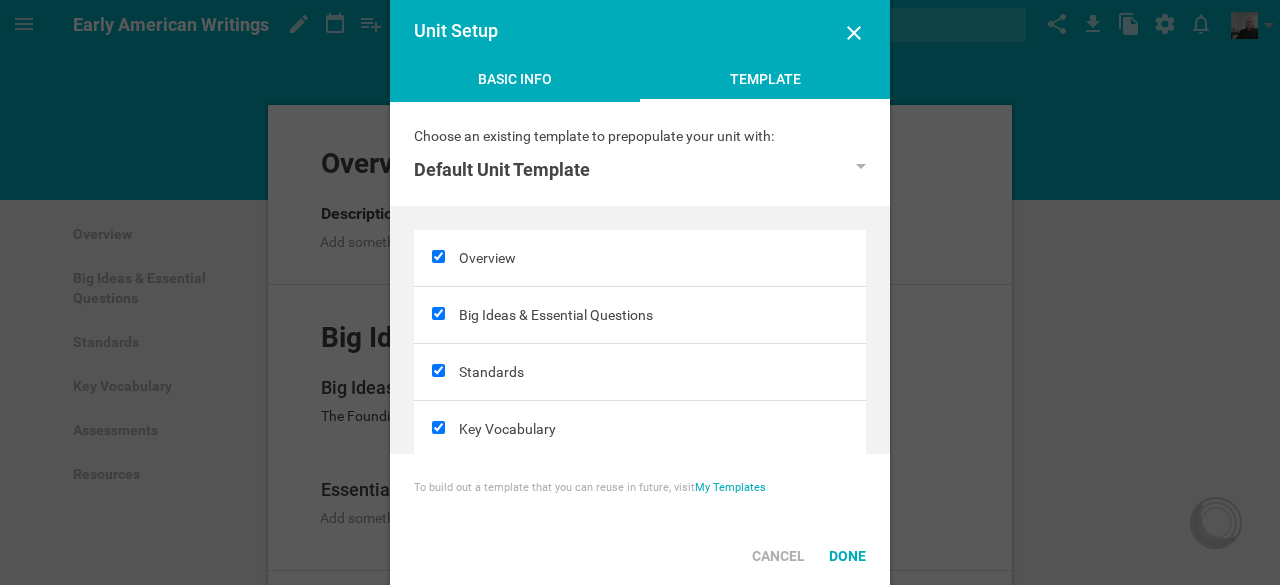 click on "Basic Info" at bounding box center (515, 84) 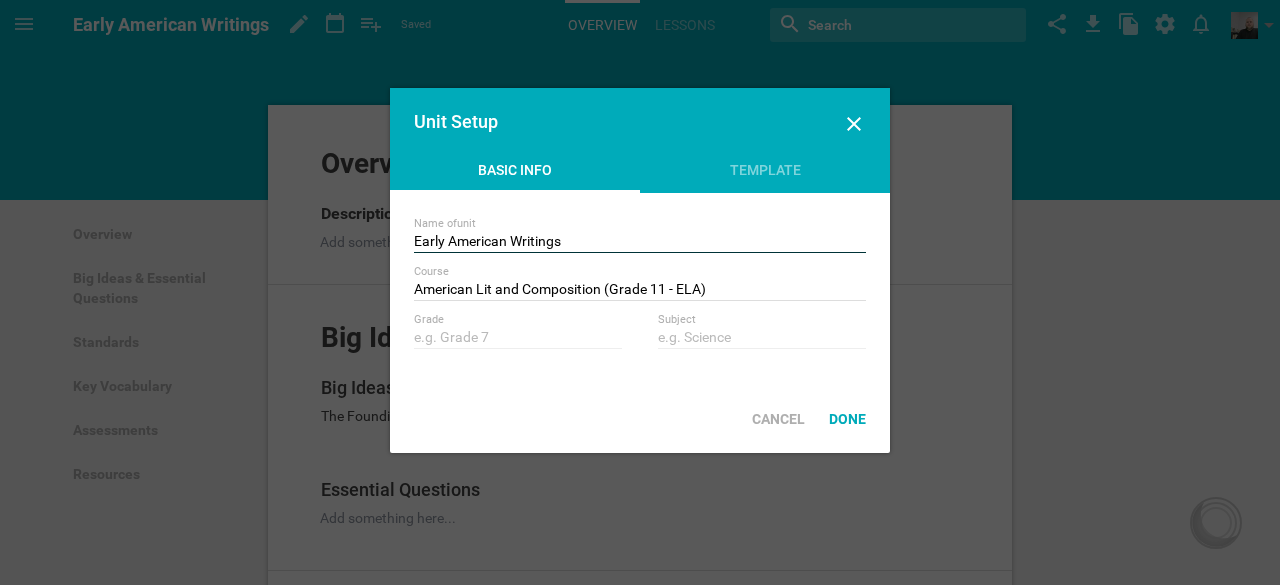 click on "Early American Writings" at bounding box center (640, 243) 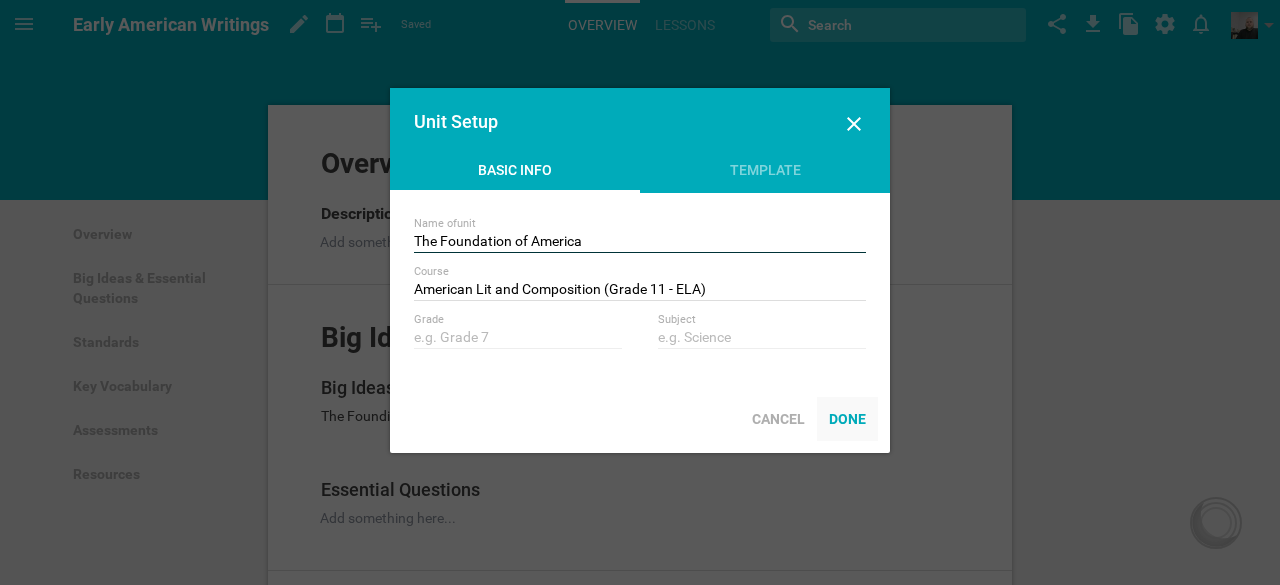 type on "The Foundation of America" 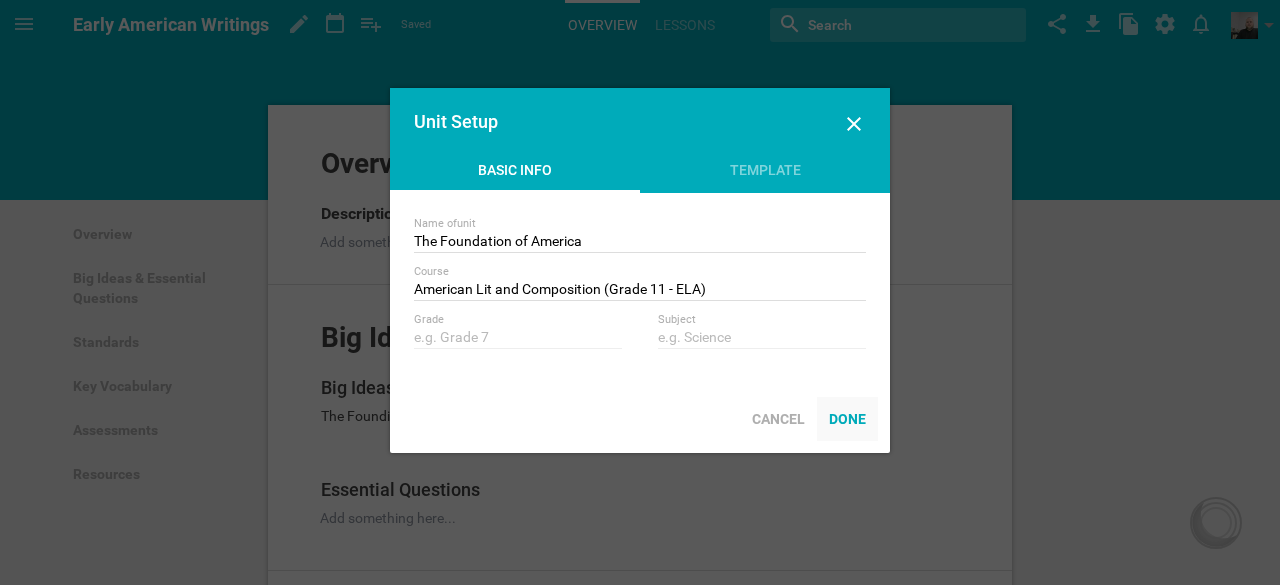click on "Done" at bounding box center [847, 419] 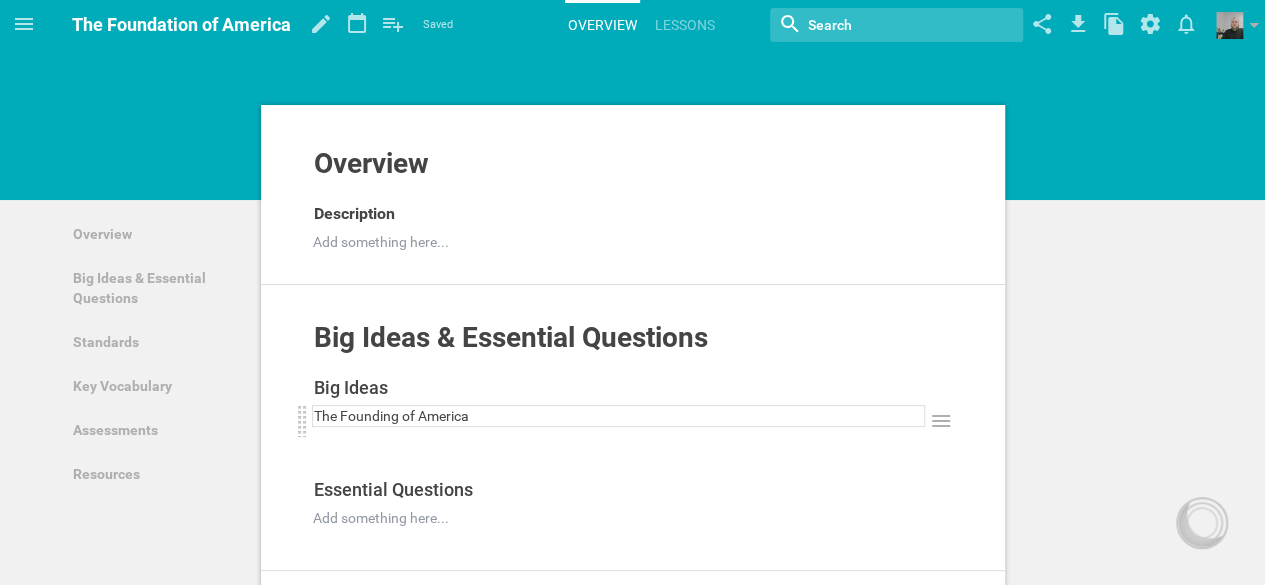 click on "The Founding of America" at bounding box center (619, 416) 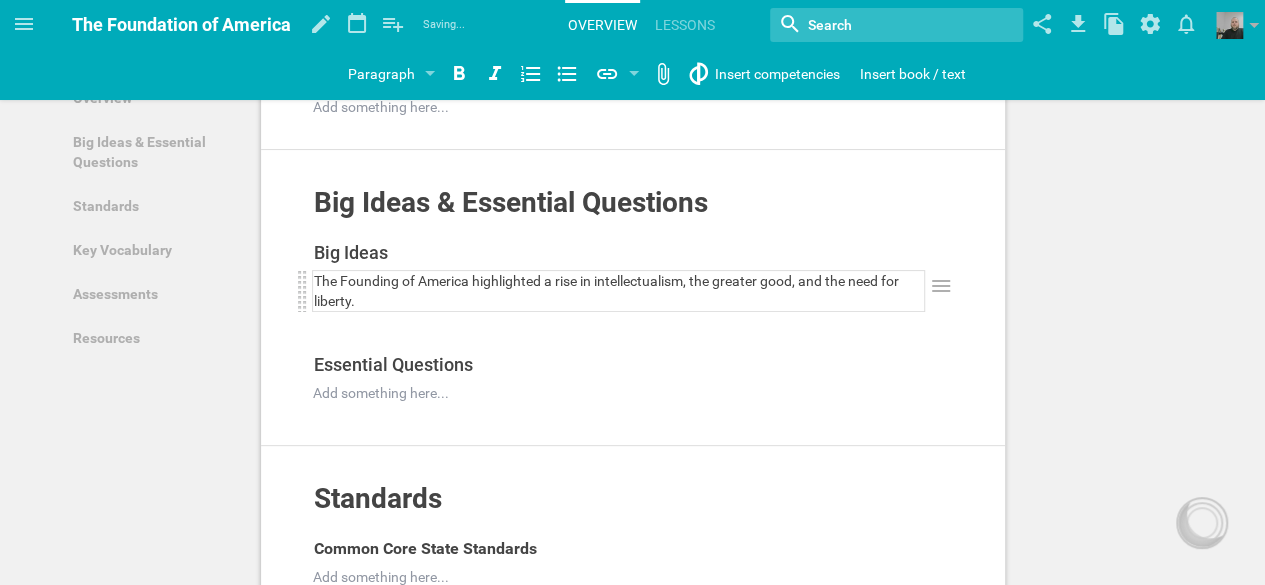 scroll, scrollTop: 136, scrollLeft: 0, axis: vertical 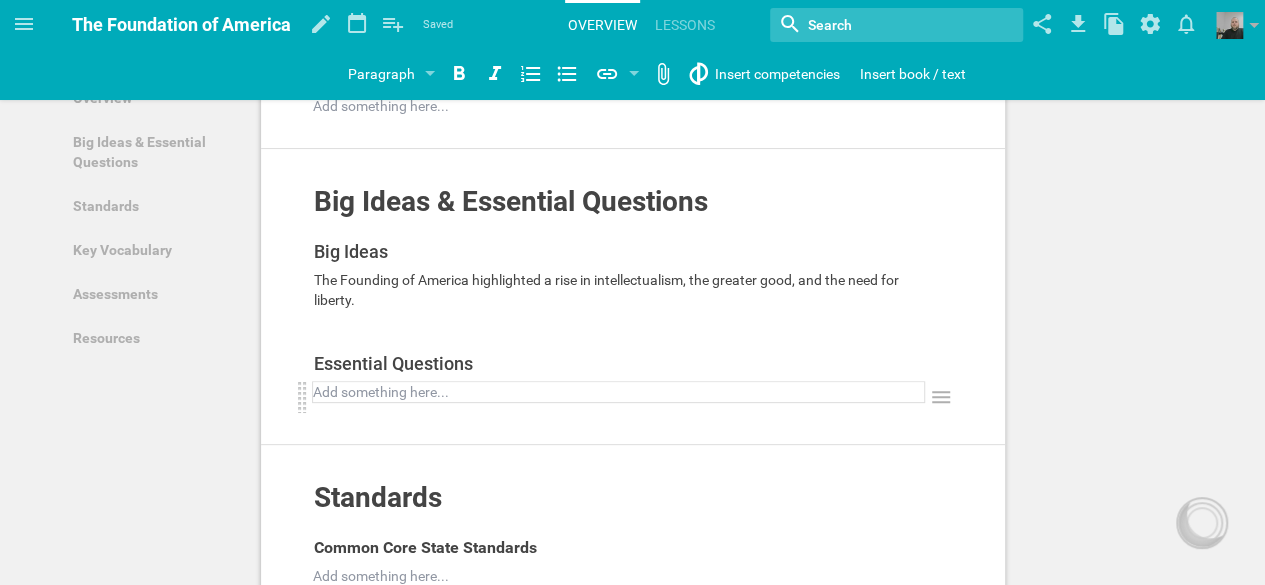 click at bounding box center (619, 392) 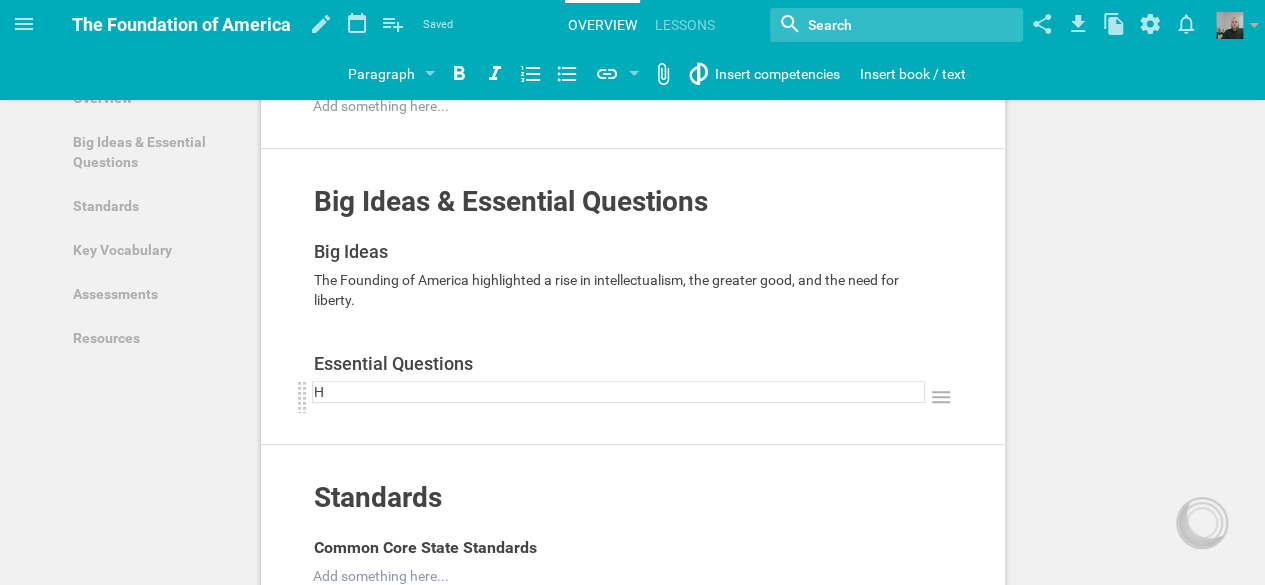 type 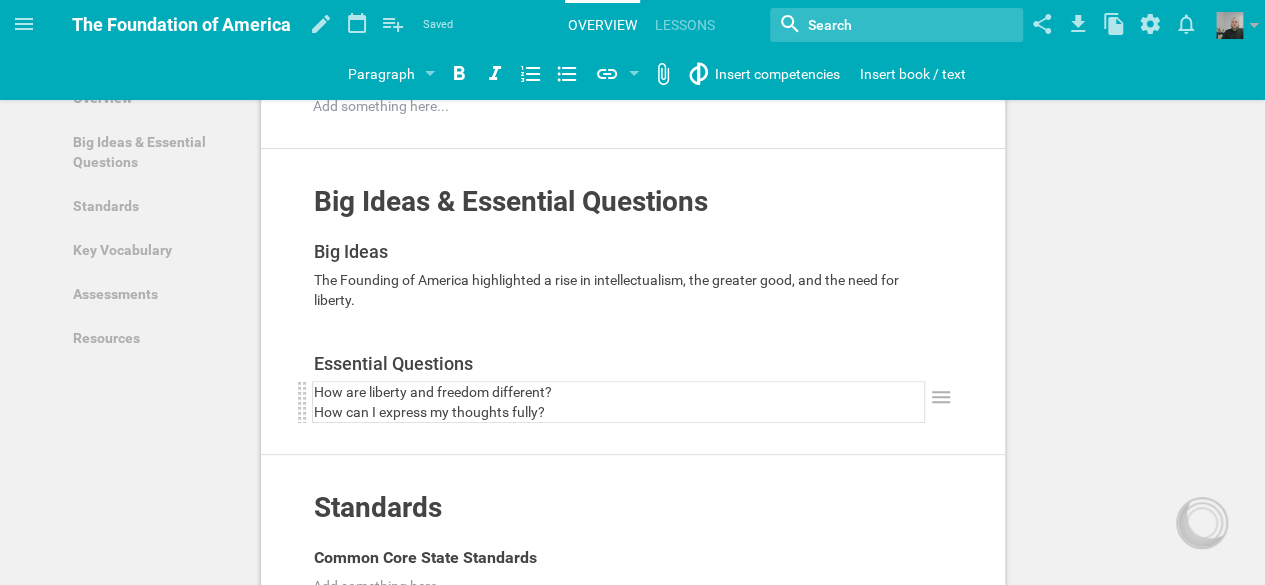 click on "How are liberty and freedom different?" at bounding box center (619, 392) 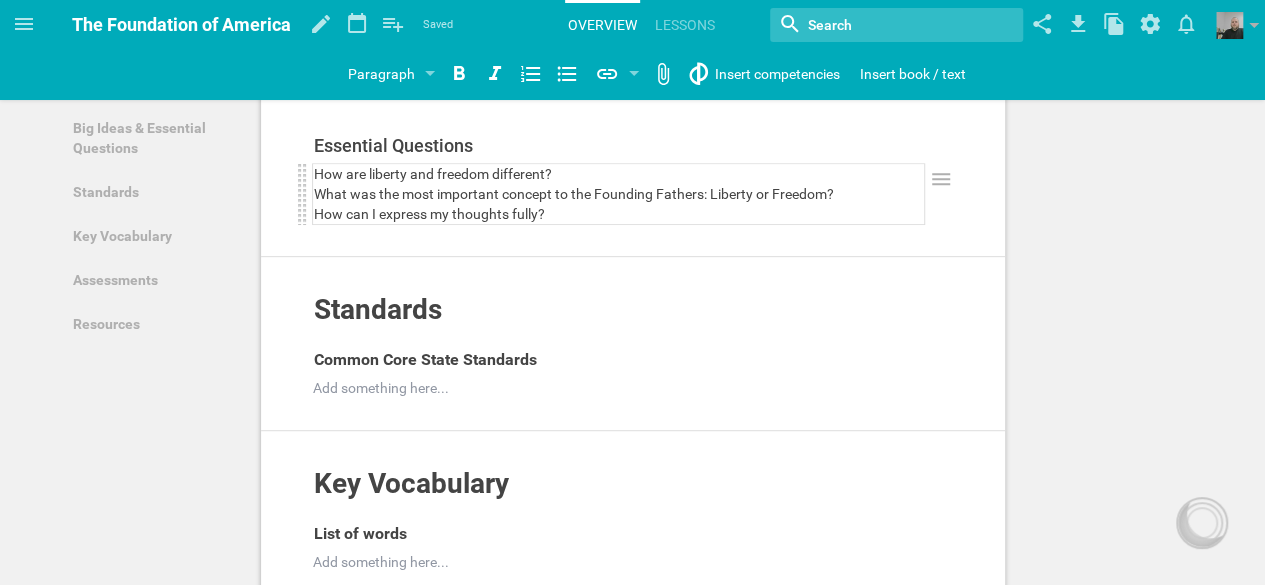 scroll, scrollTop: 367, scrollLeft: 0, axis: vertical 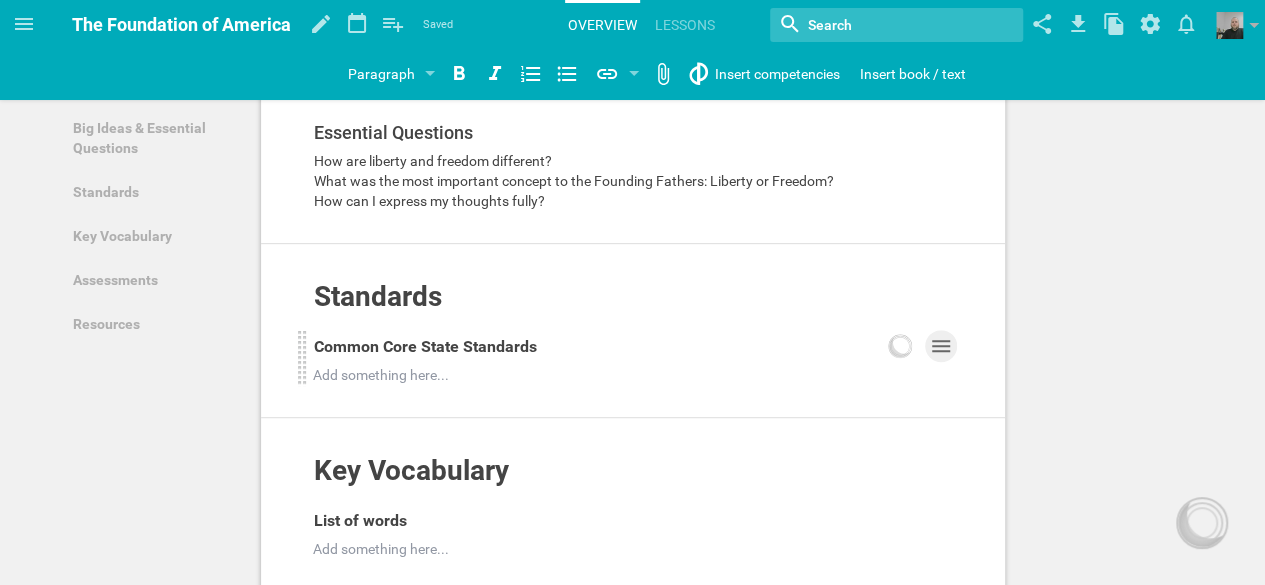 click 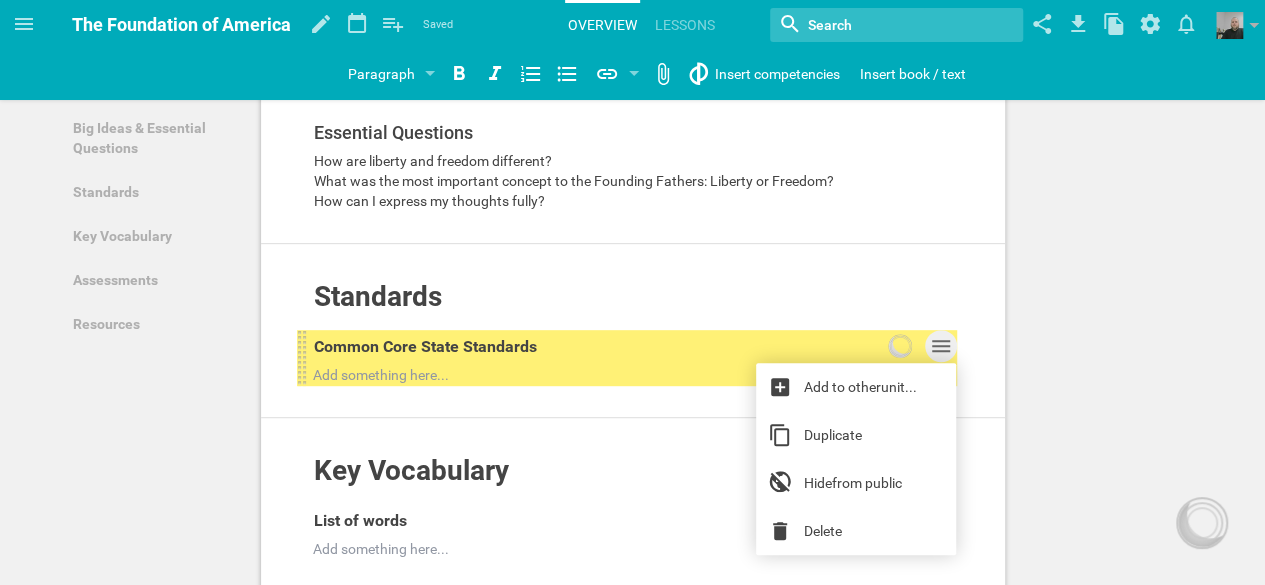 click 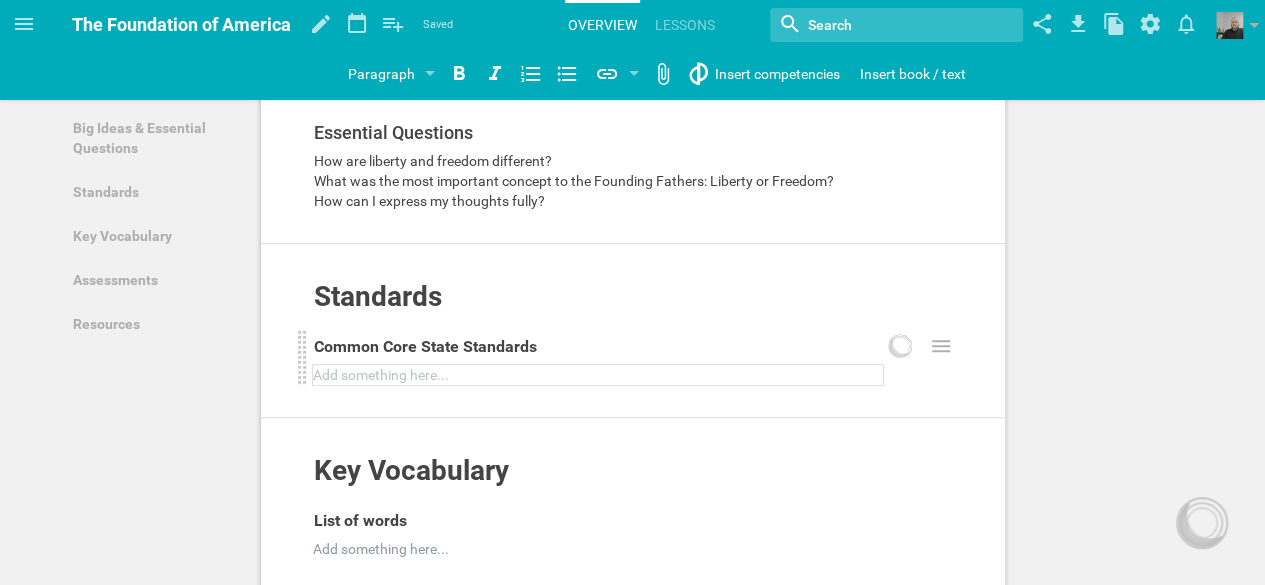 click at bounding box center (598, 375) 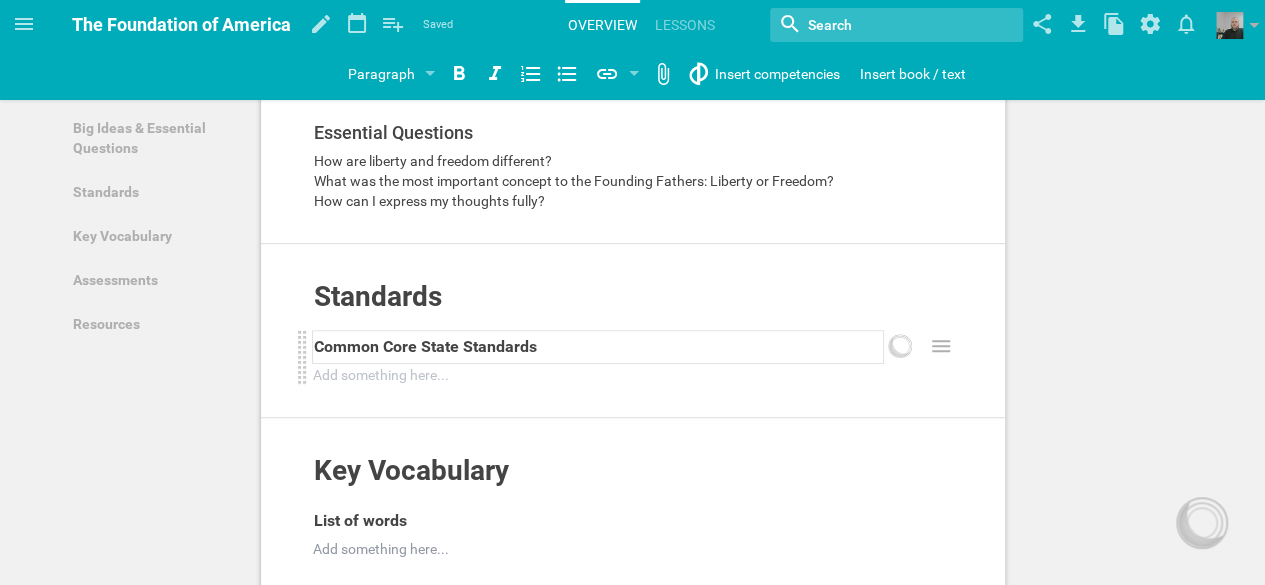 click on "Common Core State Standards" at bounding box center (598, 347) 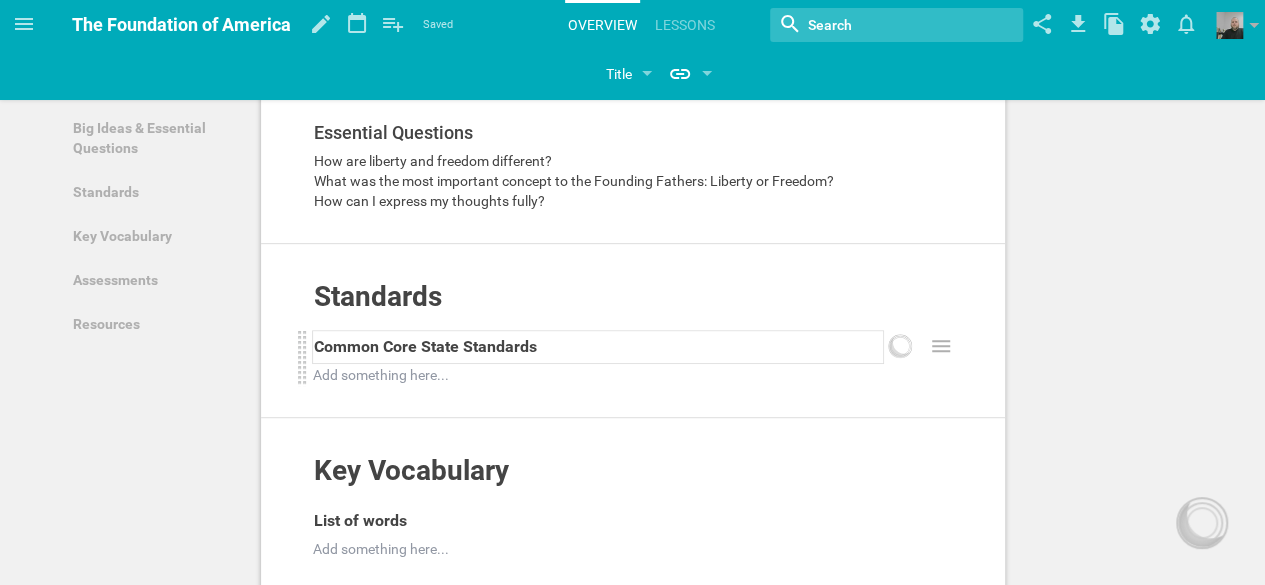 click on "Common Core State Standards" at bounding box center (598, 347) 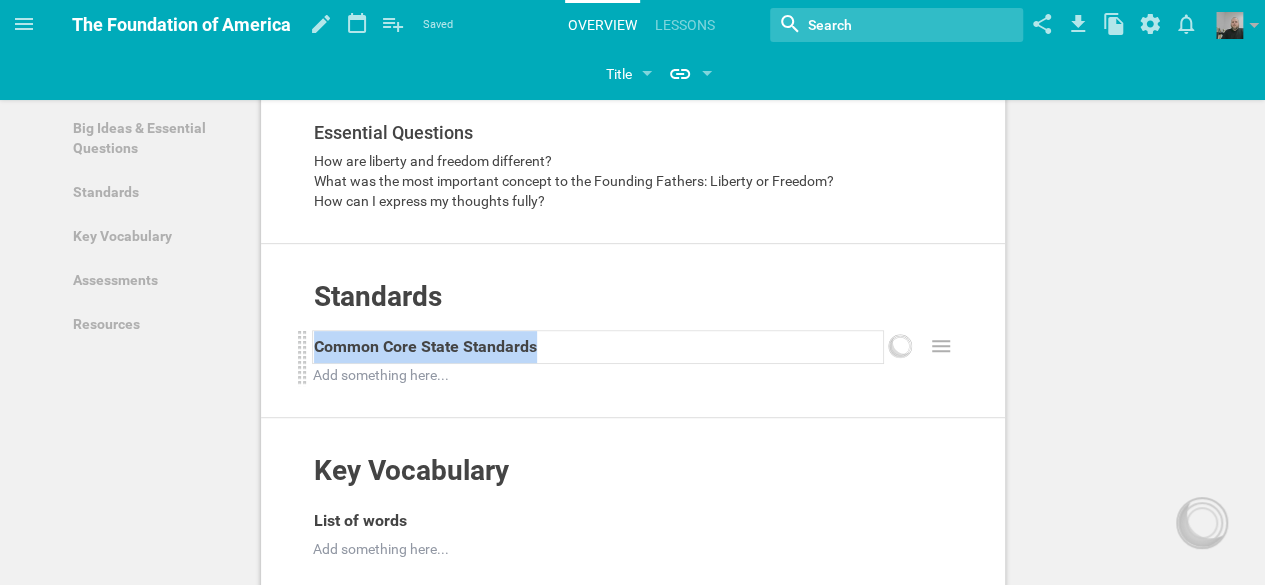 drag, startPoint x: 538, startPoint y: 338, endPoint x: 312, endPoint y: 337, distance: 226.00221 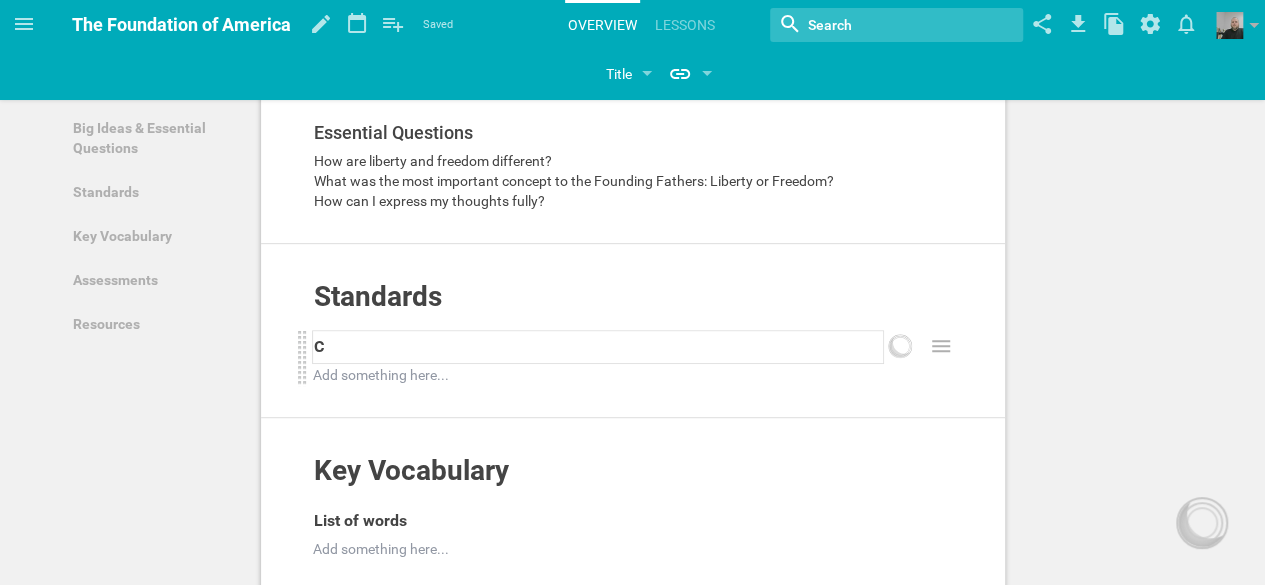 type 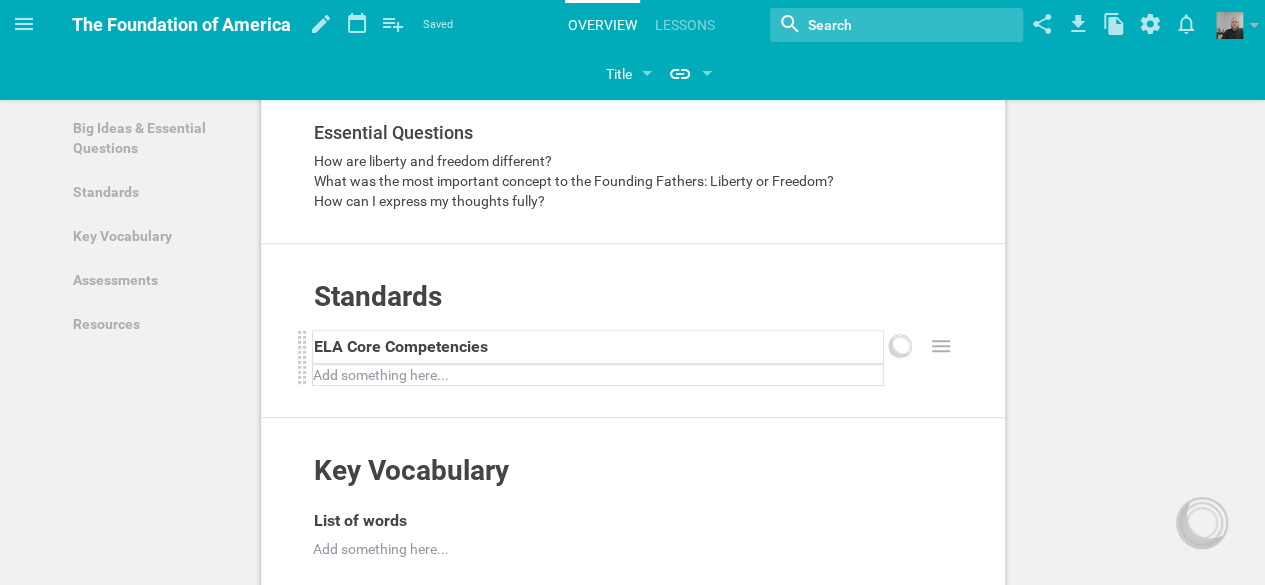 click at bounding box center [598, 375] 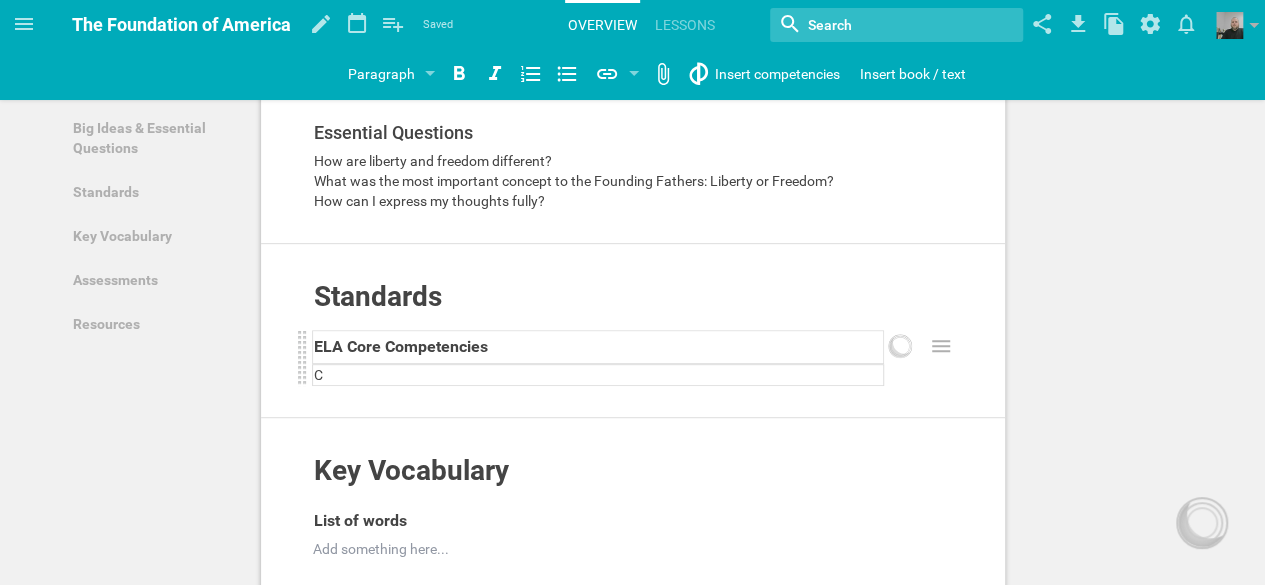 type 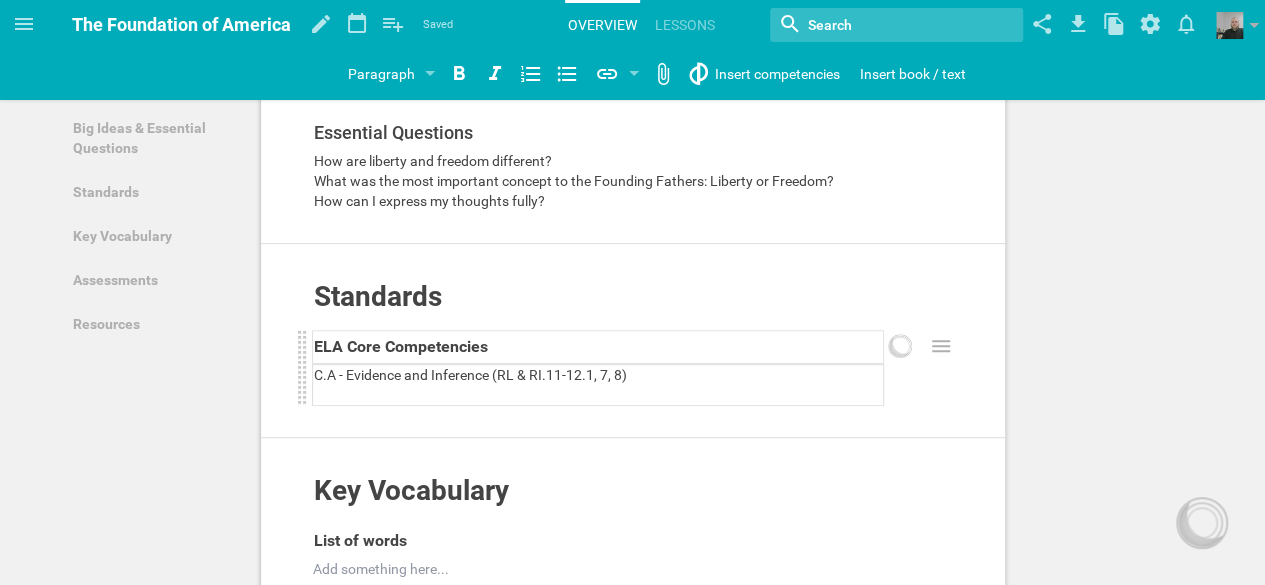 click on "C.A - Evidence and Inference (RL & RI.11-12.1, 7, 8)" at bounding box center (470, 375) 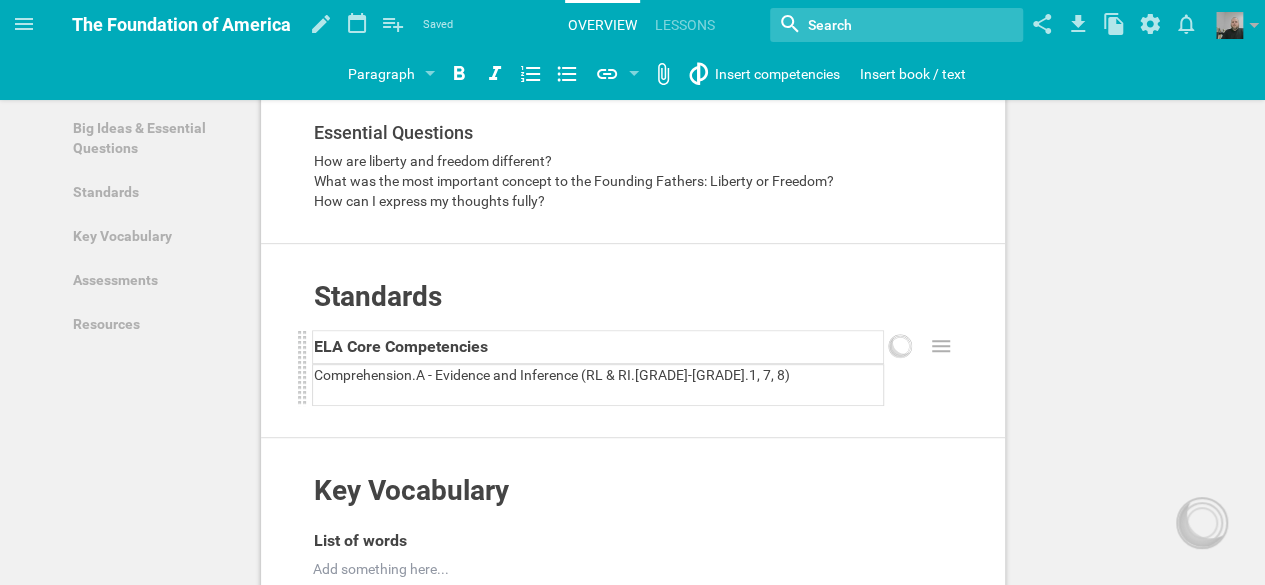 click at bounding box center [598, 395] 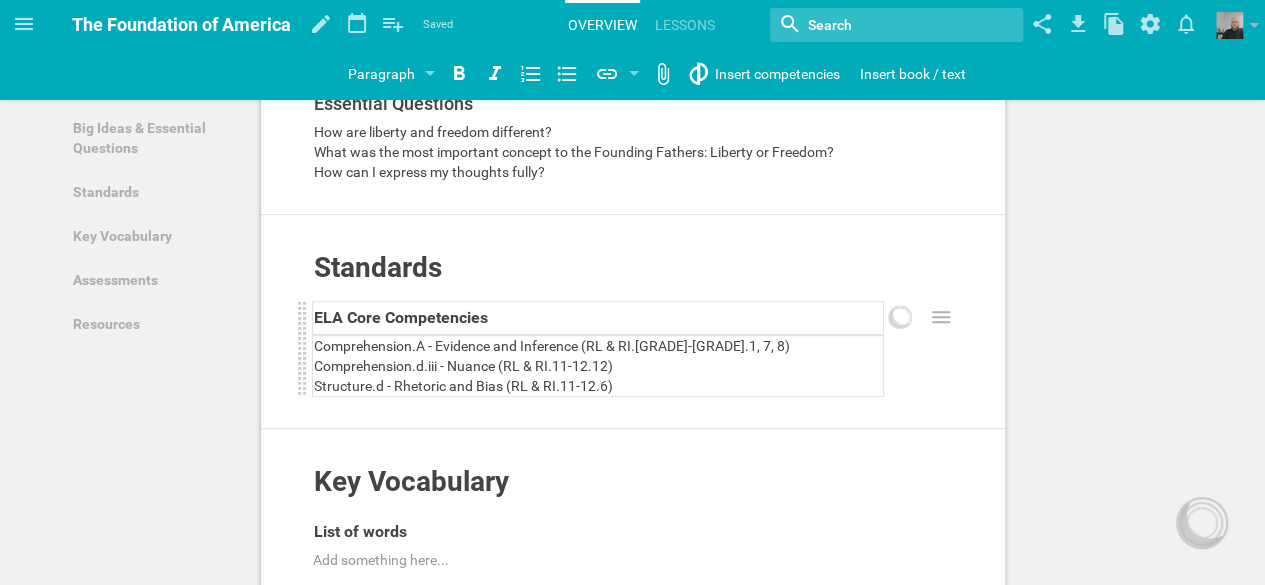scroll, scrollTop: 397, scrollLeft: 0, axis: vertical 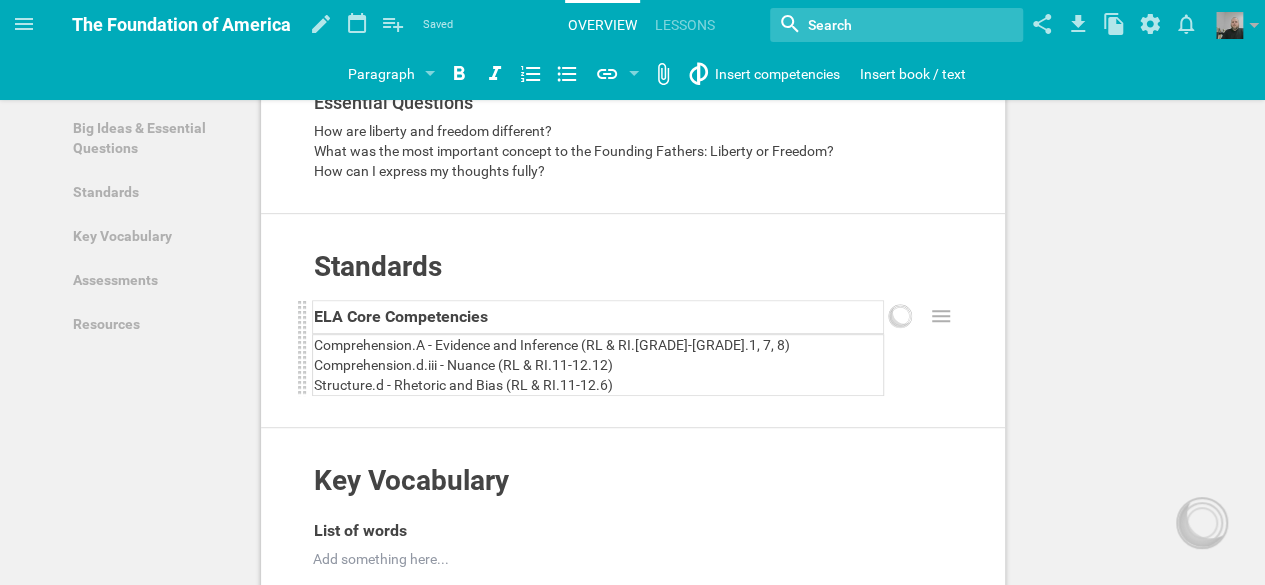click on "Comprehension.d.iii - Nuance (RL & RI.11-12.12)" at bounding box center (598, 365) 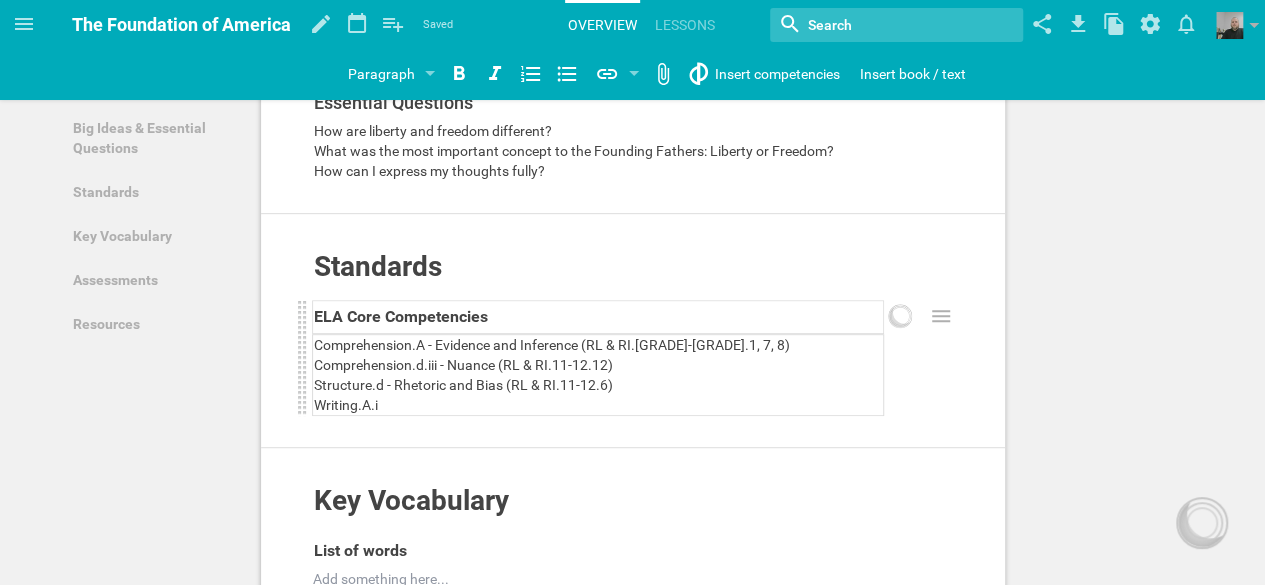 click on "Comprehension.d.iii - Nuance (RL & RI.11-12.12)" at bounding box center [463, 365] 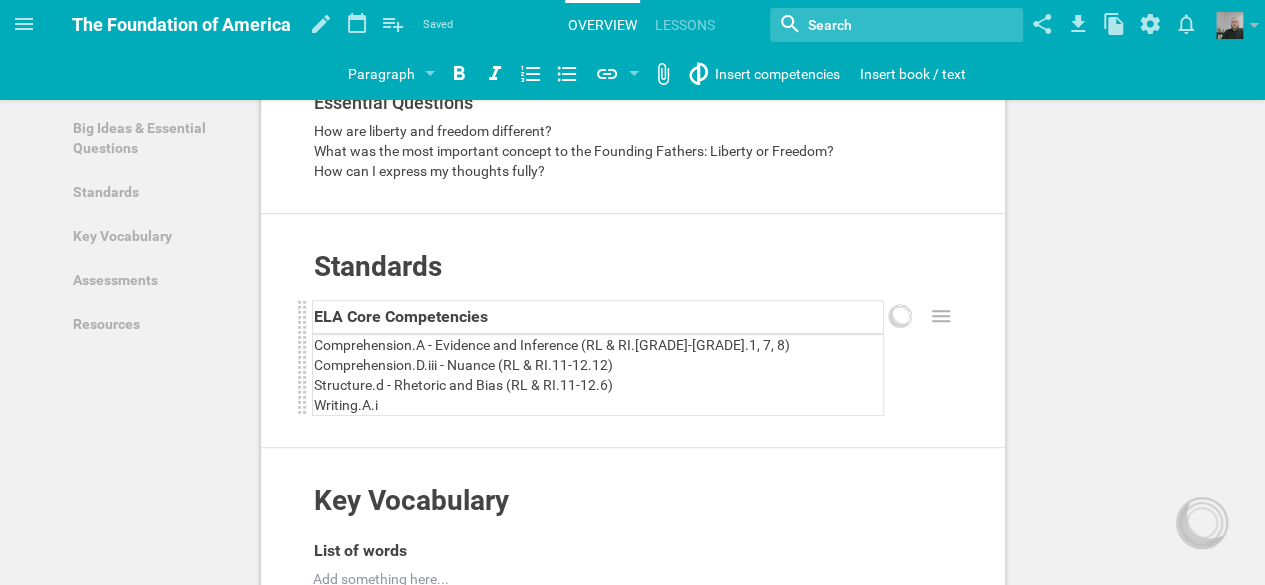 click on "Structure.d - Rhetoric and Bias (RL & RI.11-12.6)" at bounding box center (463, 385) 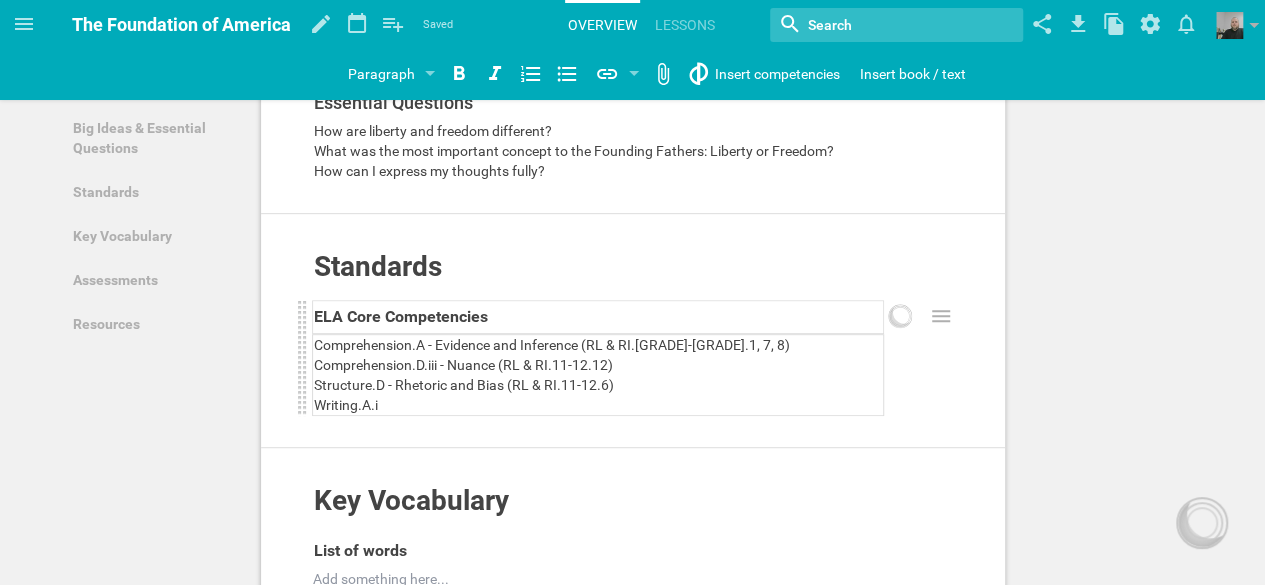 click on "Writing.A.i" at bounding box center (598, 405) 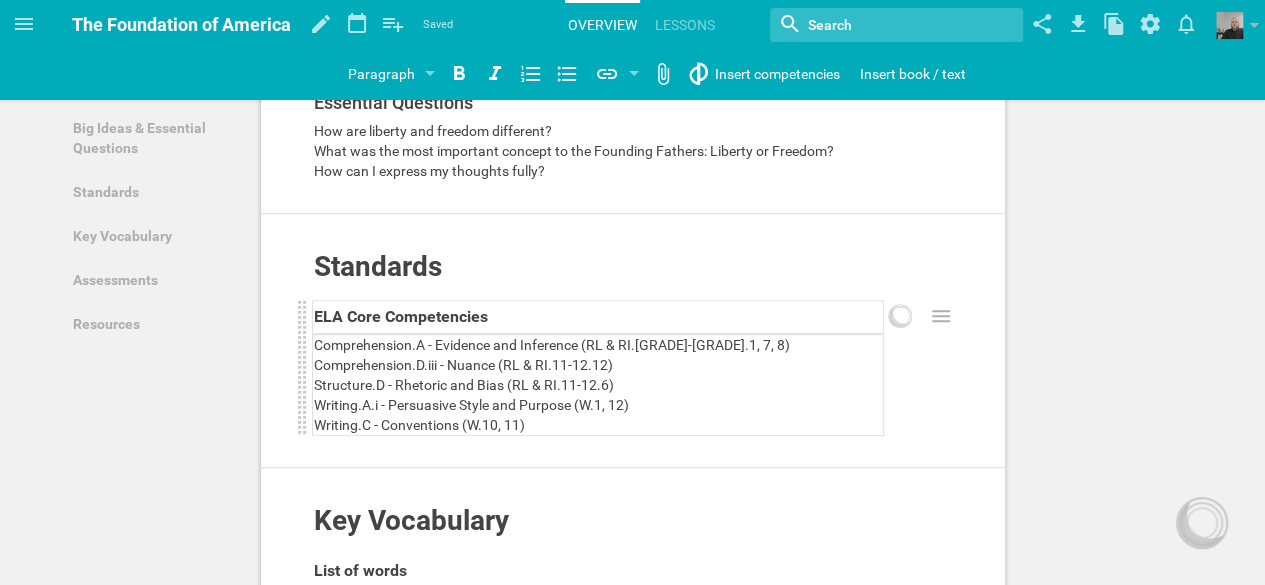 click on "Writing.C - Conventions (W.10, 11)" at bounding box center [598, 425] 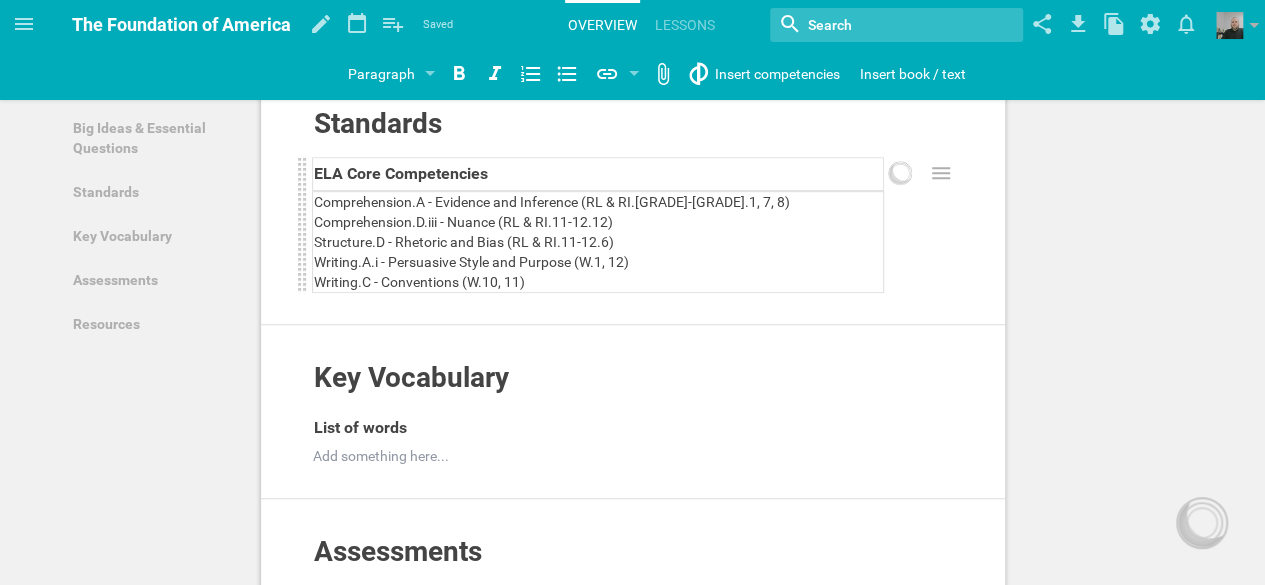 scroll, scrollTop: 541, scrollLeft: 0, axis: vertical 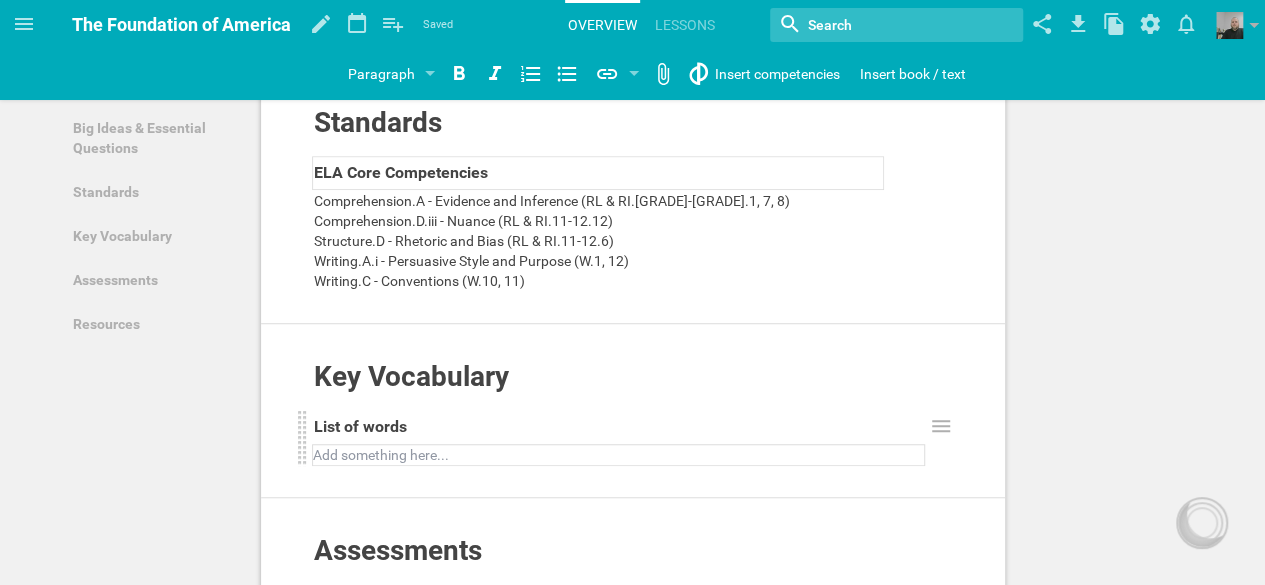 click at bounding box center [619, 455] 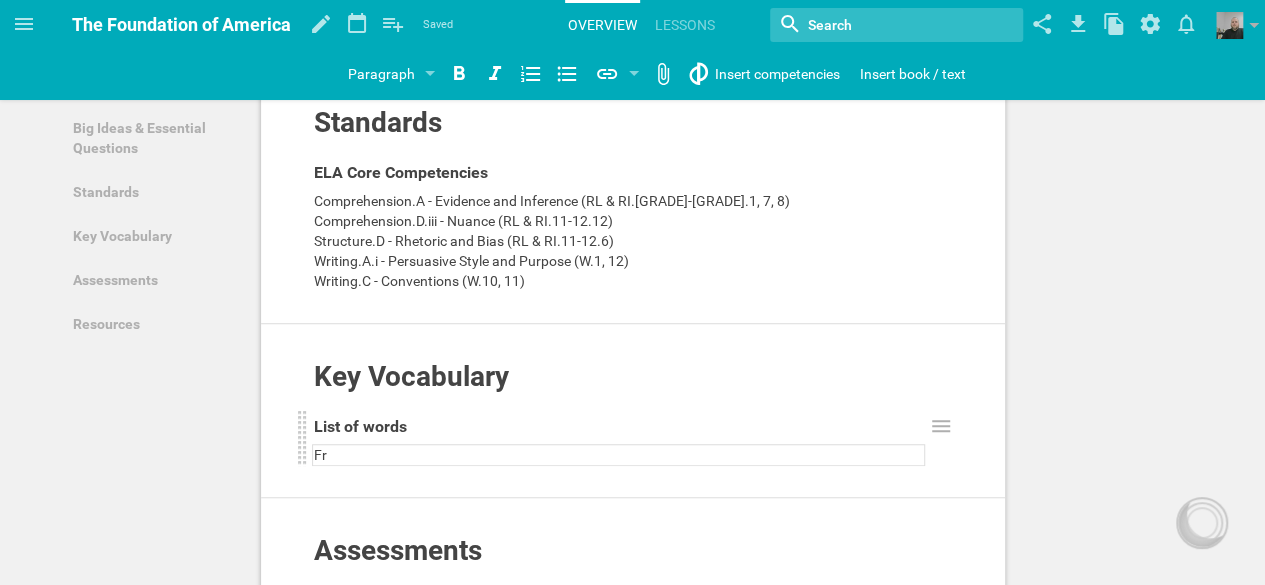 type 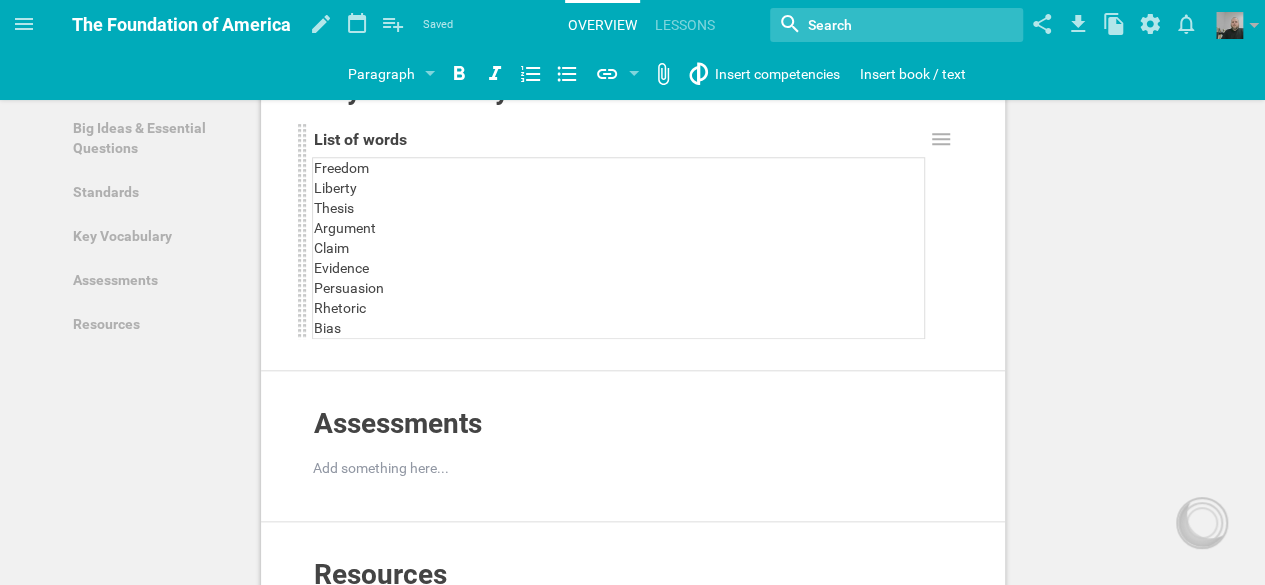 scroll, scrollTop: 830, scrollLeft: 0, axis: vertical 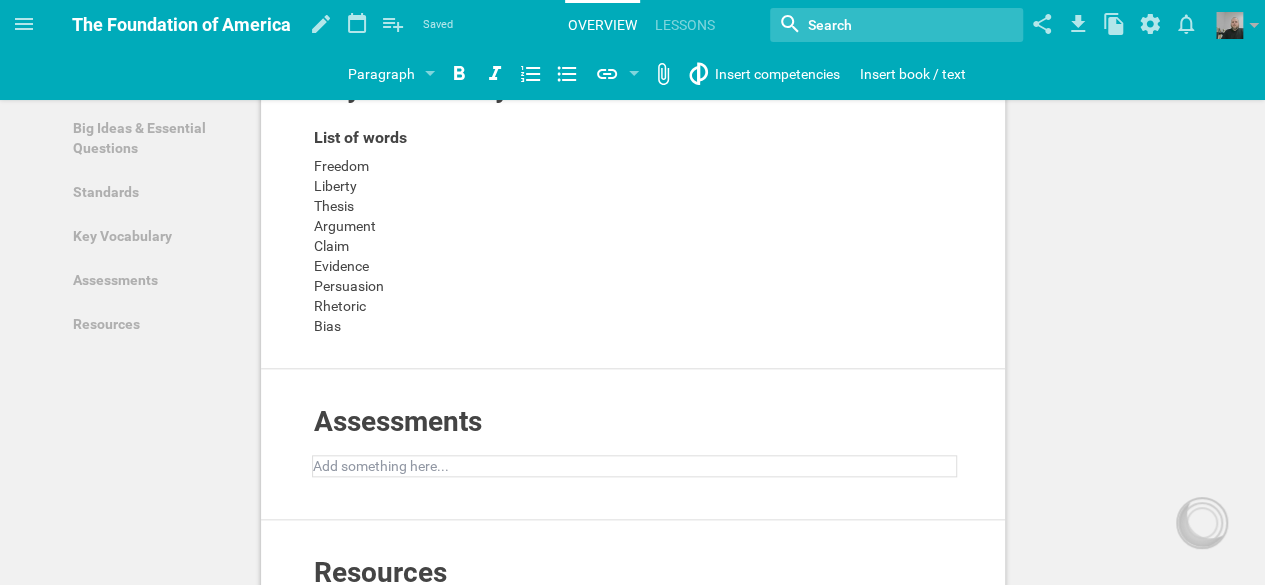 click at bounding box center (635, 466) 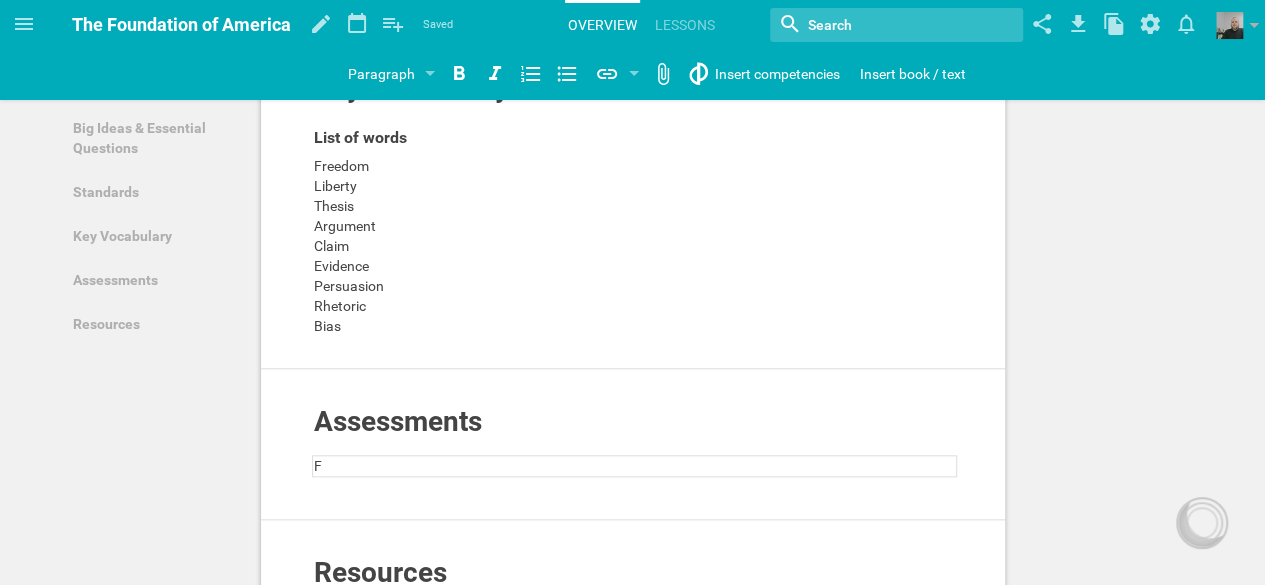 type 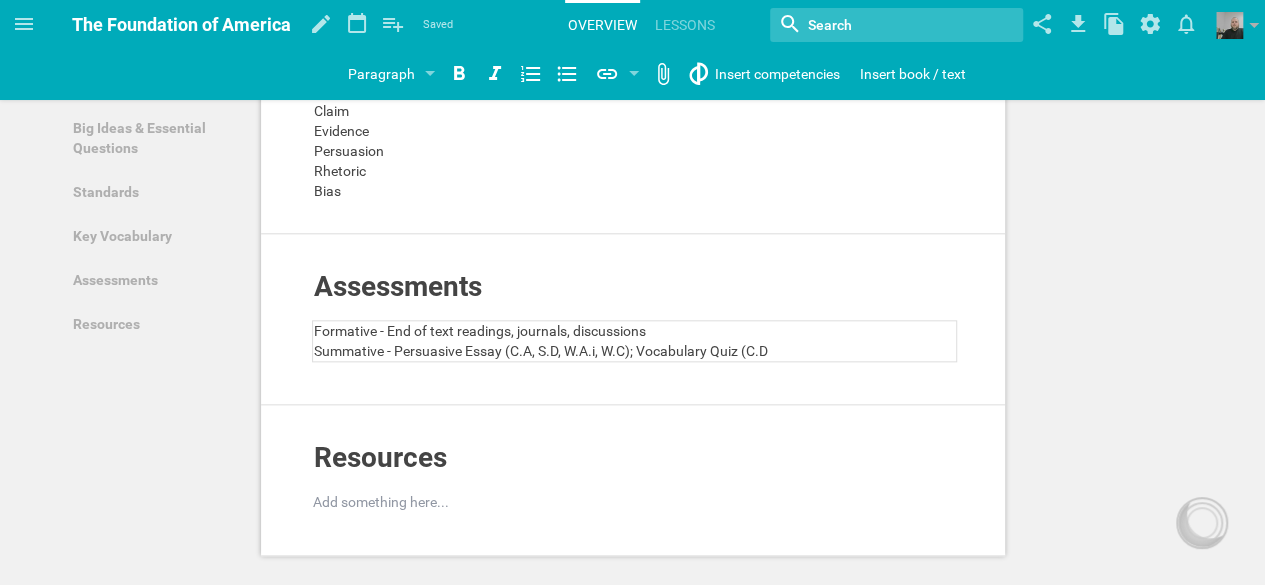 scroll, scrollTop: 970, scrollLeft: 0, axis: vertical 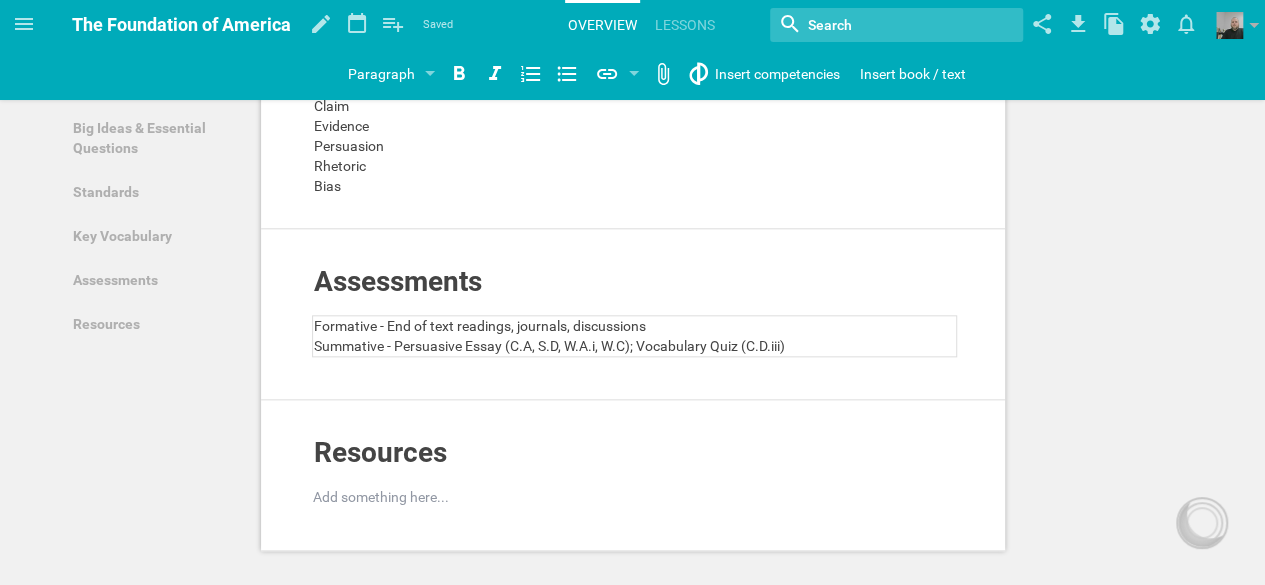 click on "Summative - Persuasive Essay (C.A, S.D, W.A.i, W.C); Vocabulary Quiz (C.D.iii)" at bounding box center [549, 346] 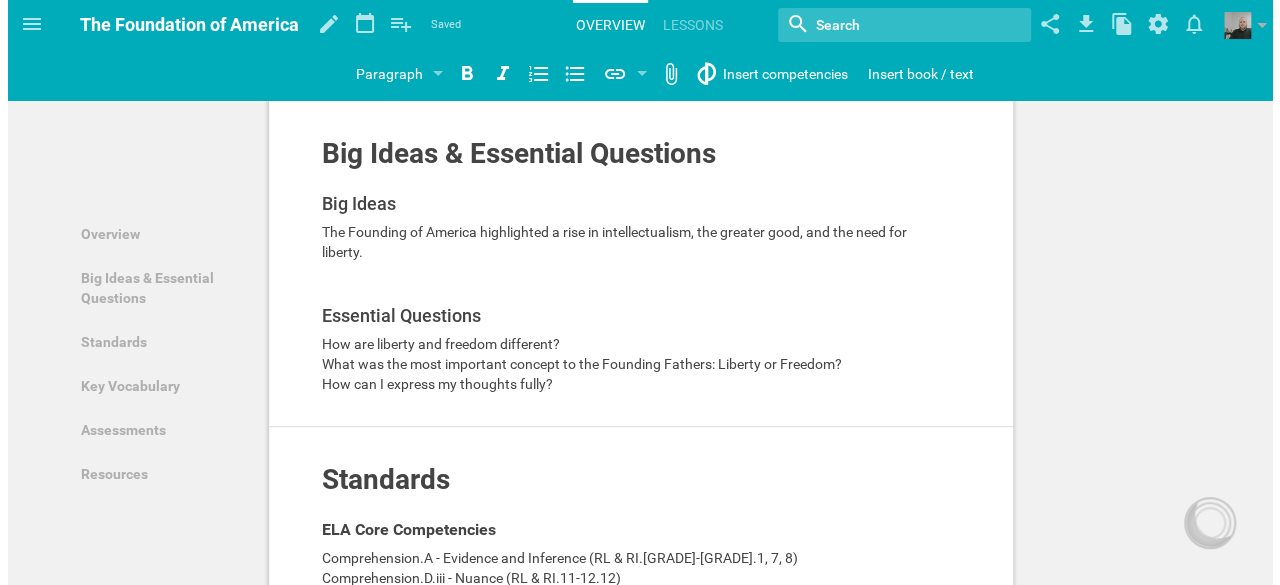 scroll, scrollTop: 0, scrollLeft: 0, axis: both 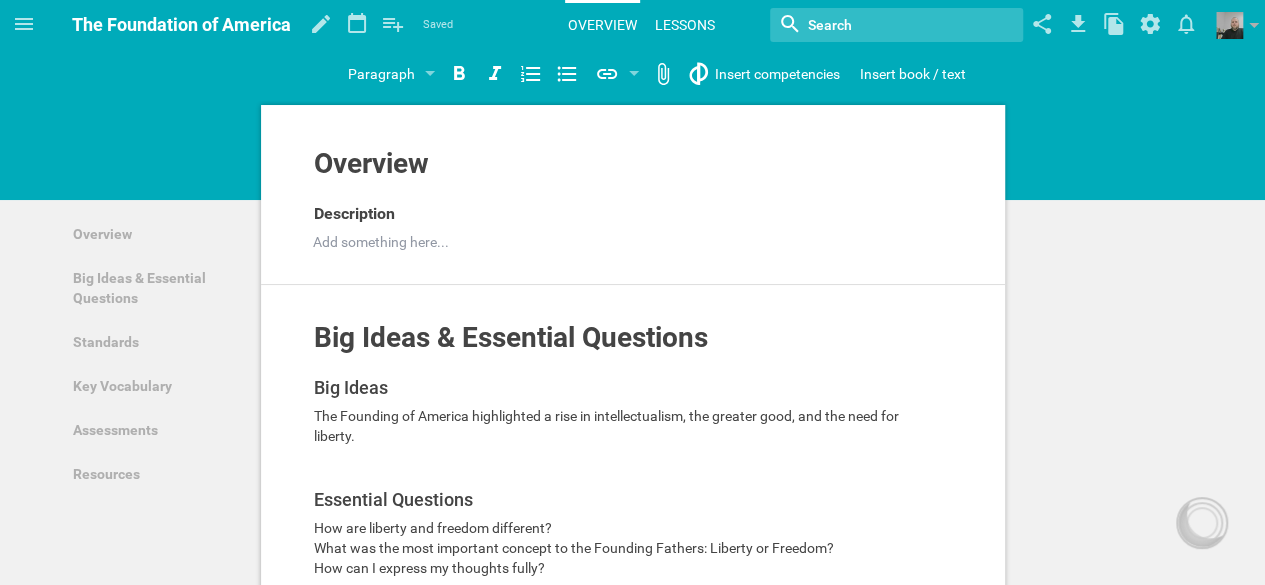 click on "Lessons" at bounding box center [685, 25] 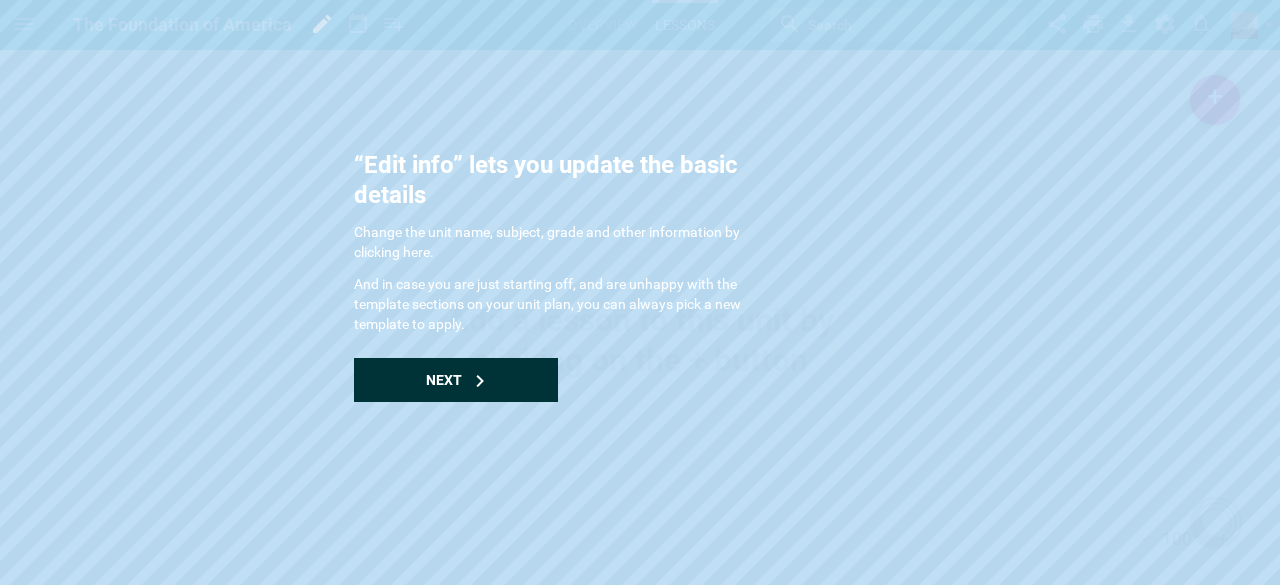 click on "Next" at bounding box center [456, 380] 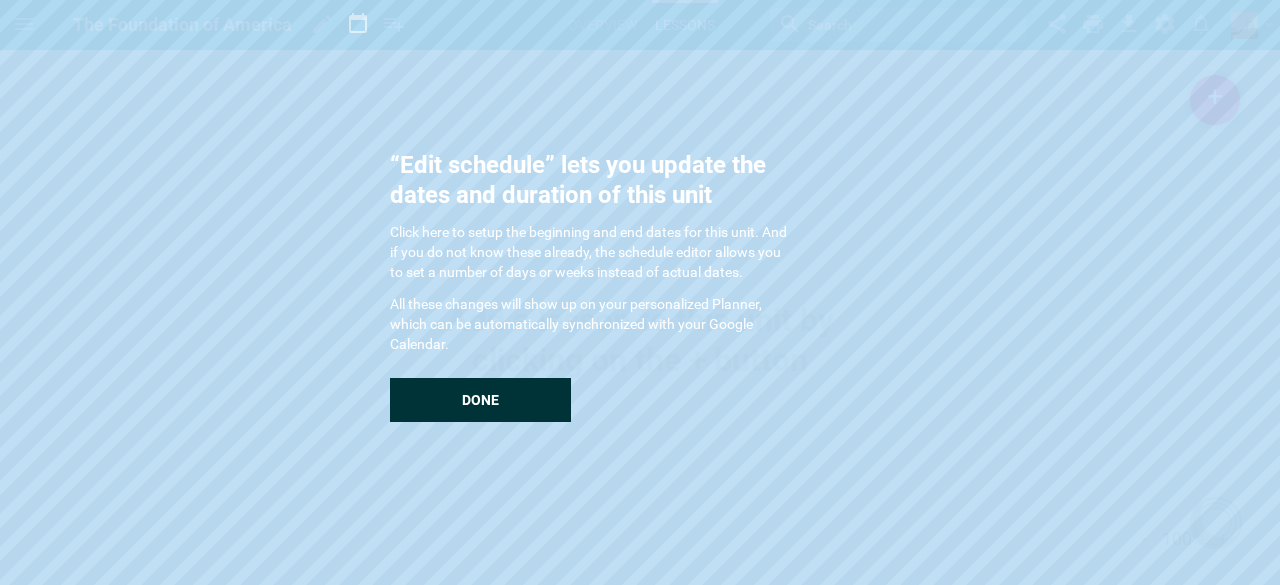 click on "Done" at bounding box center [480, 400] 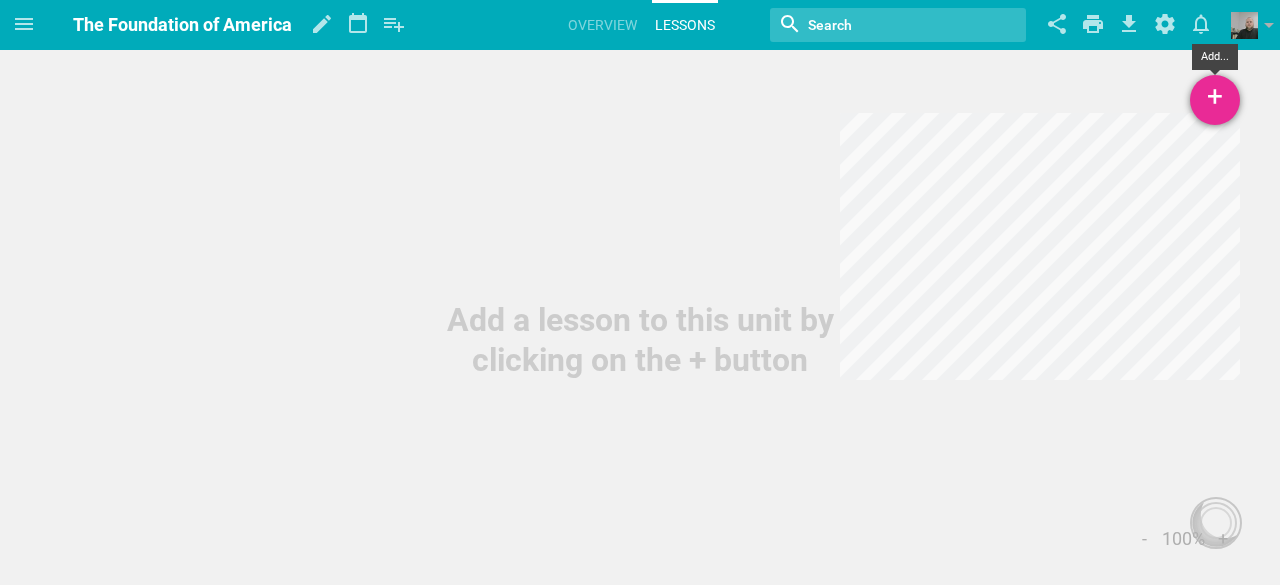 click on "+" at bounding box center [1215, 100] 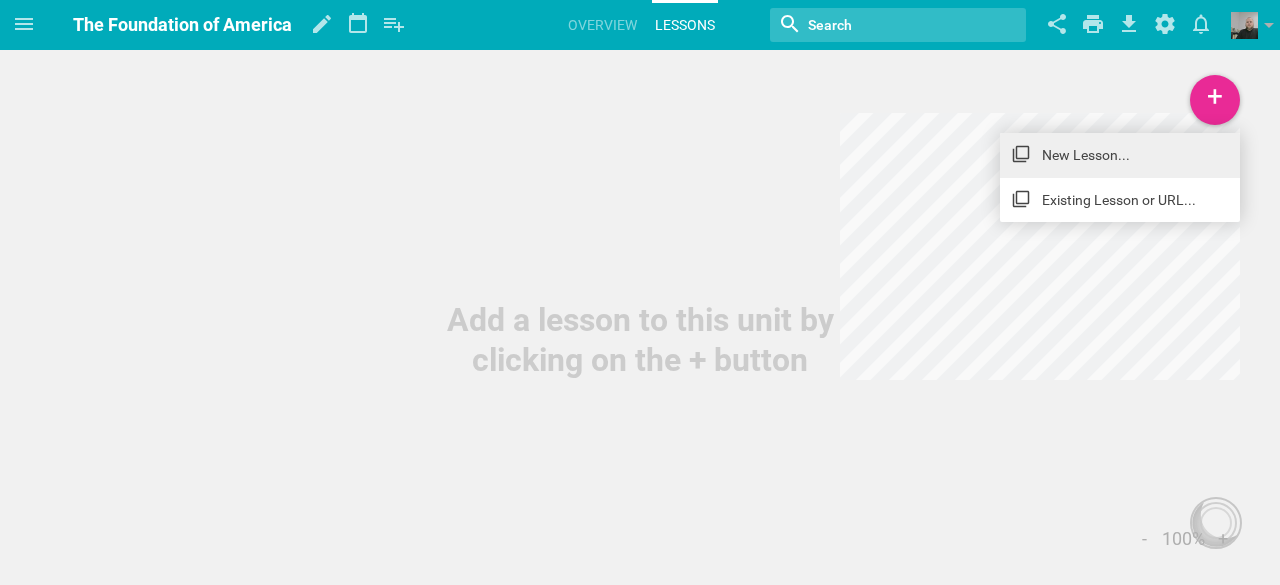 click on "New Lesson..." at bounding box center (1120, 155) 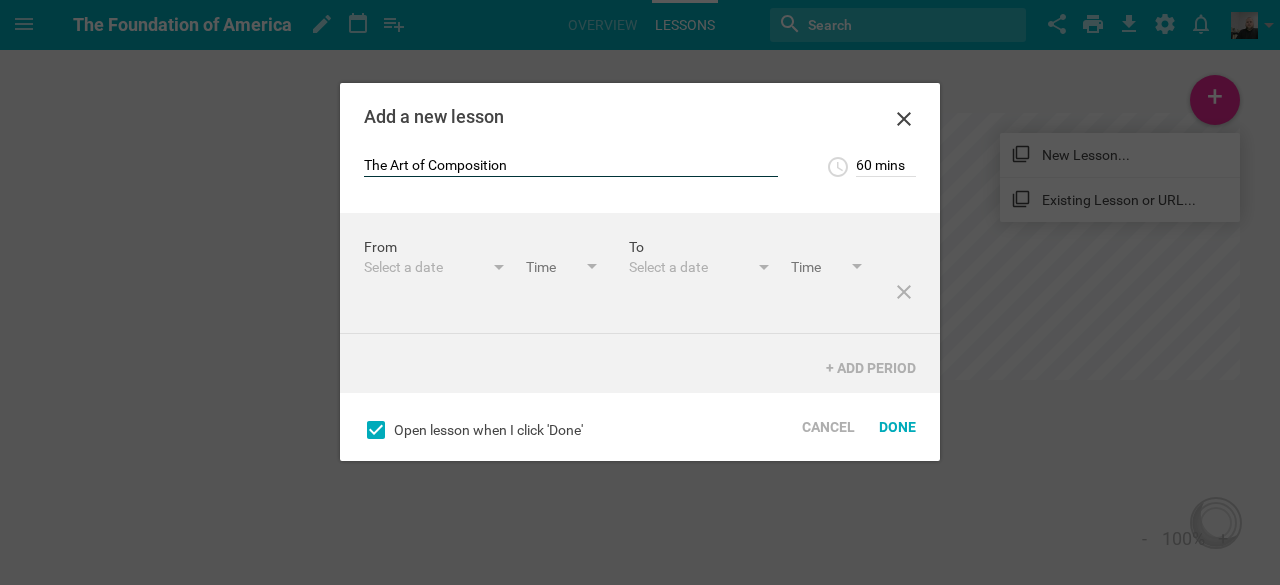 type on "The Art of Composition" 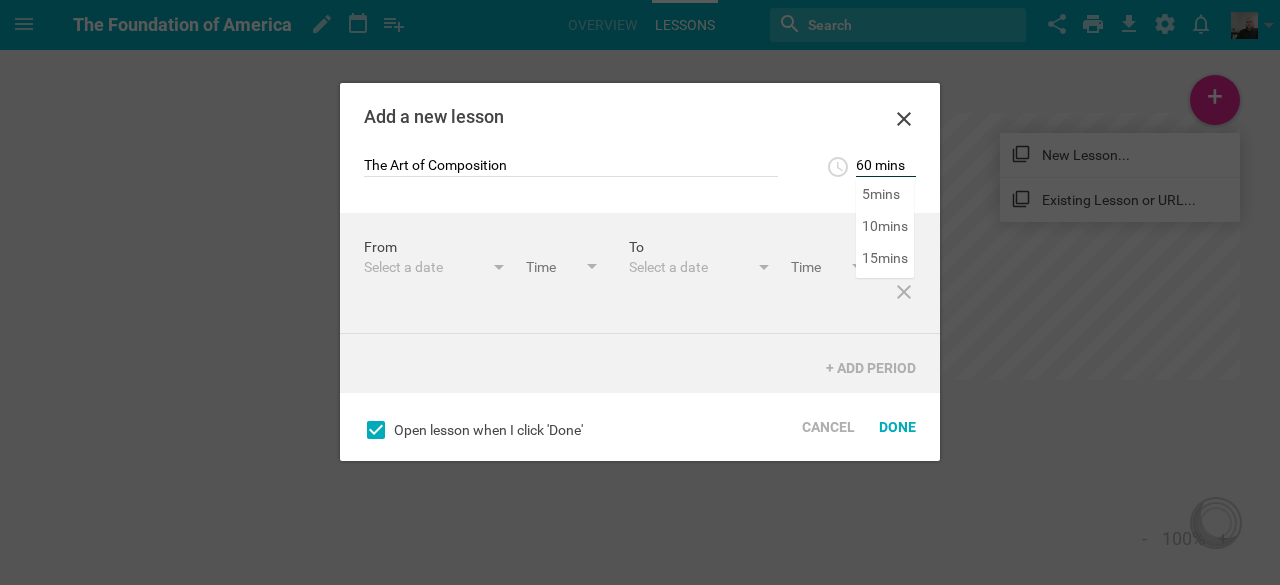 click on "60 mins" at bounding box center [886, 167] 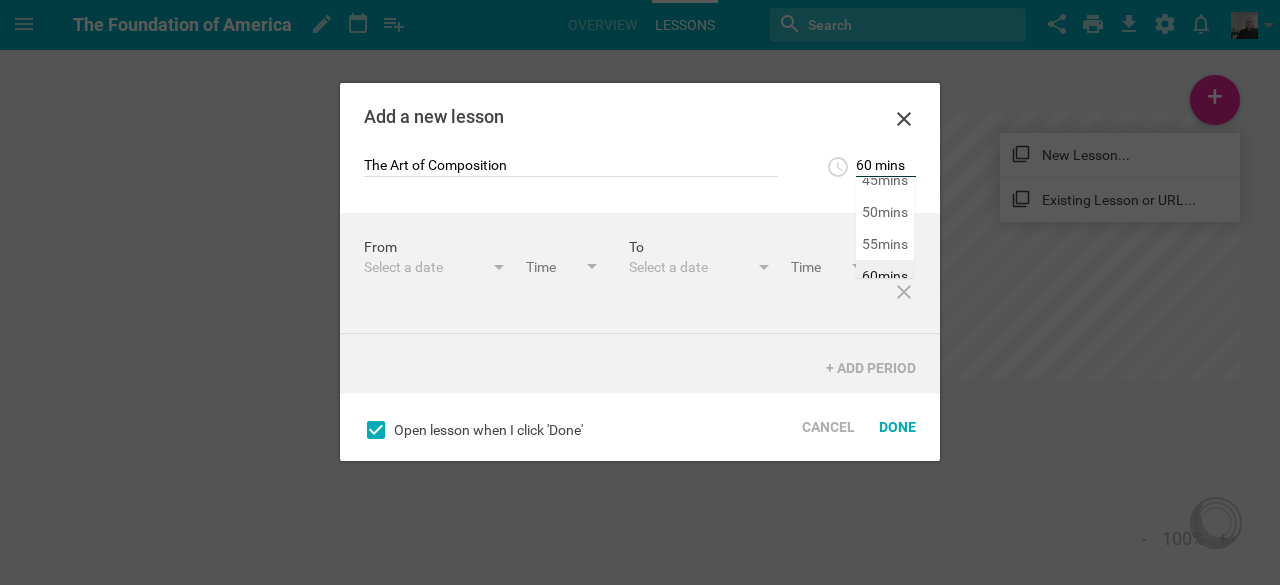 scroll, scrollTop: 269, scrollLeft: 0, axis: vertical 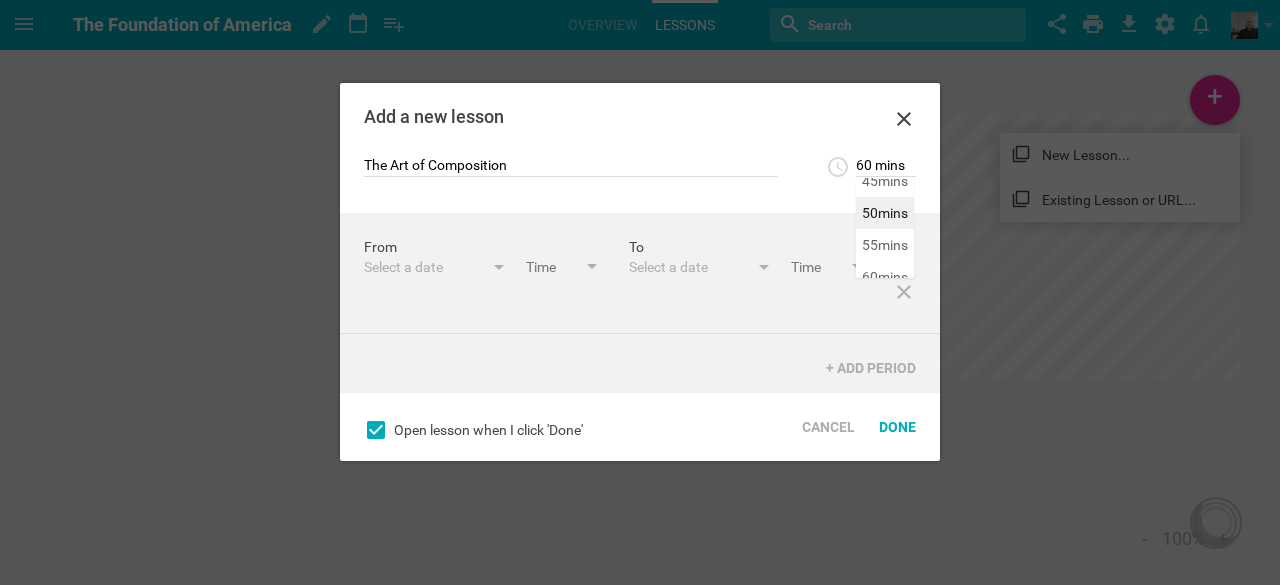 type on "50 mins" 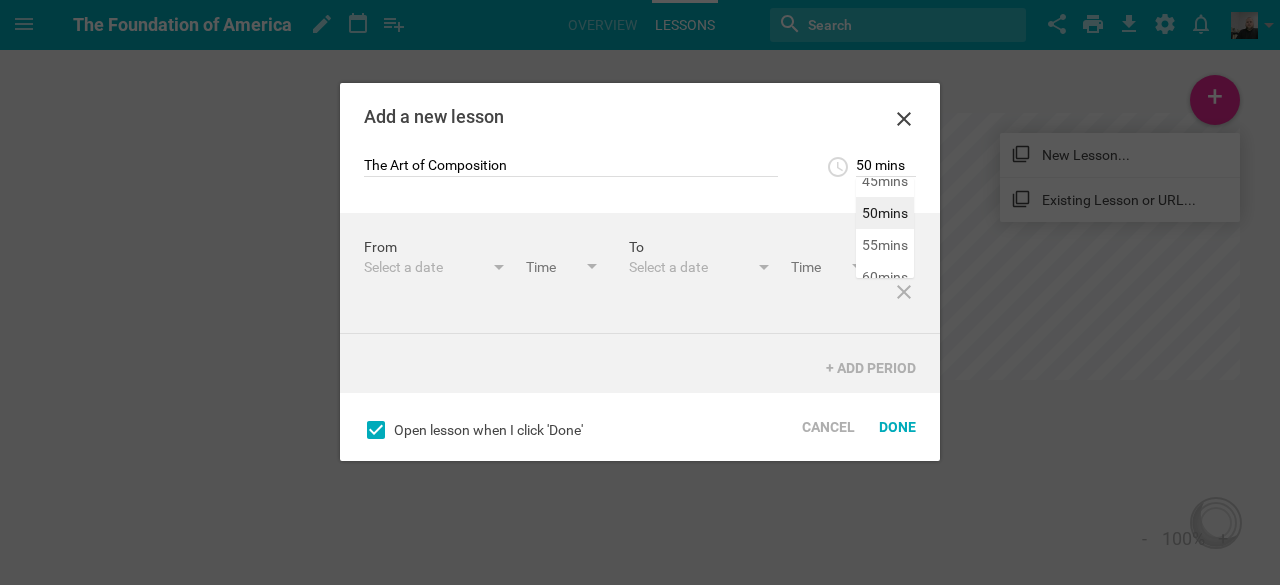 click on "Add a new lesson The Art of Composition 50 mins 5  mins 10  mins 15  mins 20  mins 25  mins 30  mins 35  mins 40  mins 45  mins 50  mins 55  mins 60  mins 65  mins 70  mins 75  mins 80  mins From Select a date August 25 S M T W T F S 27 28 29 30 31 1 2 3 4 5 6 7 8 9 10 11 12 13 14 15 16 17 18 19 20 21 22 23 24 25 26 27 28 29 30 31 1 2 3 4 5 6 0:00am 0:30am 1:00am 1:30am 2:00am 2:30am 3:00am 3:30am 4:00am 4:30am 5:00am 5:30am 6:00am 6:30am 7:00am 7:30am 8:00am 8:30am 9:00am 9:30am 10:00am 10:30am 11:00am 11:30am 12:00pm 12:30pm 1:00pm 1:30pm 2:00pm 2:30pm 3:00pm 3:30pm 4:00pm 4:30pm 5:00pm 5:30pm 6:00pm 6:30pm 7:00pm 7:30pm 8:00pm 8:30pm 9:00pm 9:30pm 10:00pm 10:30pm 11:00pm 11:30pm To Select a date August 25 S M T W T F S 27 28 29 30 31 1 2 3 4 5 6 7 8 9 10 11 12 13 14 15 16 17 18 19 20 21 22 23 24 25 26 27 28 29 30 31 1 2 3 4 5 6 0:00am 0:30am 1:00am 1:30am 2:00am 2:30am 3:00am 3:30am 4:00am 4:30am 5:00am 5:30am 6:00am 6:30am 7:00am 7:30am 8:00am 8:30am 9:00am 9:30am 10:00am 10:30am 11:00am 11:30am 12:00pm" at bounding box center (640, 272) 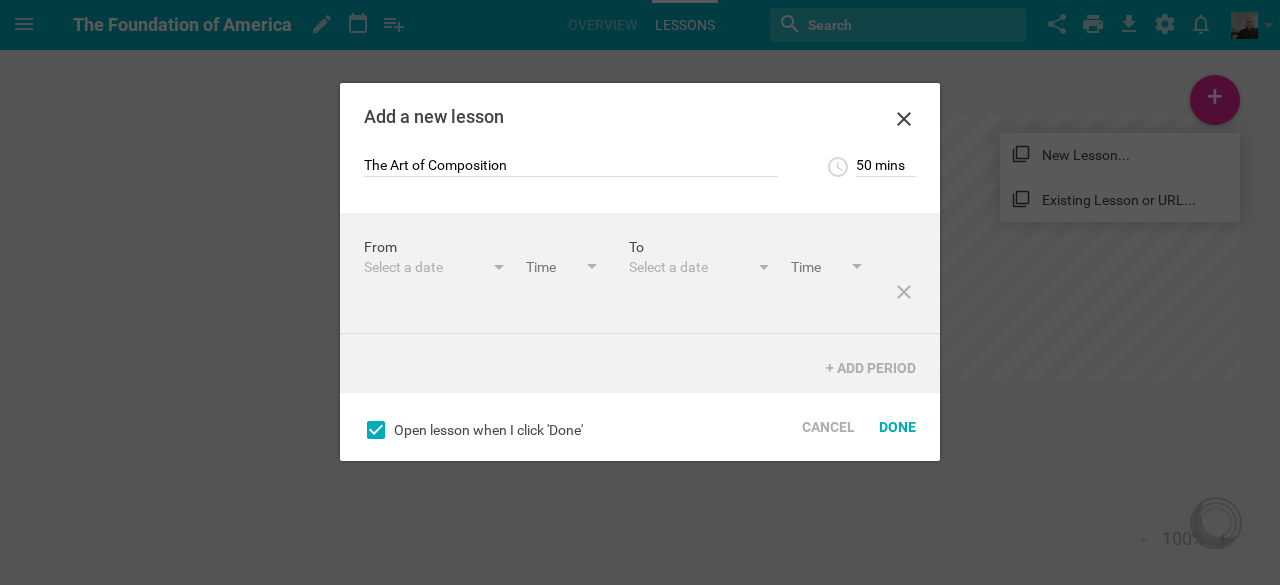click on "Select a date August 25 S M T W T F S 27 28 29 30 31 1 2 3 4 5 6 7 8 9 10 11 12 13 14 15 16 17 18 19 20 21 22 23 24 25 26 27 28 29 30 31 1 2 3 4 5 6" at bounding box center [436, 267] 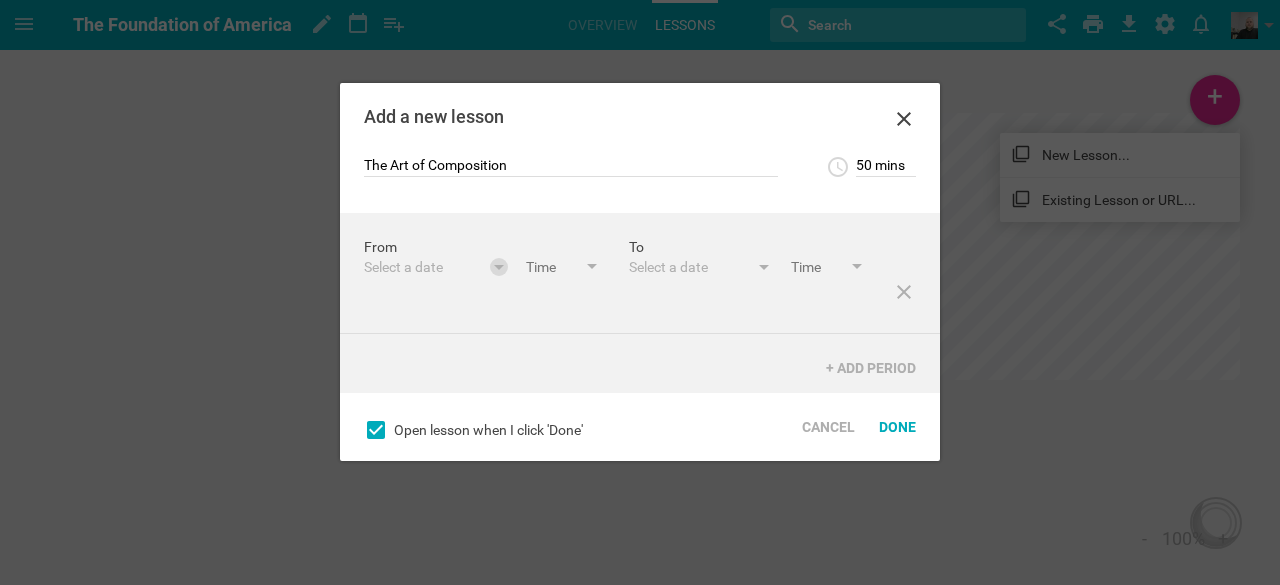 click at bounding box center (499, 267) 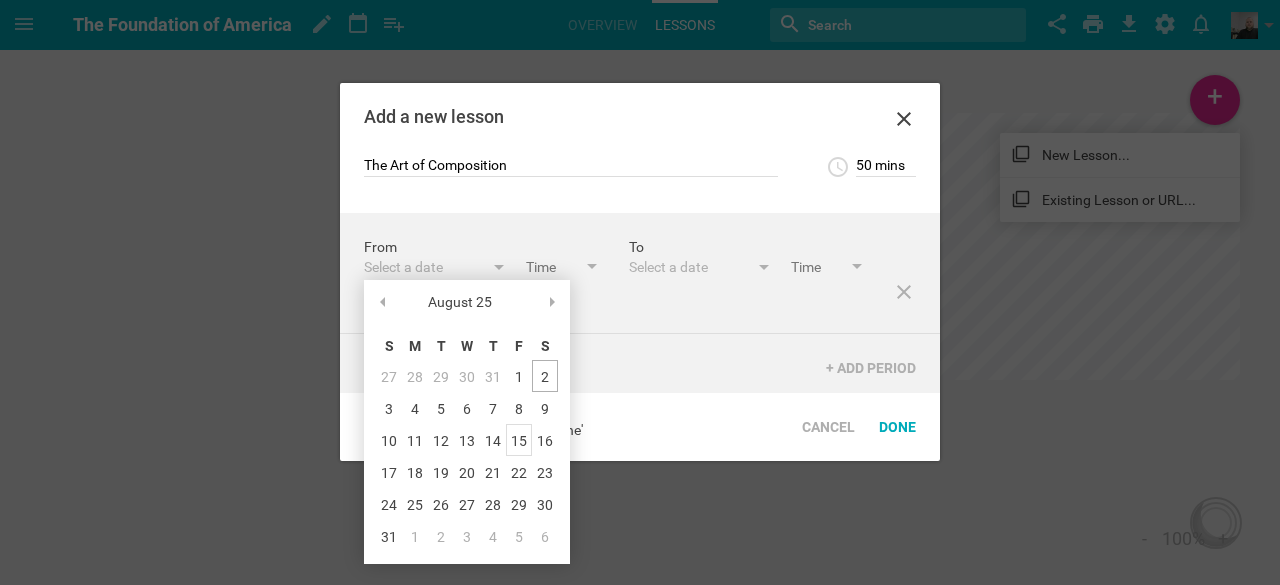 click on "15" at bounding box center [519, 440] 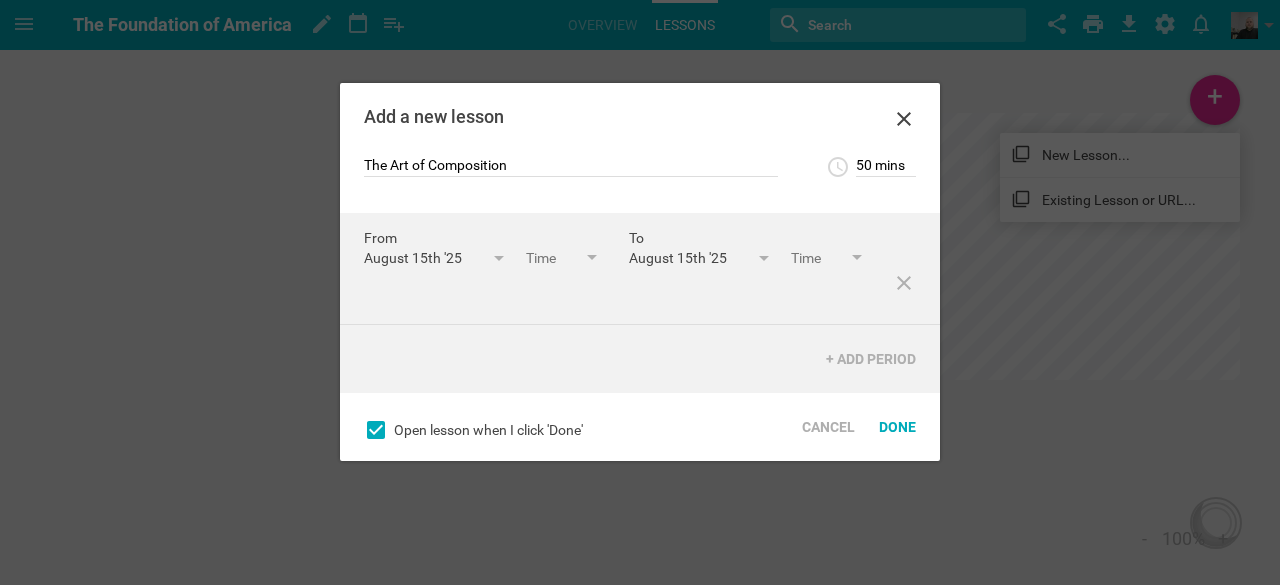 scroll, scrollTop: 0, scrollLeft: 0, axis: both 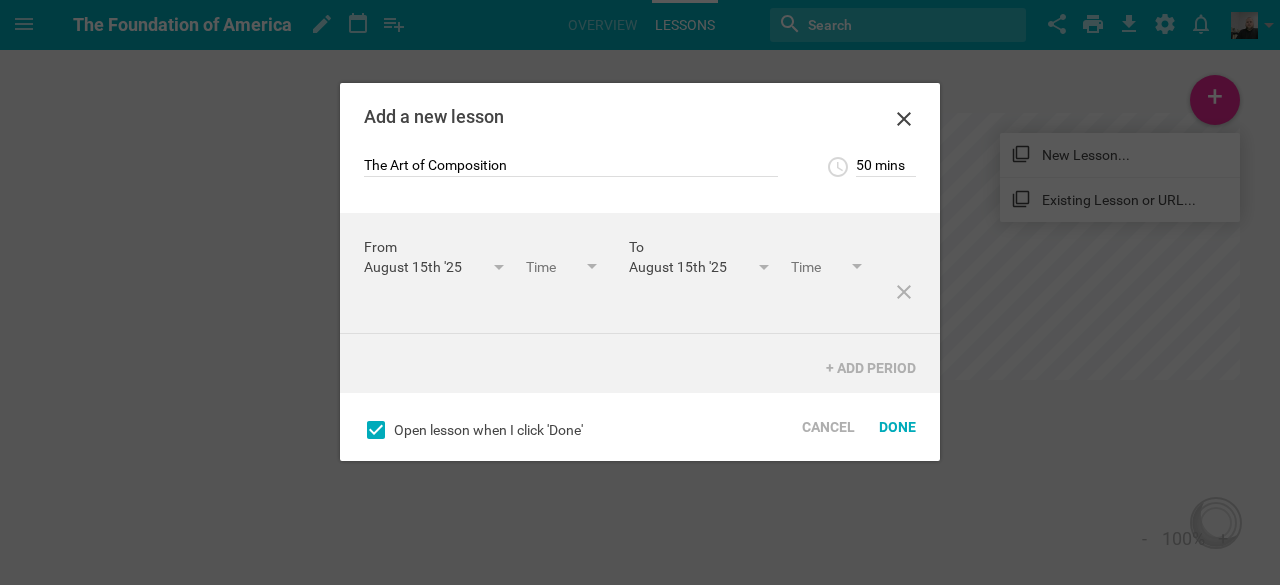 click 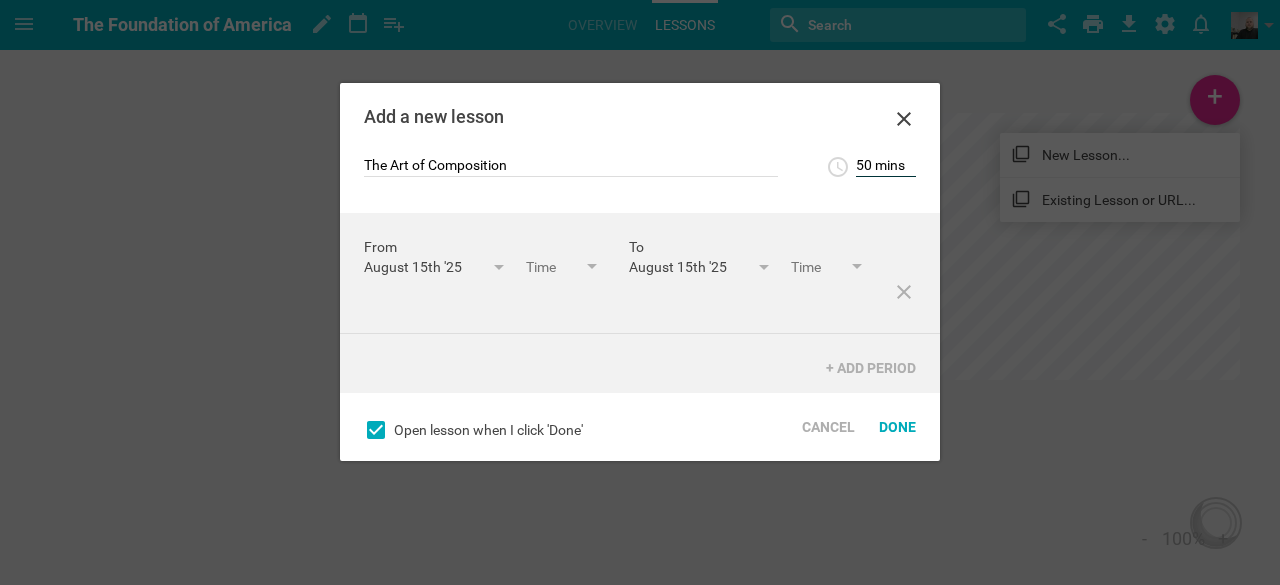 click on "50 mins" at bounding box center [886, 167] 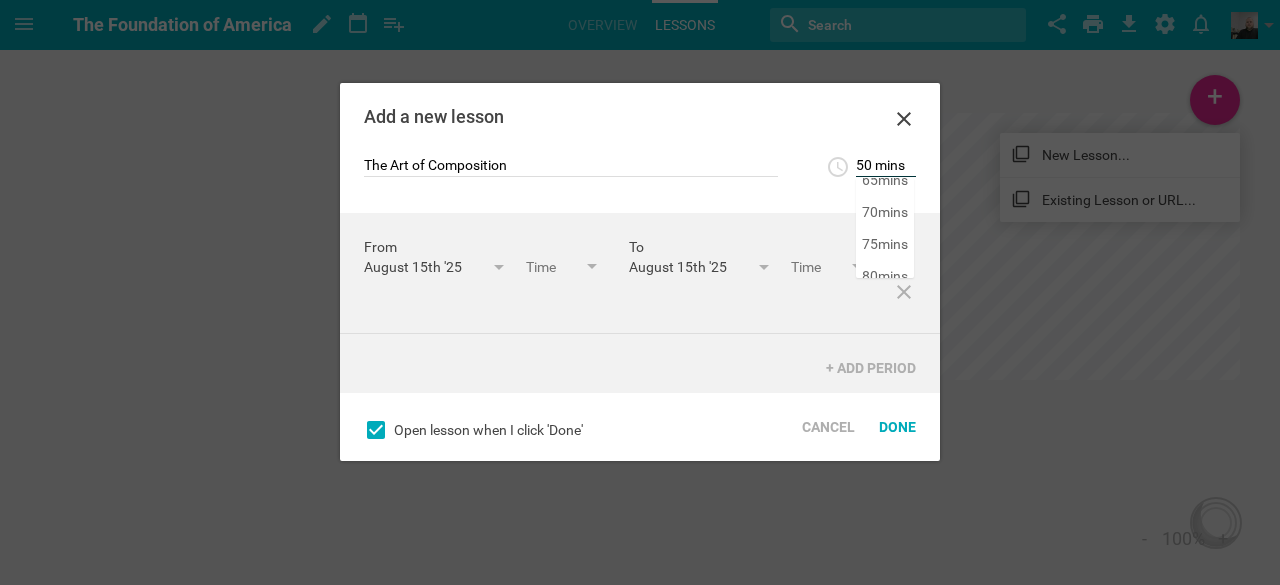 scroll, scrollTop: 412, scrollLeft: 0, axis: vertical 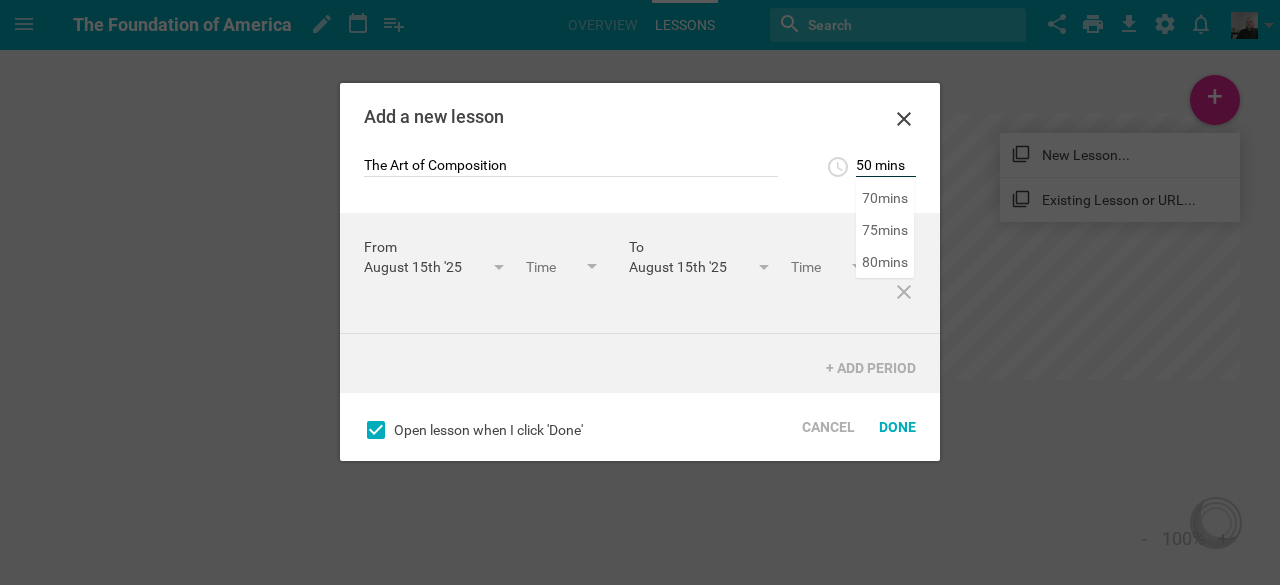 click on "50 mins" at bounding box center (886, 167) 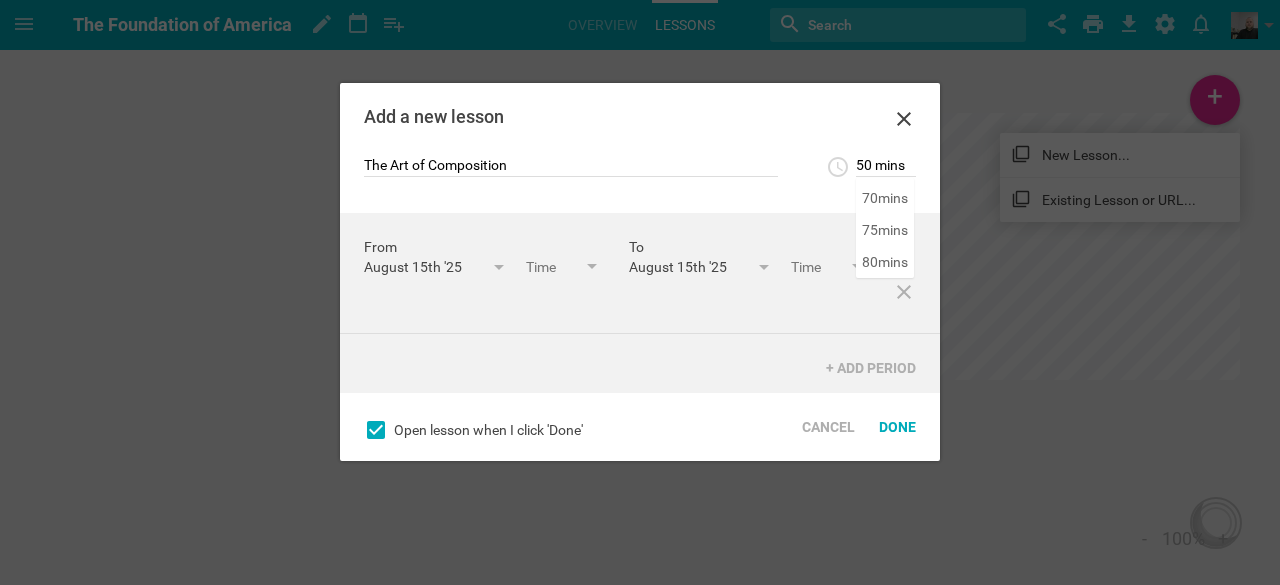 click on "From [DATE] [DATE] [CALENDAR] [TIME] To [DATE] [DATE] [CALENDAR]" at bounding box center [640, 273] 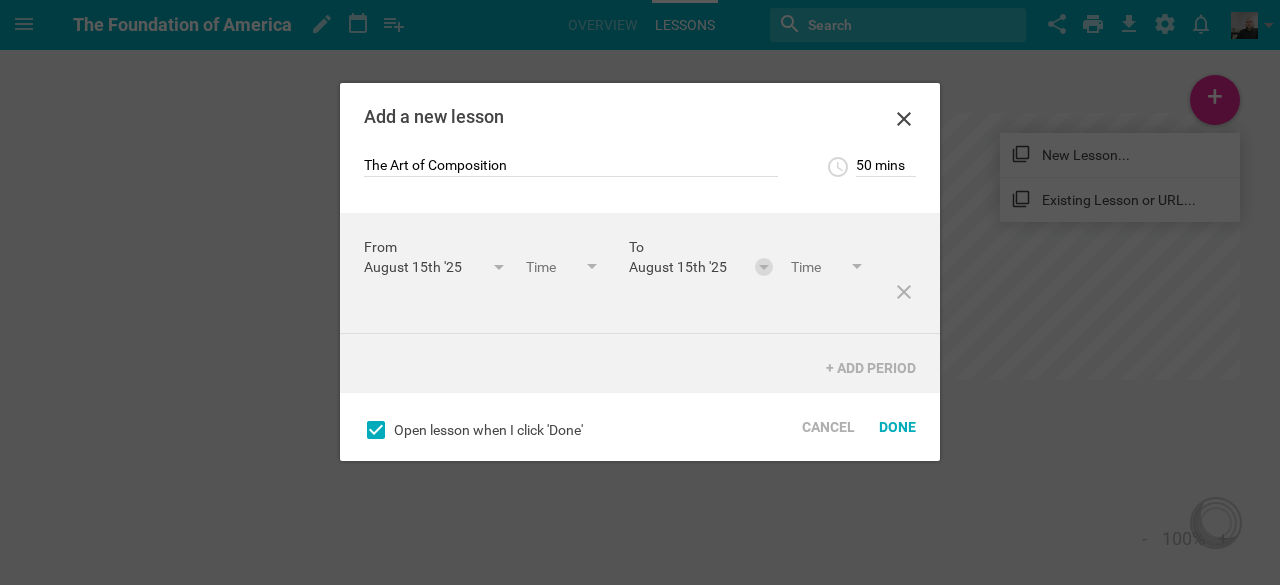 click at bounding box center [764, 269] 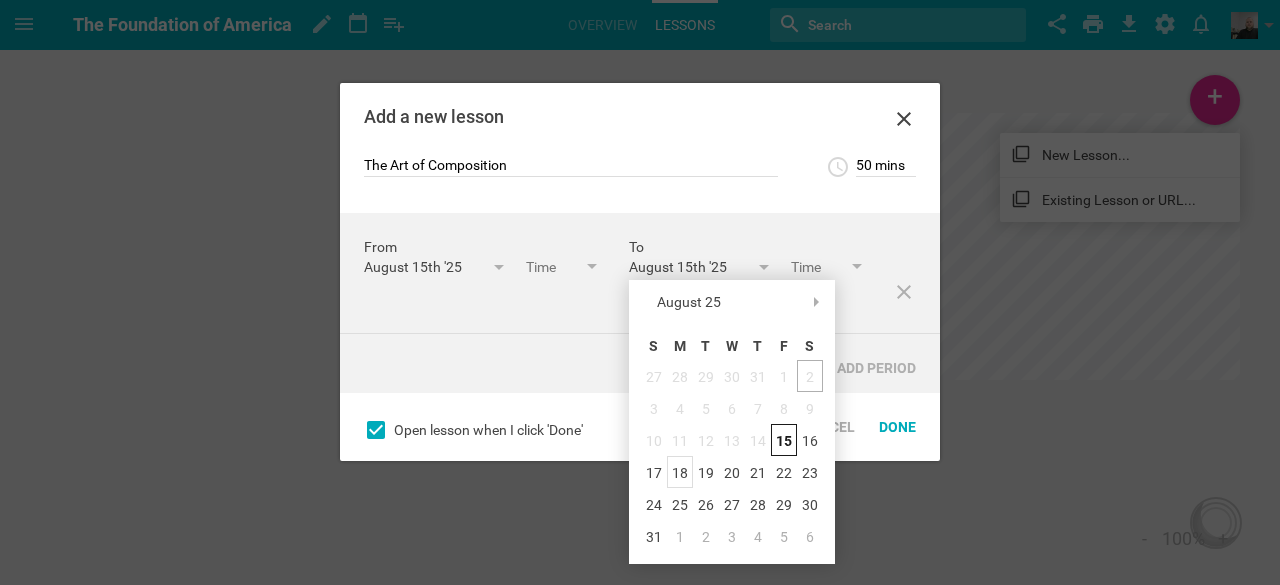 click on "18" at bounding box center (680, 472) 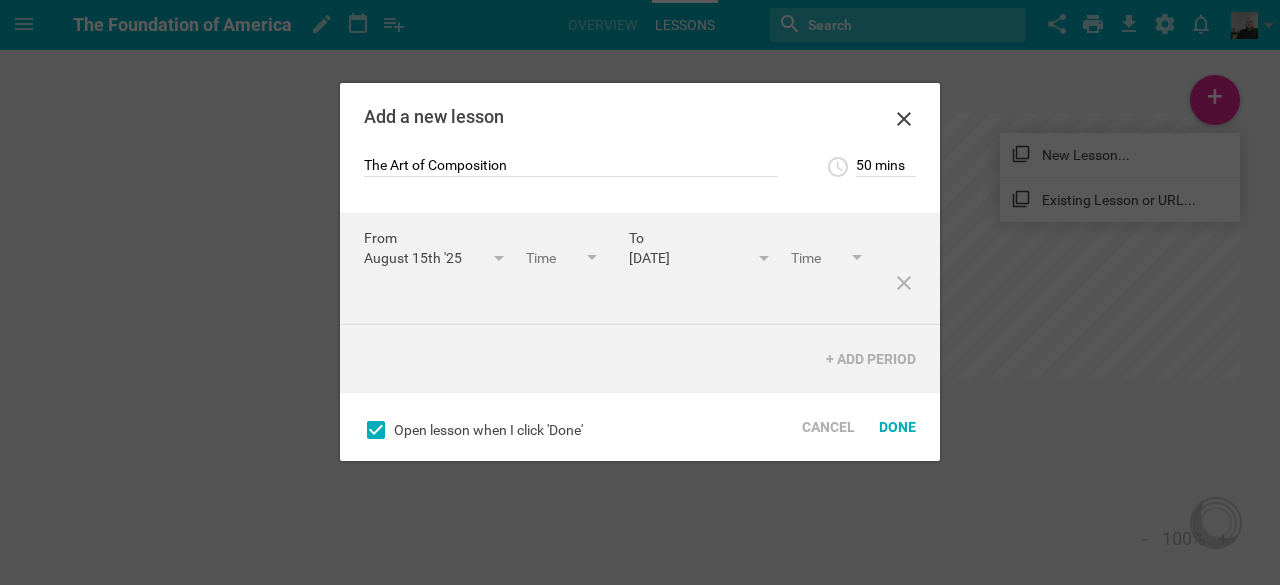 scroll, scrollTop: 0, scrollLeft: 0, axis: both 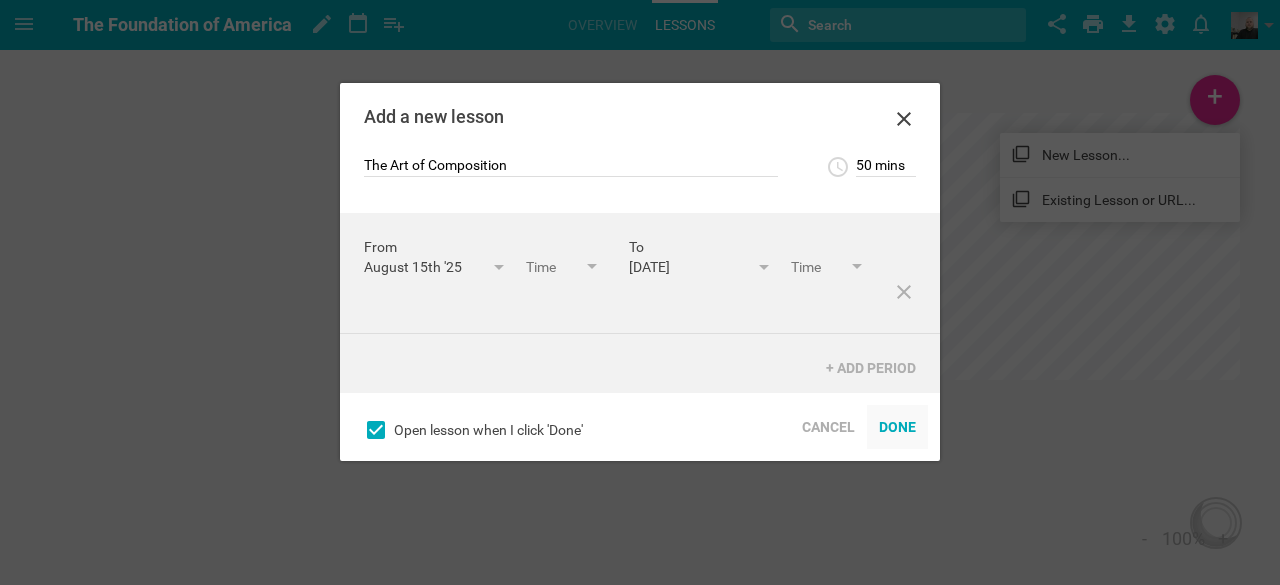 click on "Done" at bounding box center (897, 427) 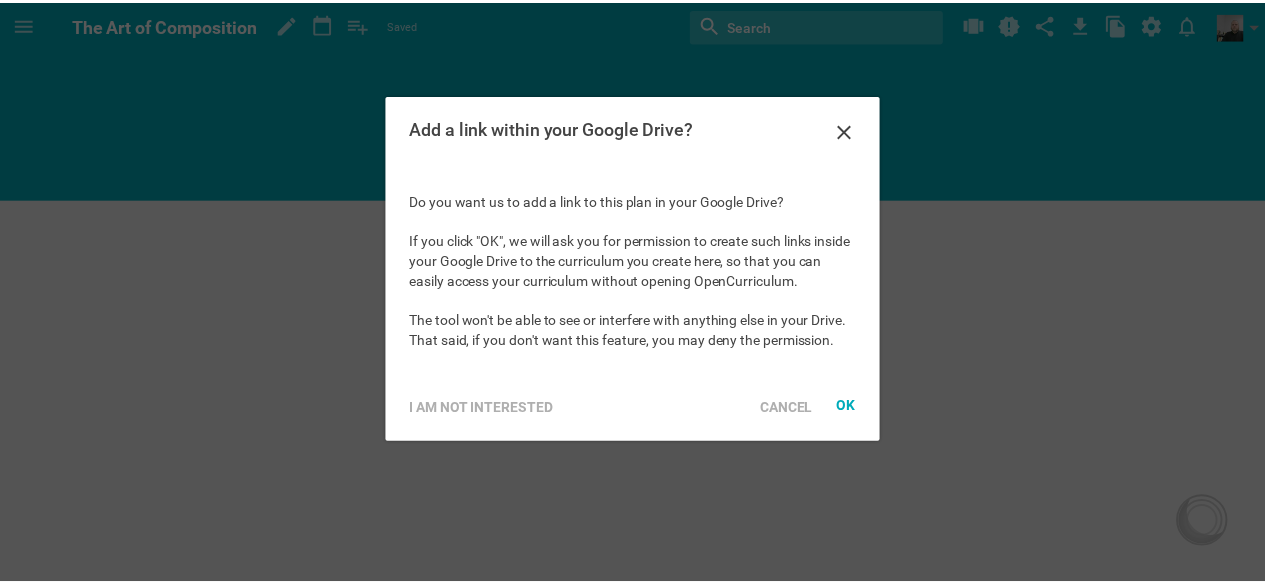 scroll, scrollTop: 0, scrollLeft: 0, axis: both 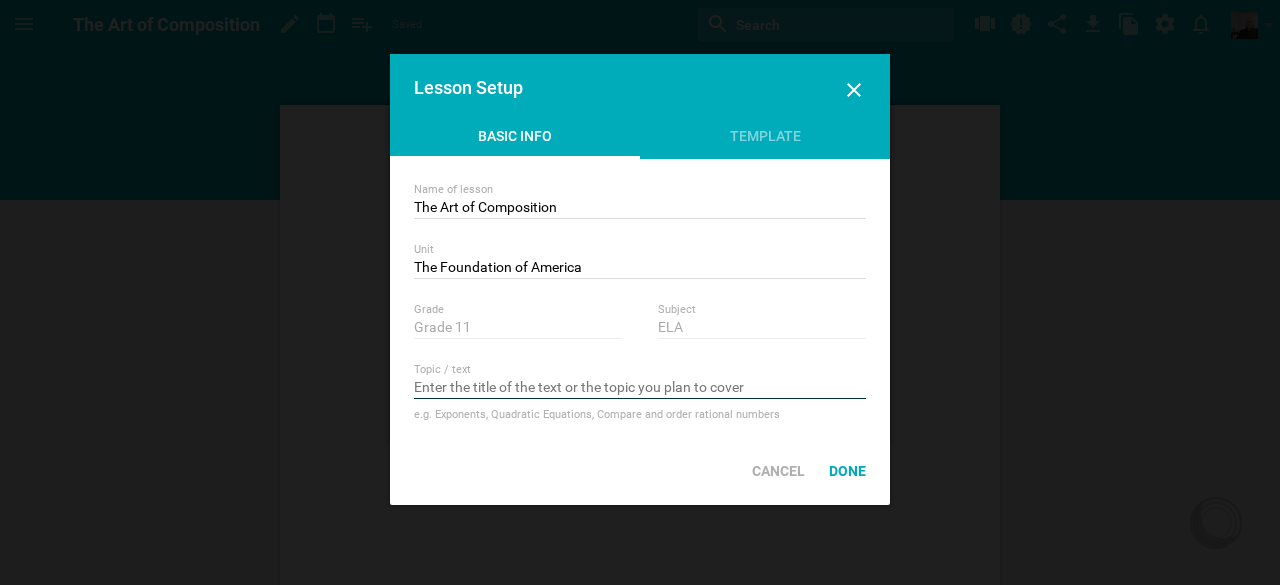 click at bounding box center [640, 389] 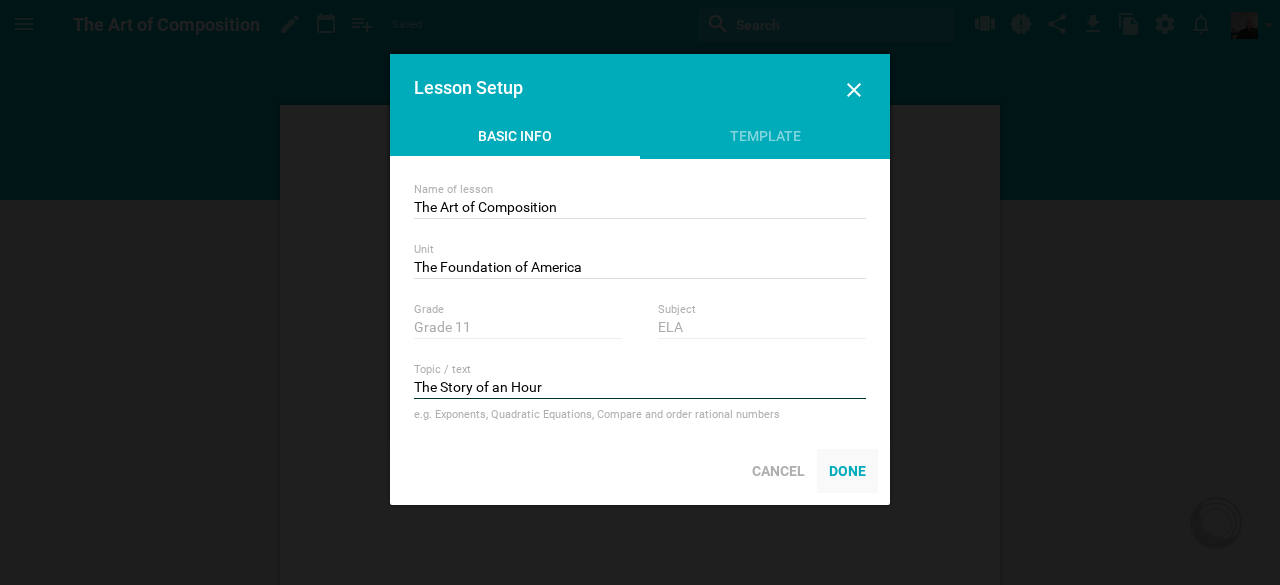 type on "The Story of an Hour" 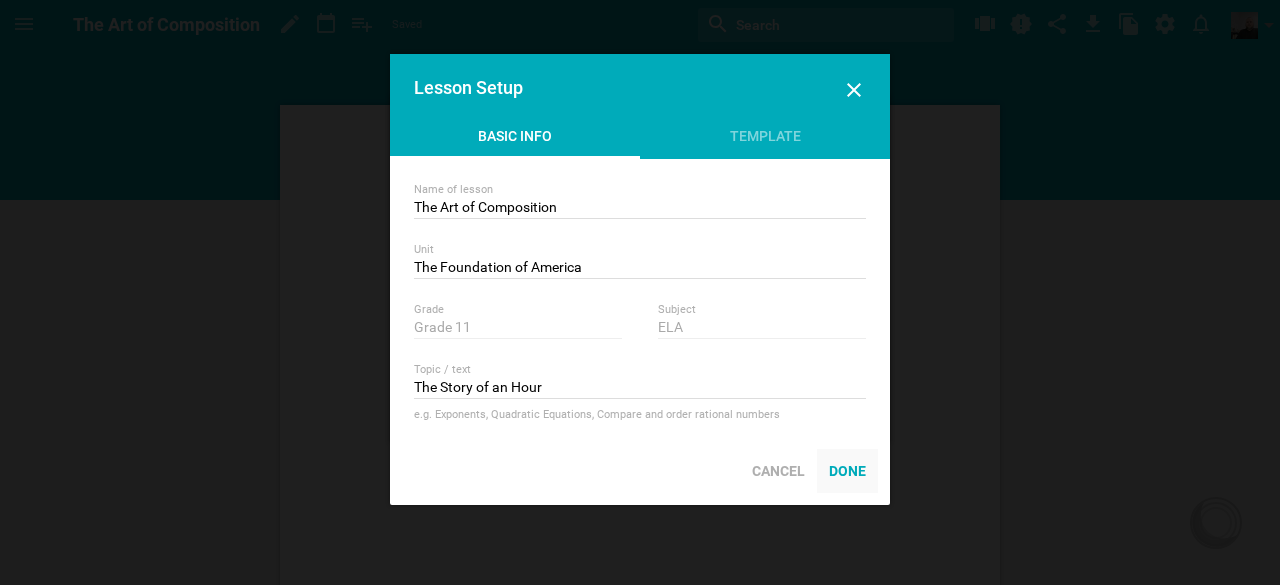click on "Done" at bounding box center (847, 471) 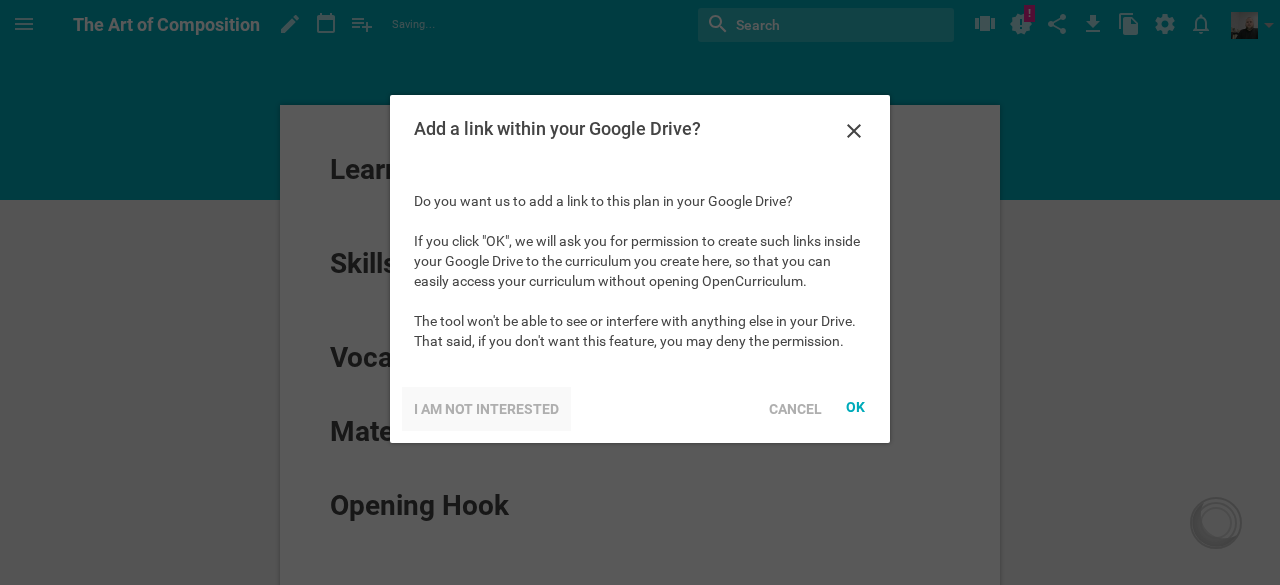 click on "I am not interested" at bounding box center (486, 409) 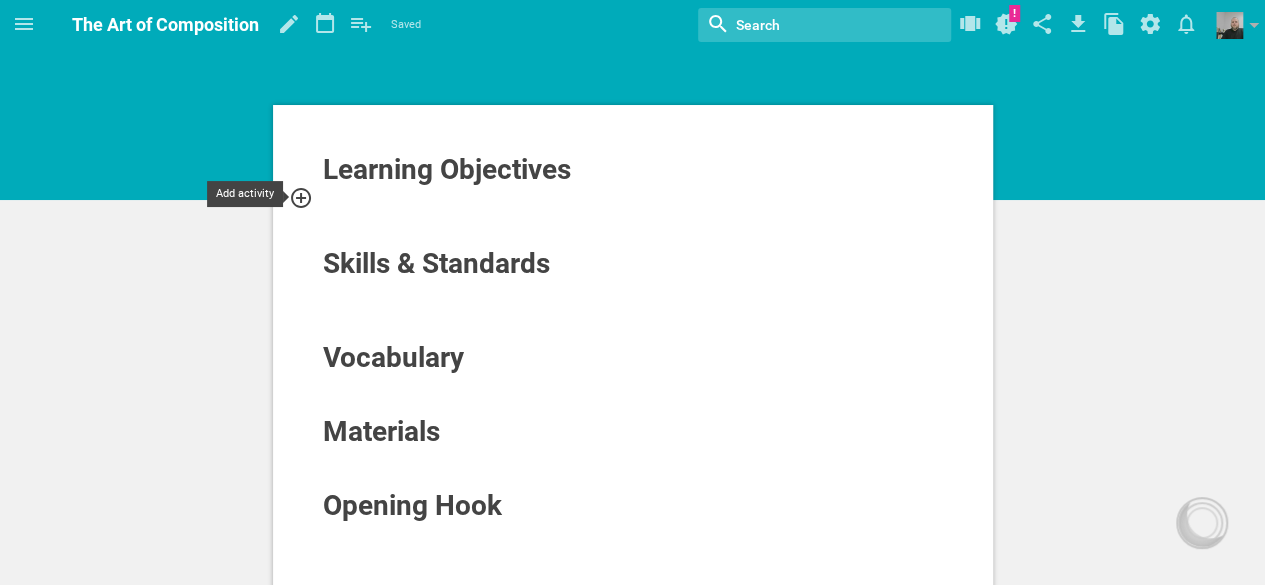 click 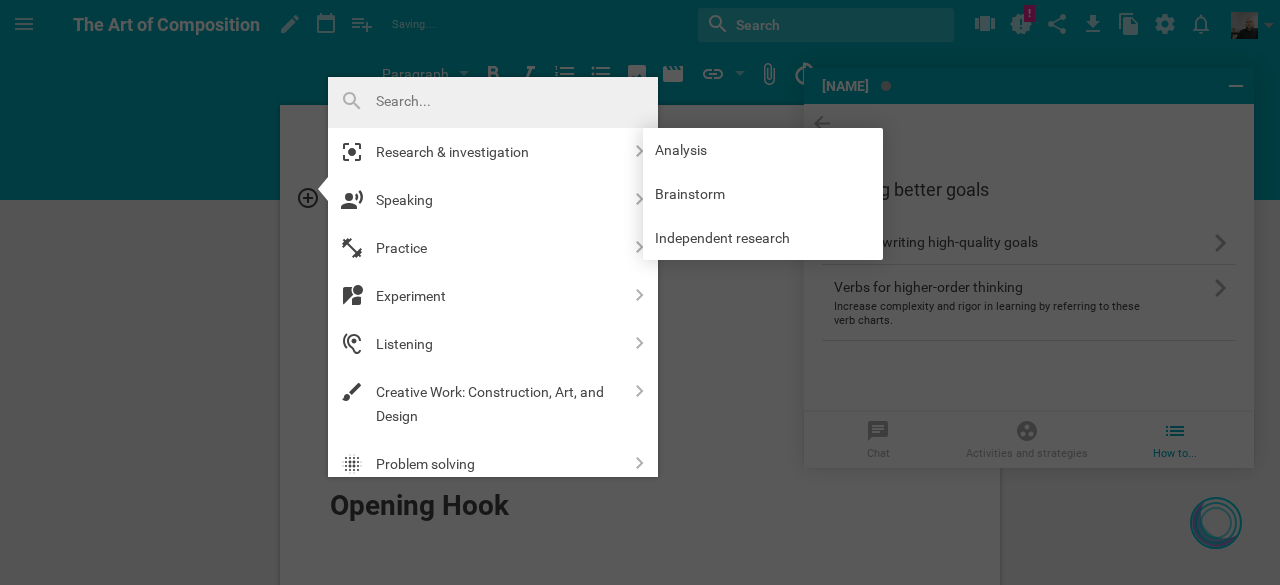 click on "Research & investigation" at bounding box center [493, 152] 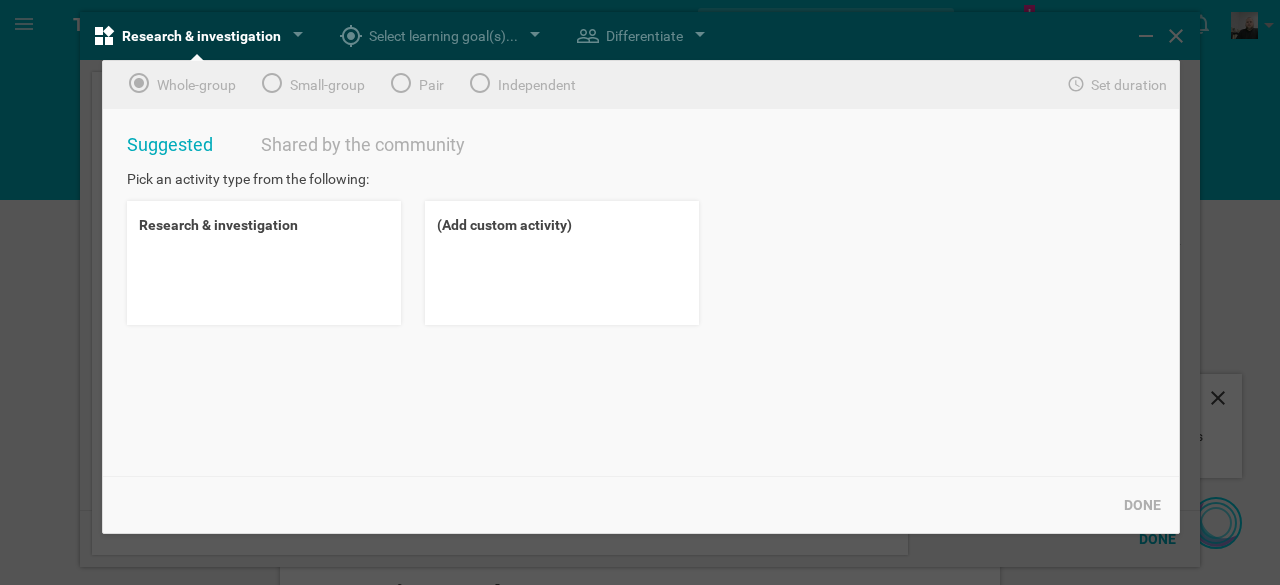 click on "Done" at bounding box center [1142, 505] 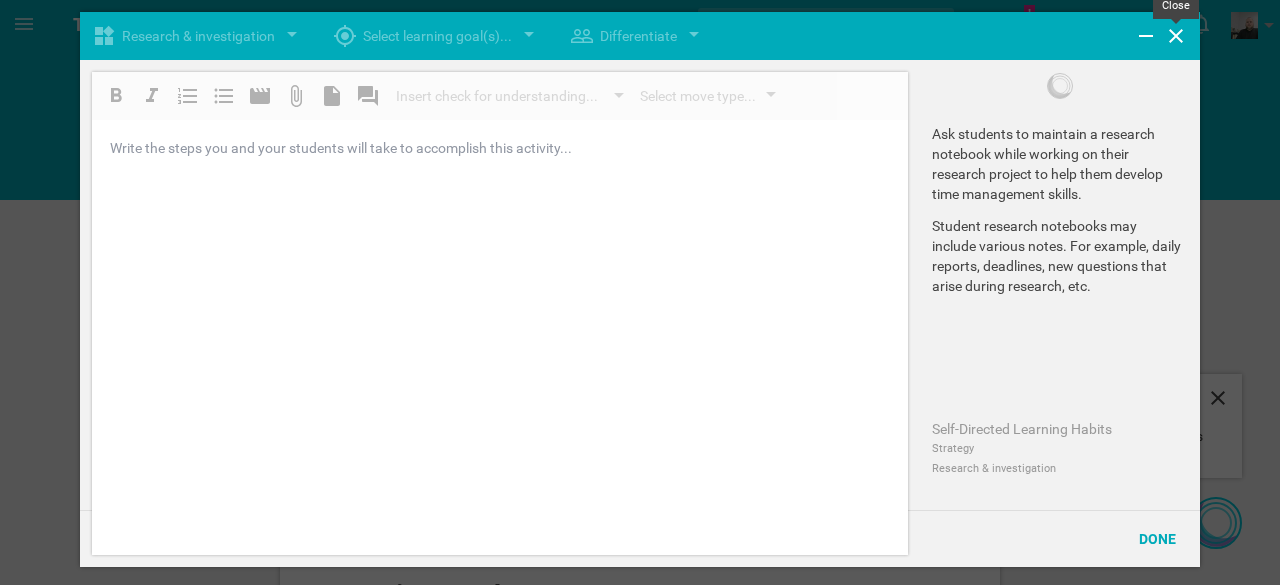 click 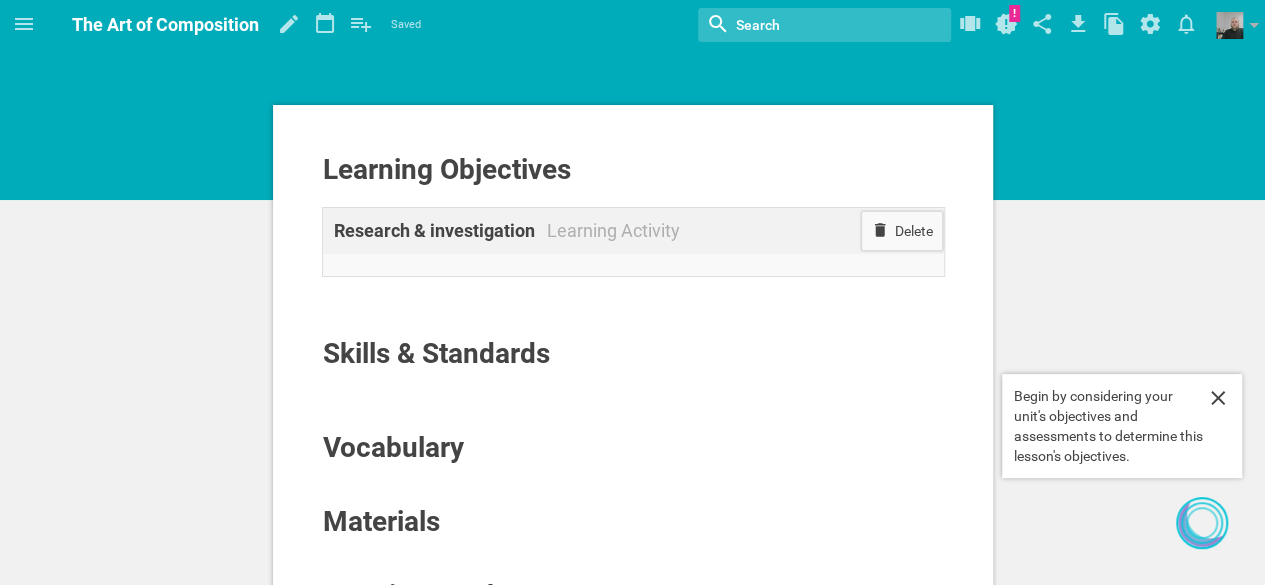 click on "Delete" at bounding box center [902, 231] 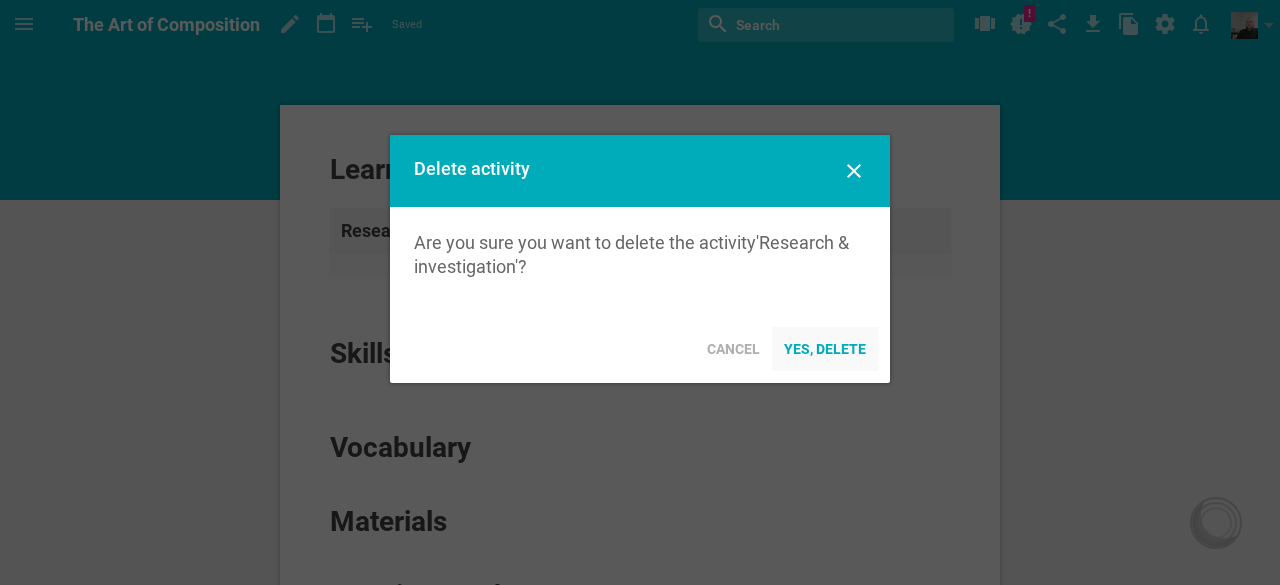click on "Yes, delete" at bounding box center (825, 349) 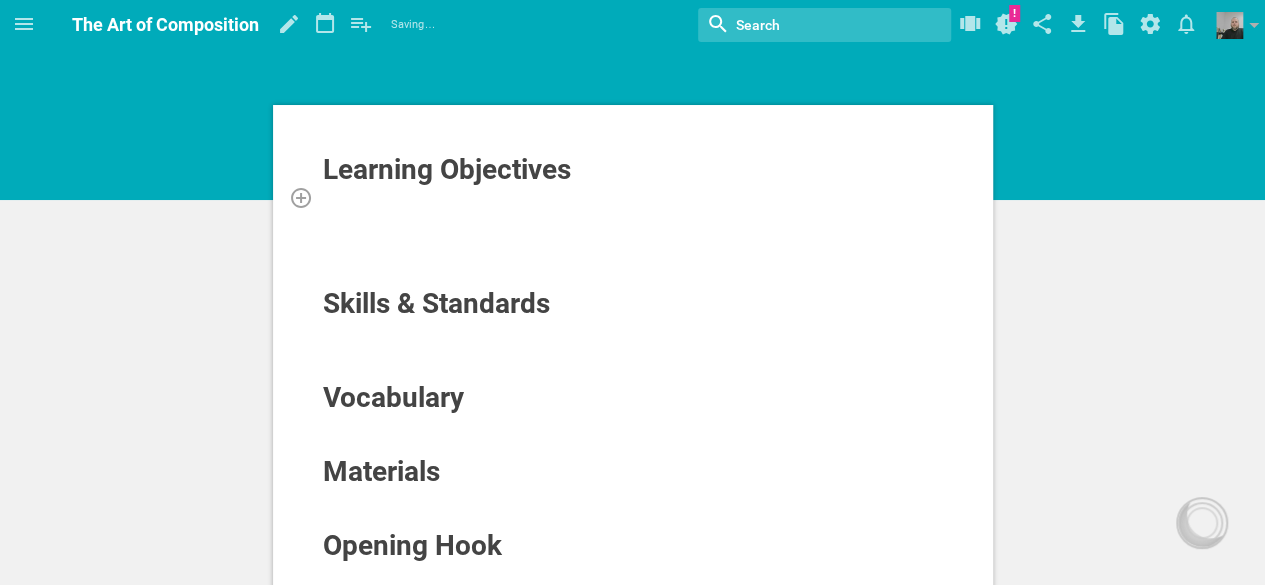 click at bounding box center (633, 197) 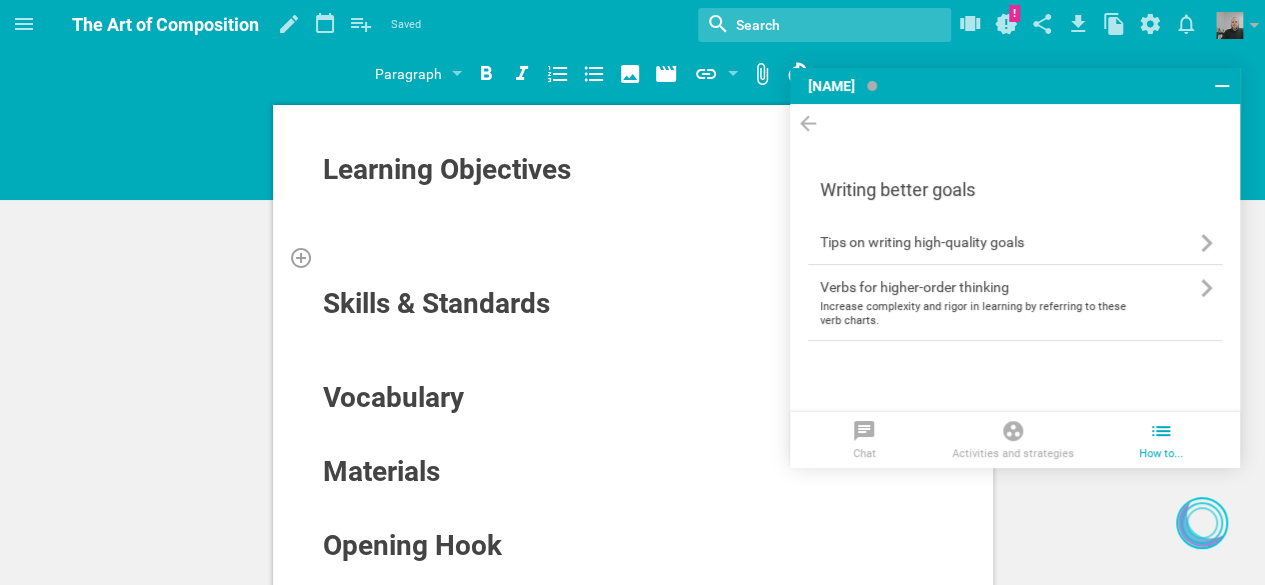 scroll, scrollTop: 0, scrollLeft: 0, axis: both 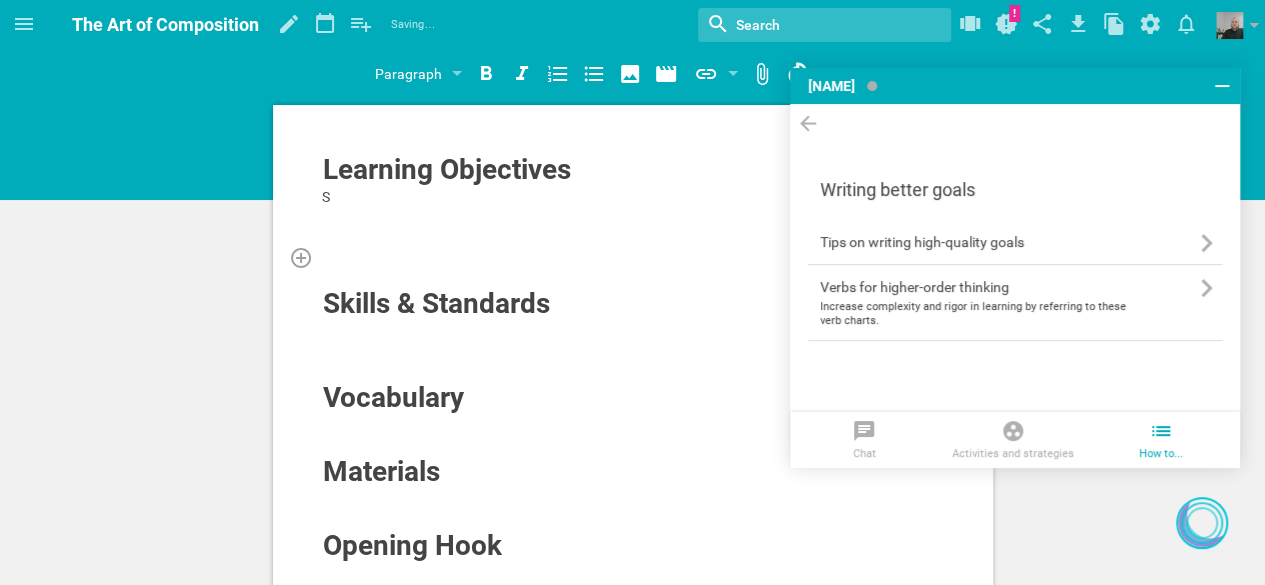 type 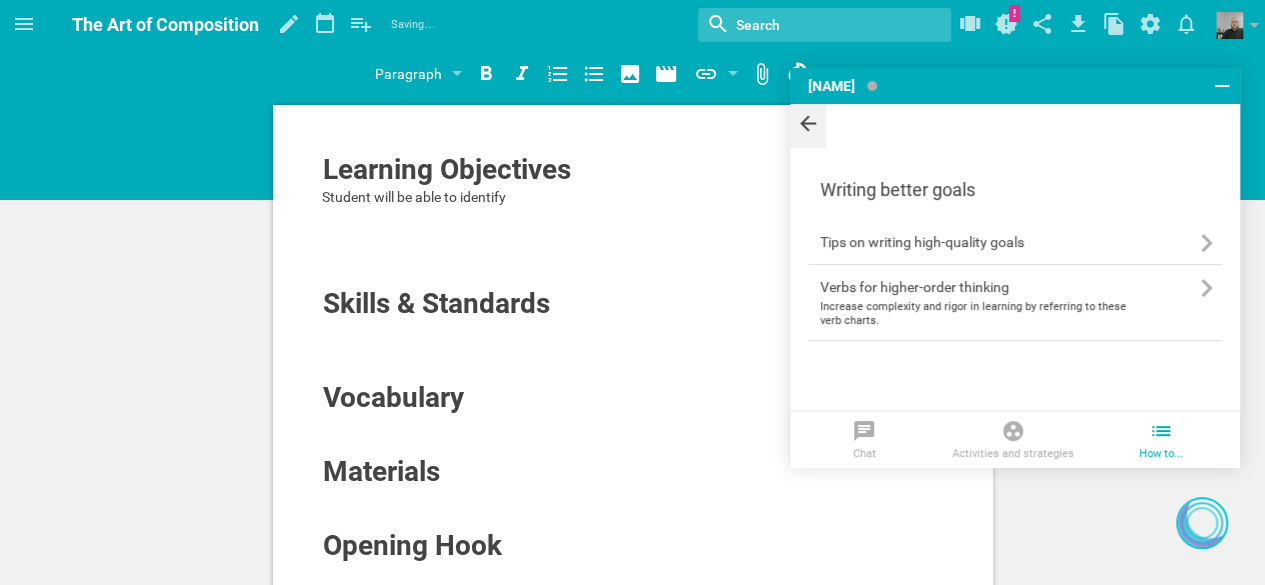 click 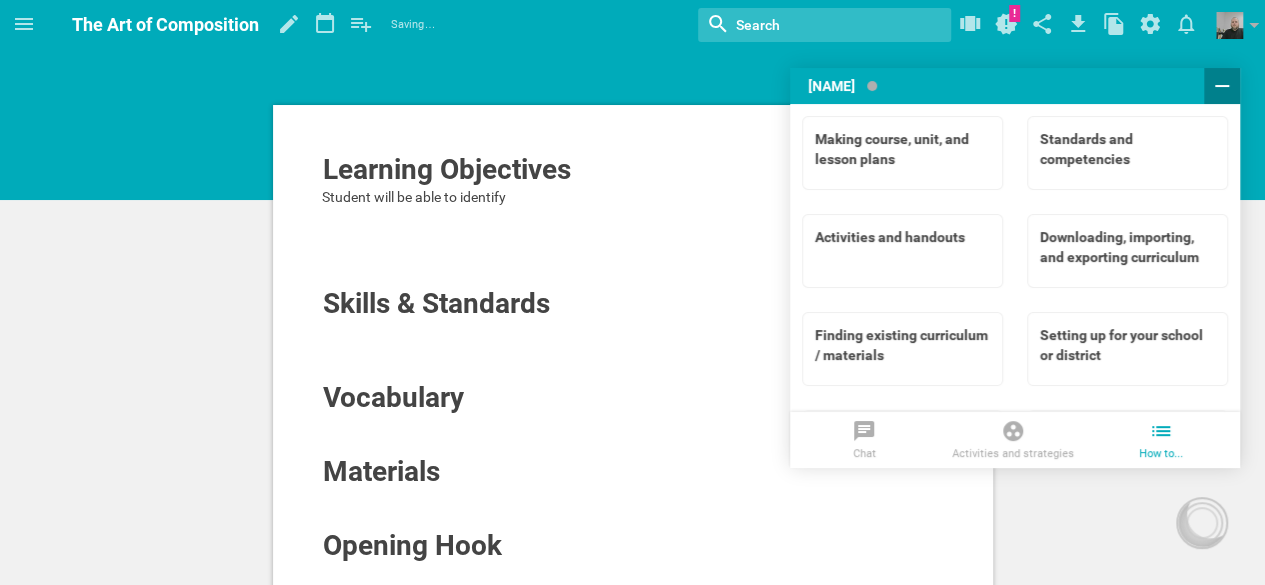 click 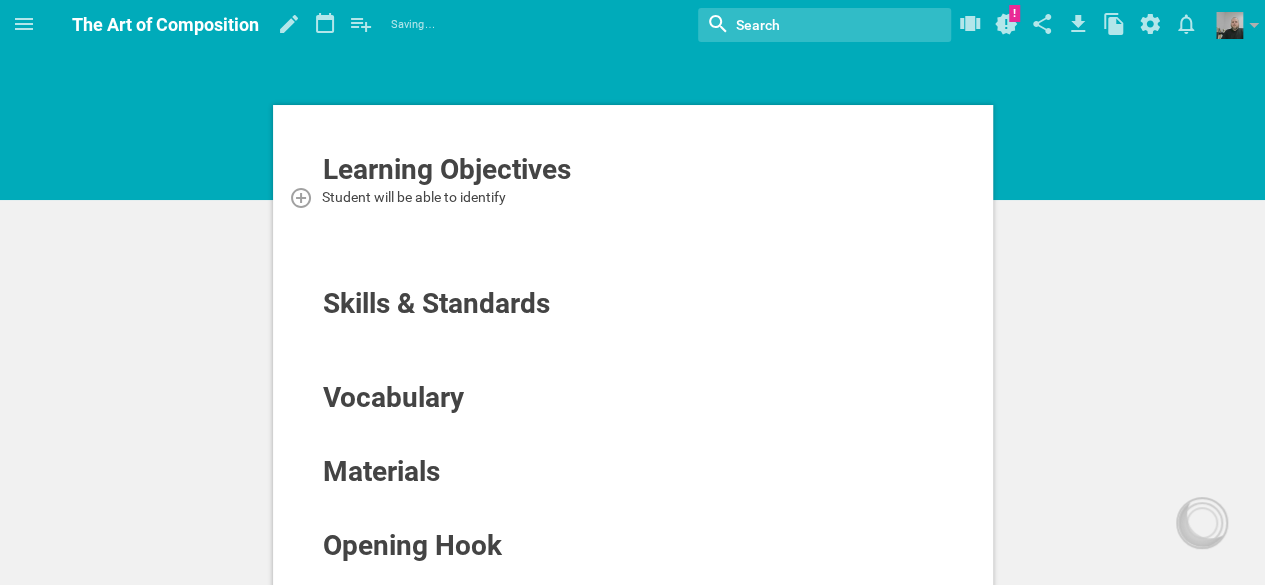click on "Student will be able to identify" at bounding box center [633, 197] 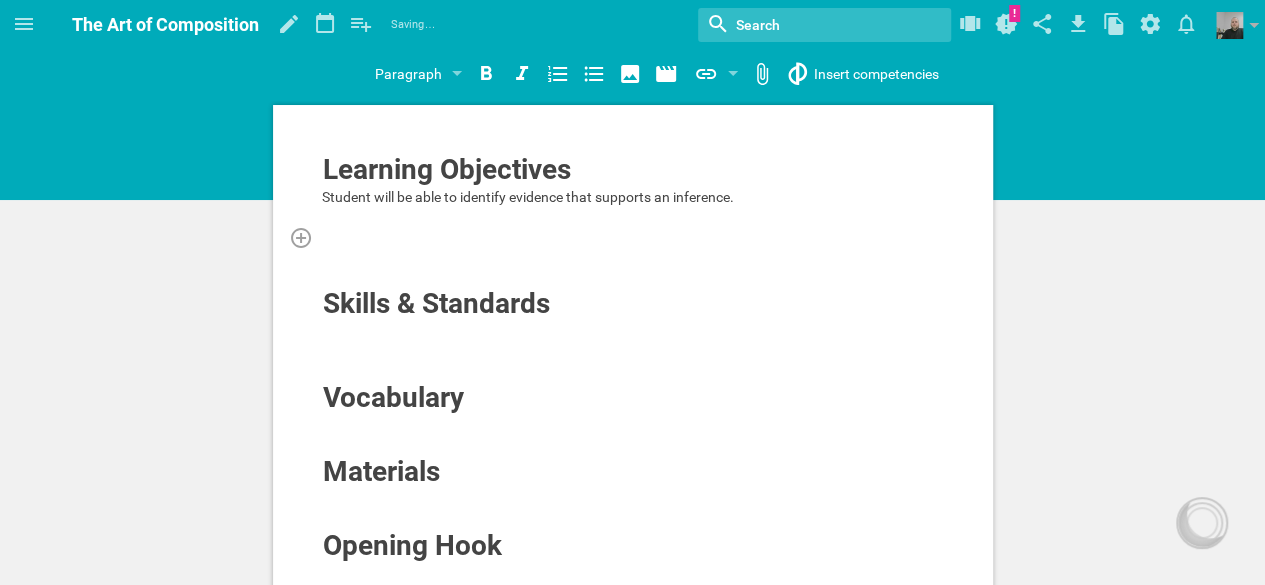 click at bounding box center [633, 237] 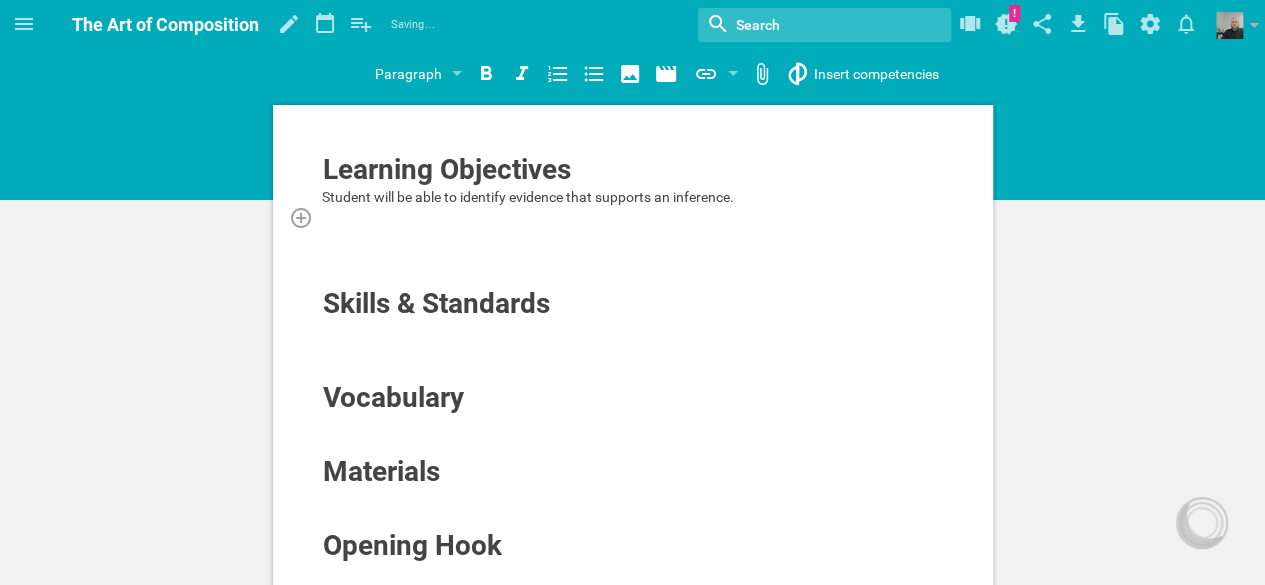 click at bounding box center (633, 217) 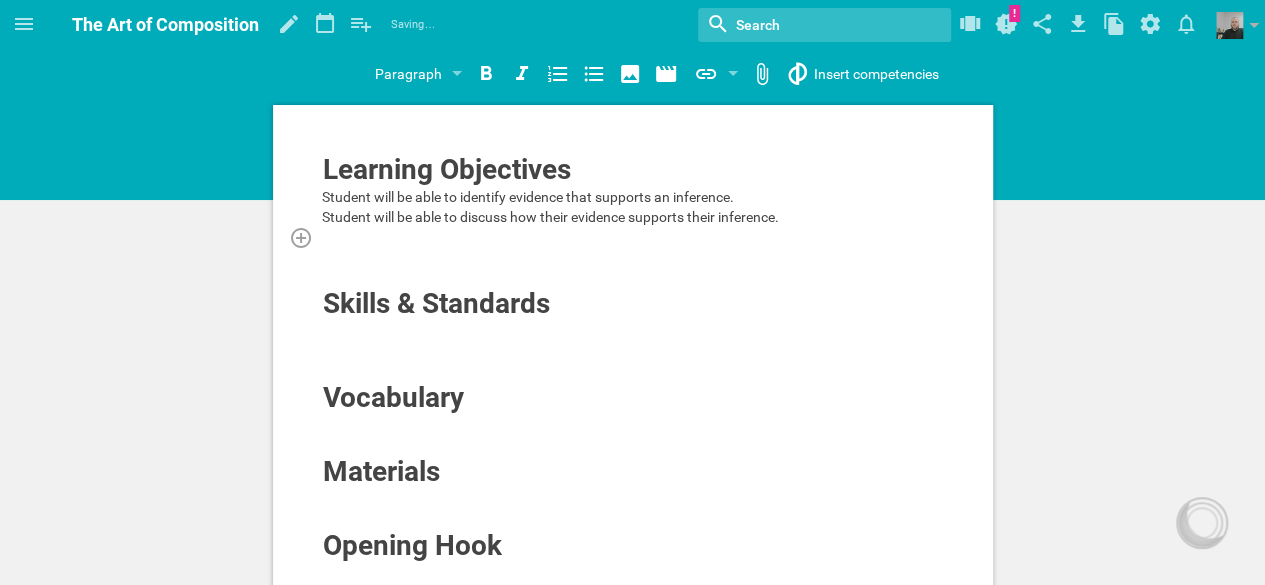 click at bounding box center [633, 237] 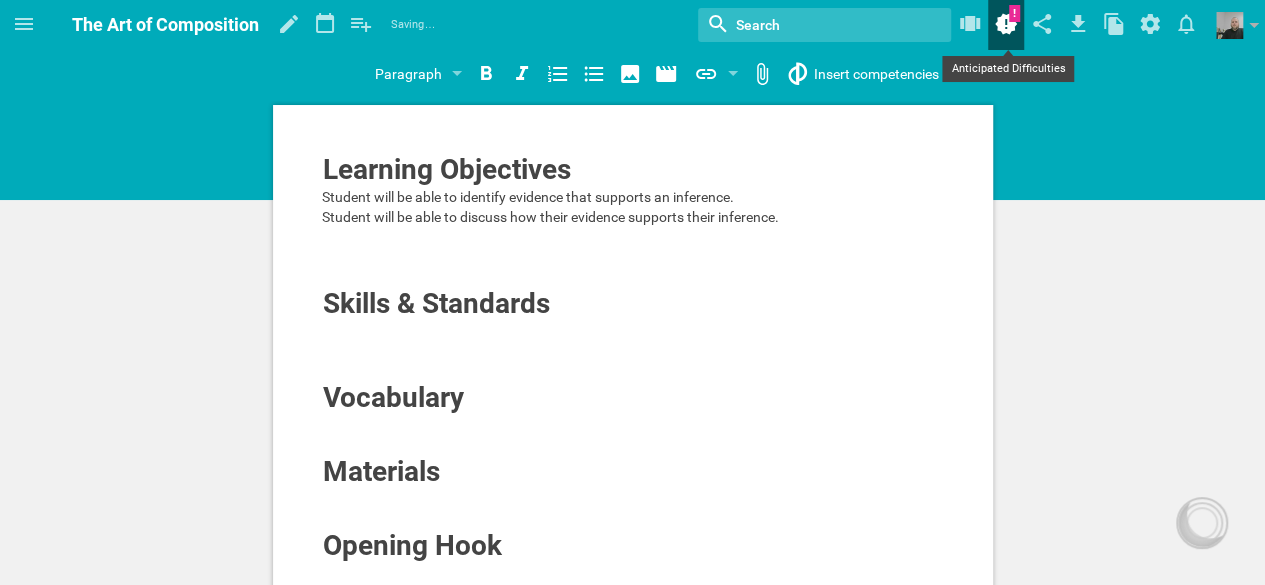 click 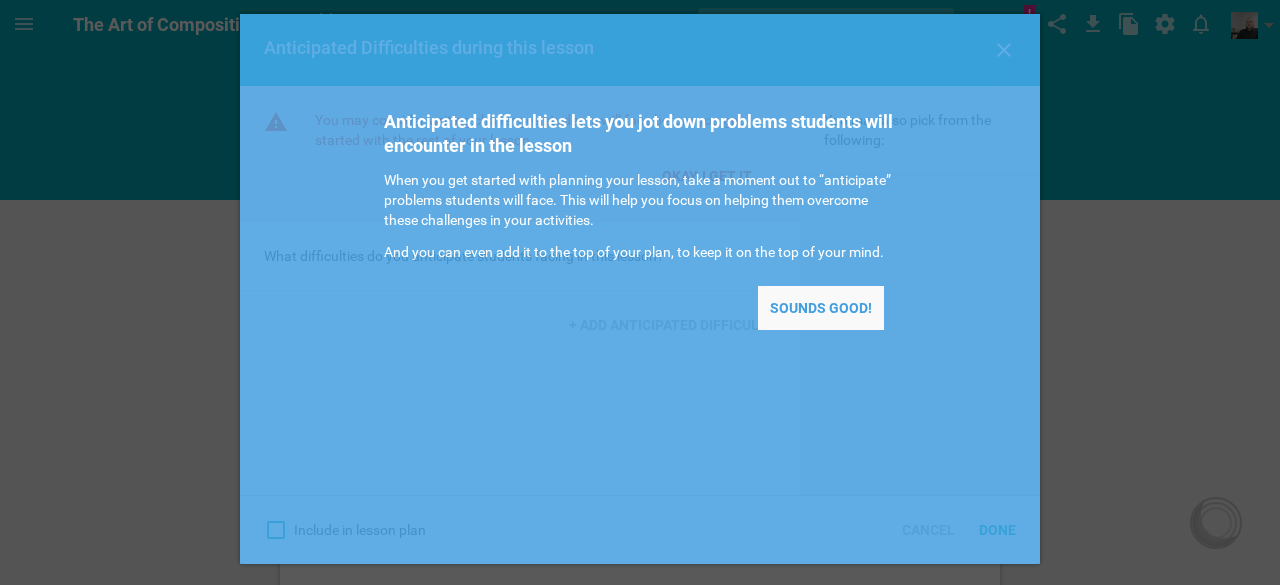 click on "Sounds good!" at bounding box center (821, 308) 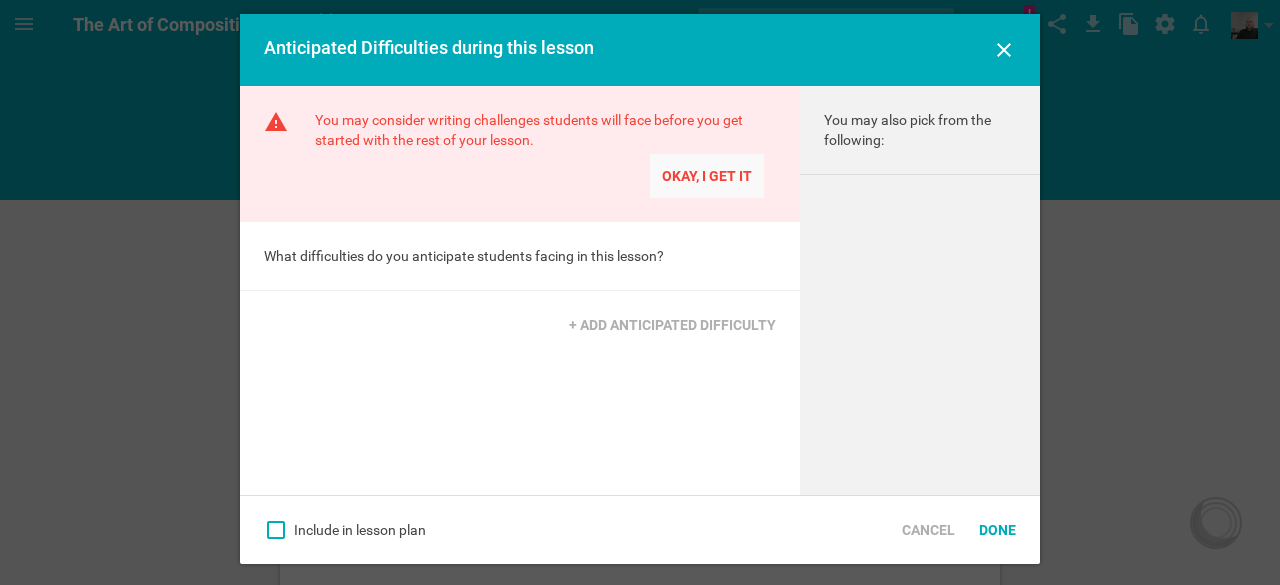 click on "Okay, I get it" at bounding box center (707, 176) 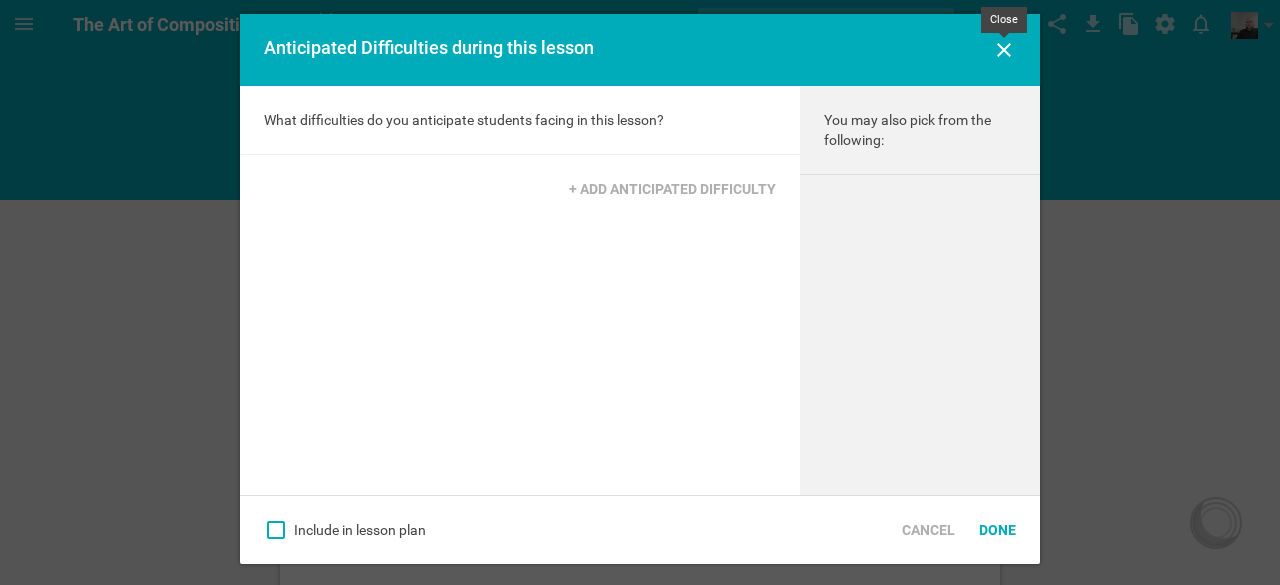 click 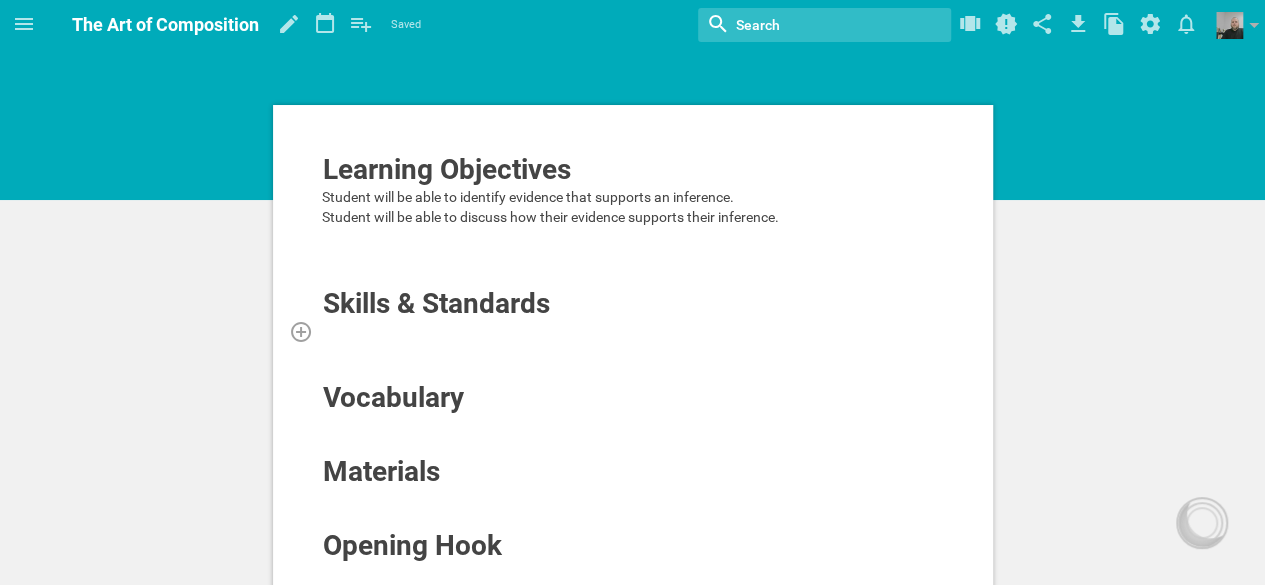 click at bounding box center [633, 331] 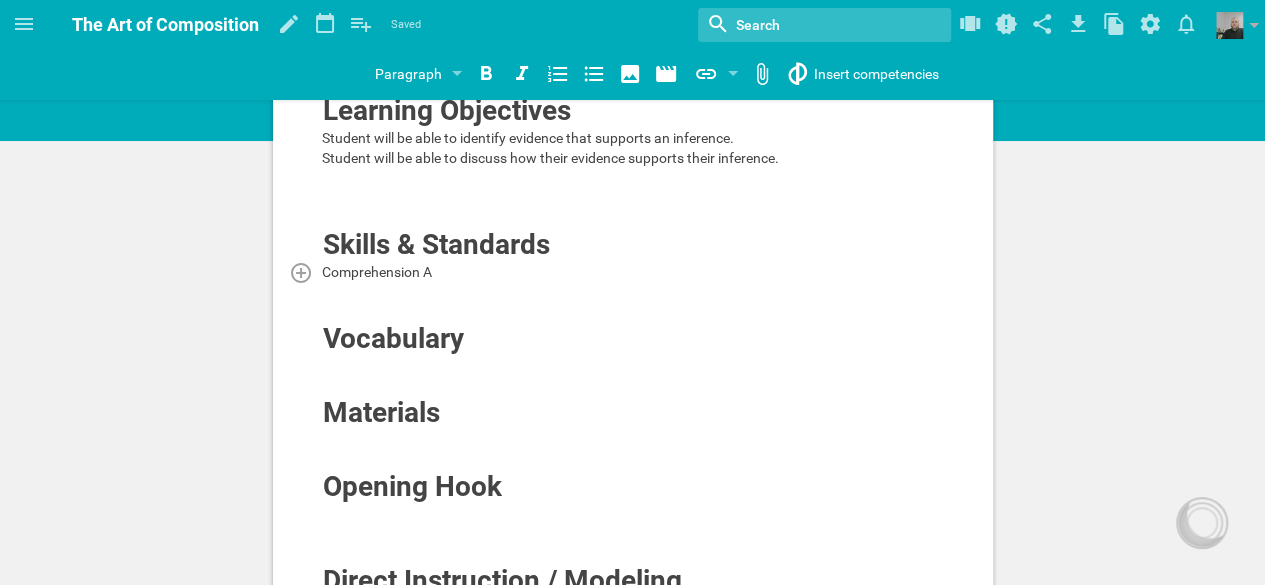 scroll, scrollTop: 69, scrollLeft: 0, axis: vertical 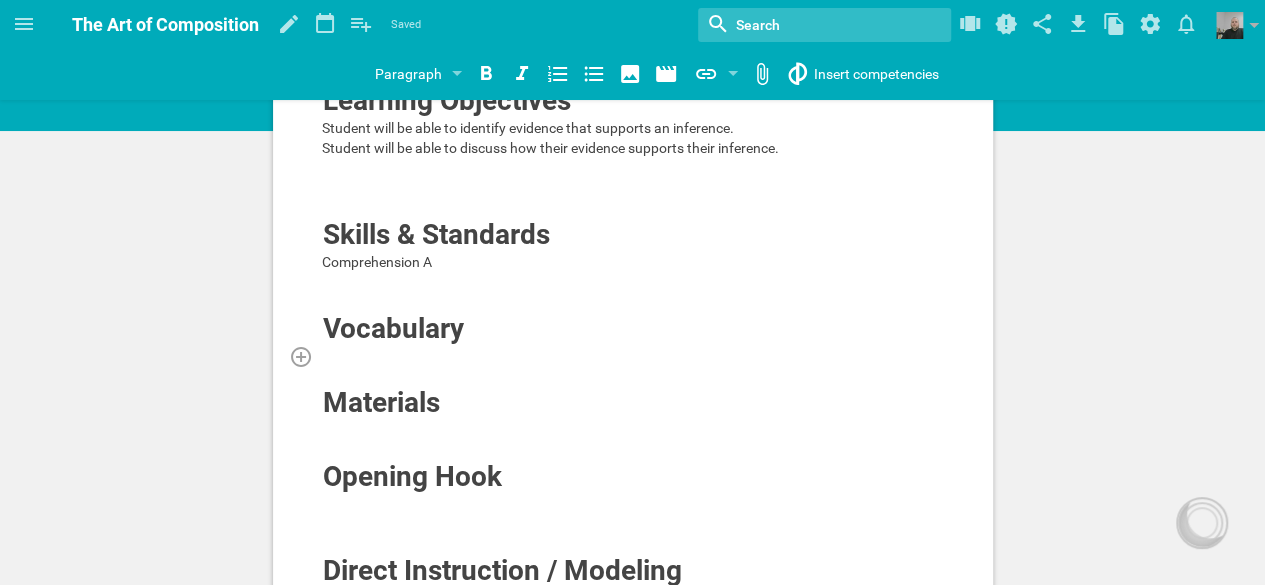 click at bounding box center (633, 356) 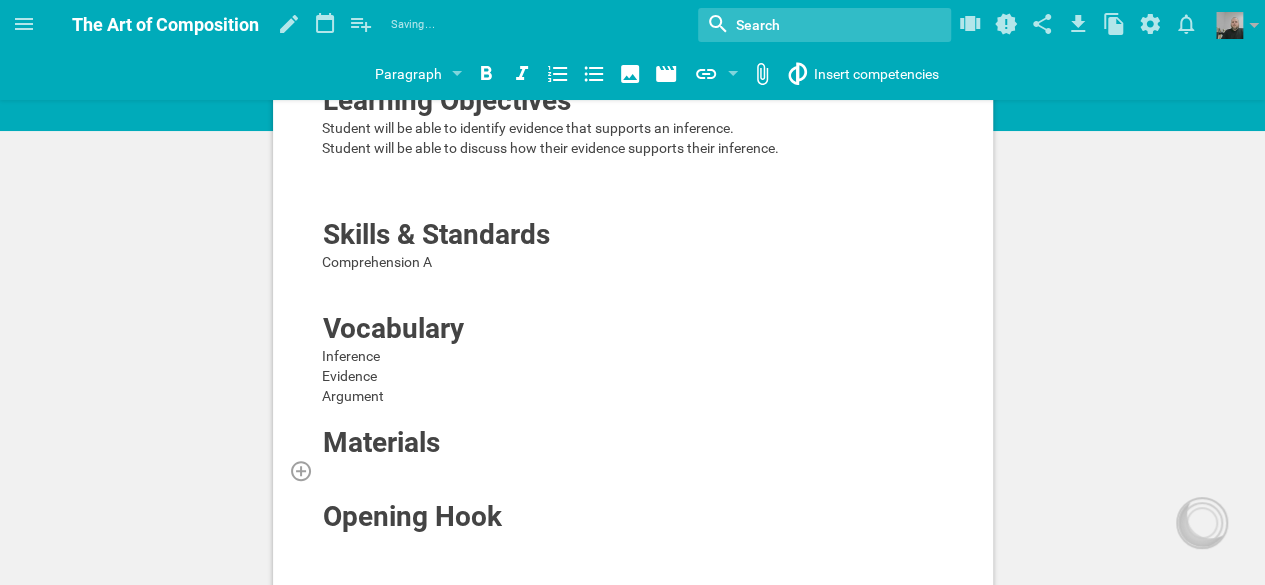 click at bounding box center [633, 470] 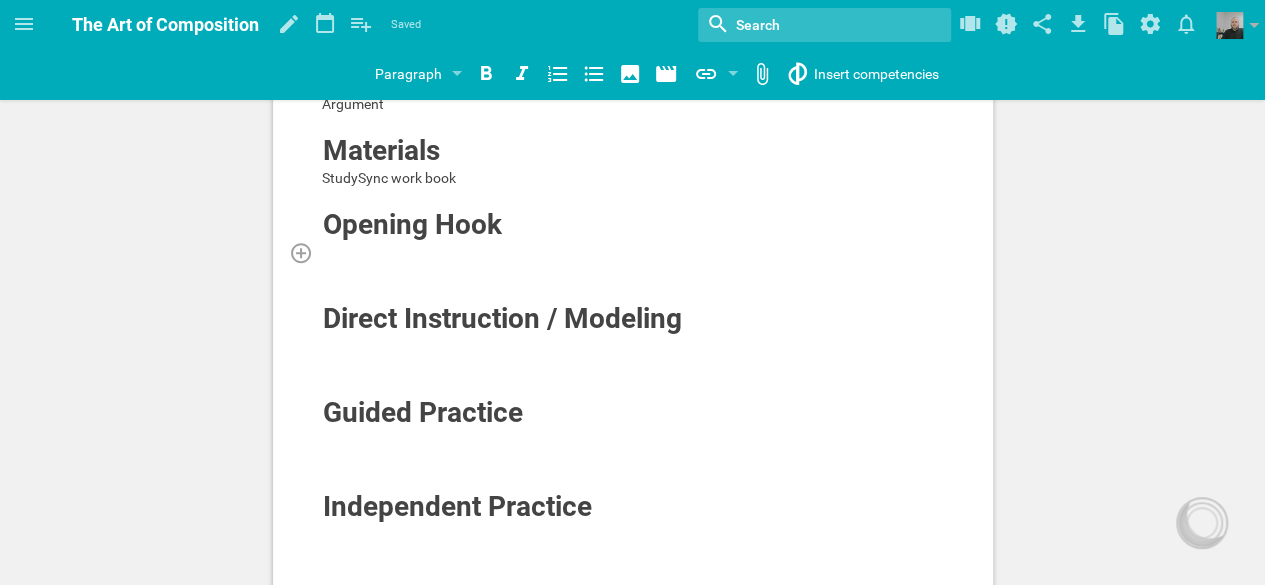 scroll, scrollTop: 359, scrollLeft: 0, axis: vertical 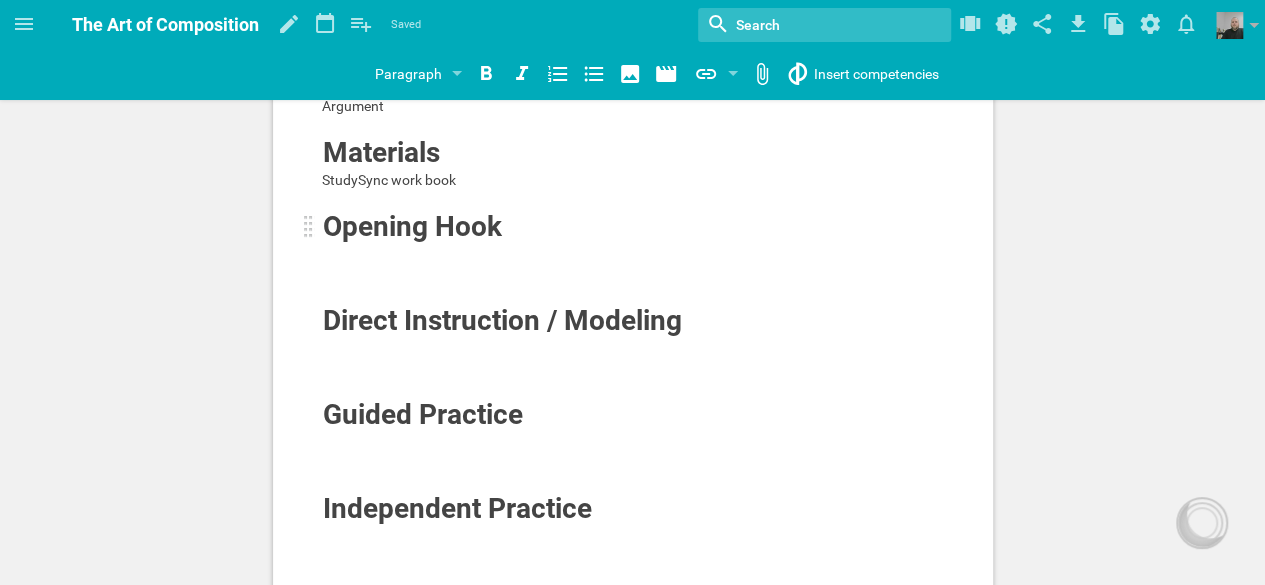 click at bounding box center [309, 227] 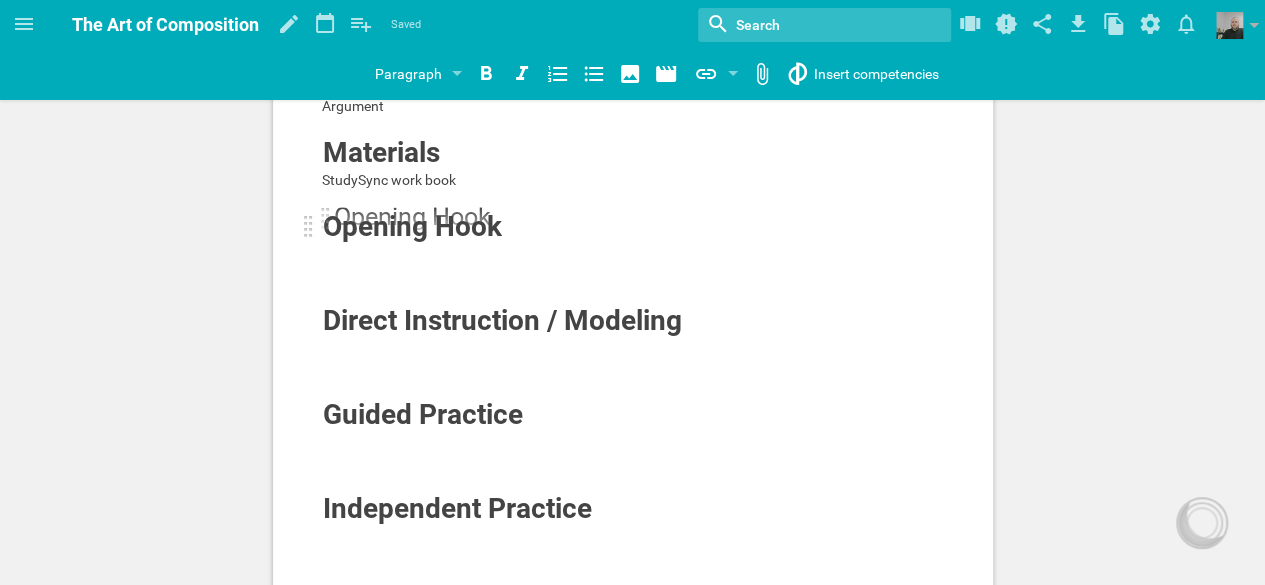 click at bounding box center (309, 227) 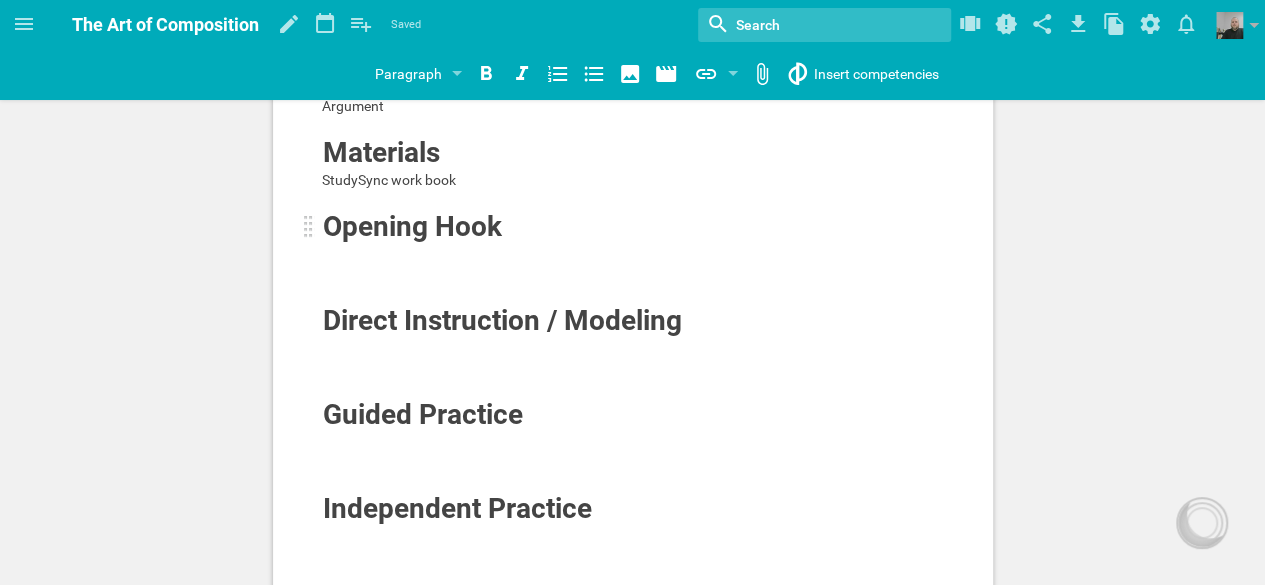 click on "Opening Hook" at bounding box center [571, 227] 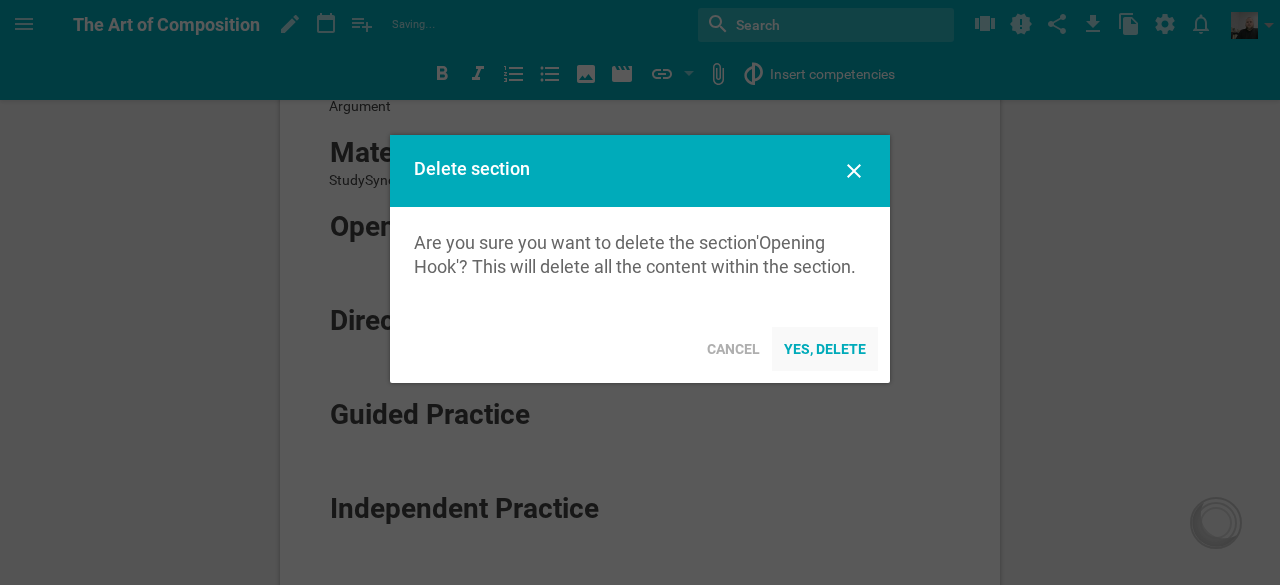click on "Yes, delete" at bounding box center (825, 349) 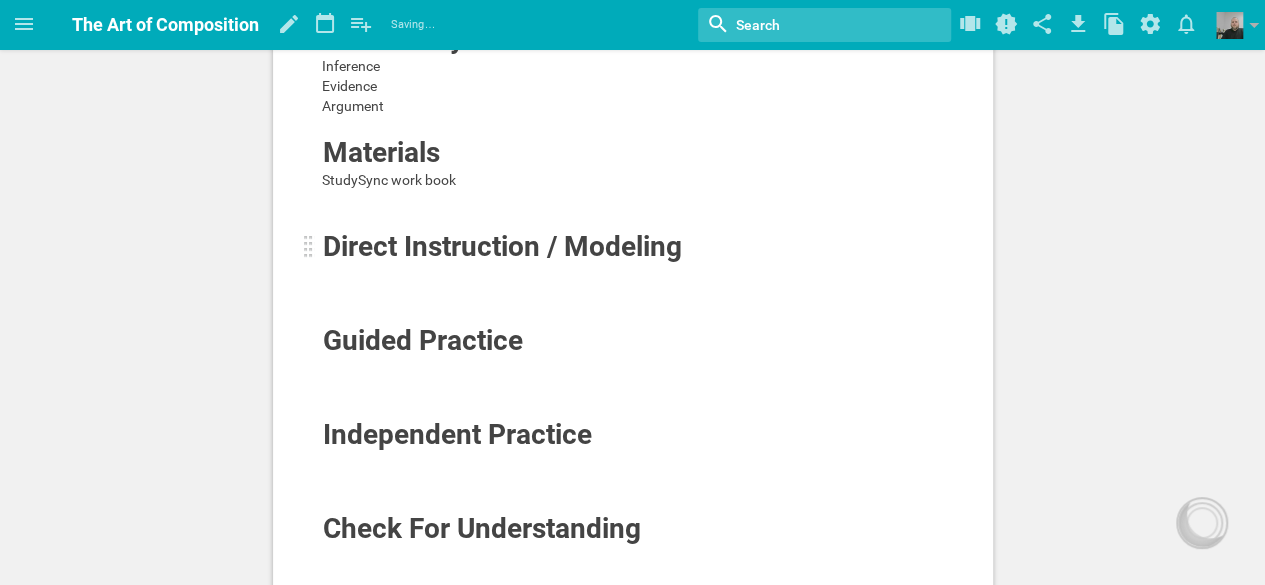 click on "Direct Instruction / Modeling" at bounding box center (571, 247) 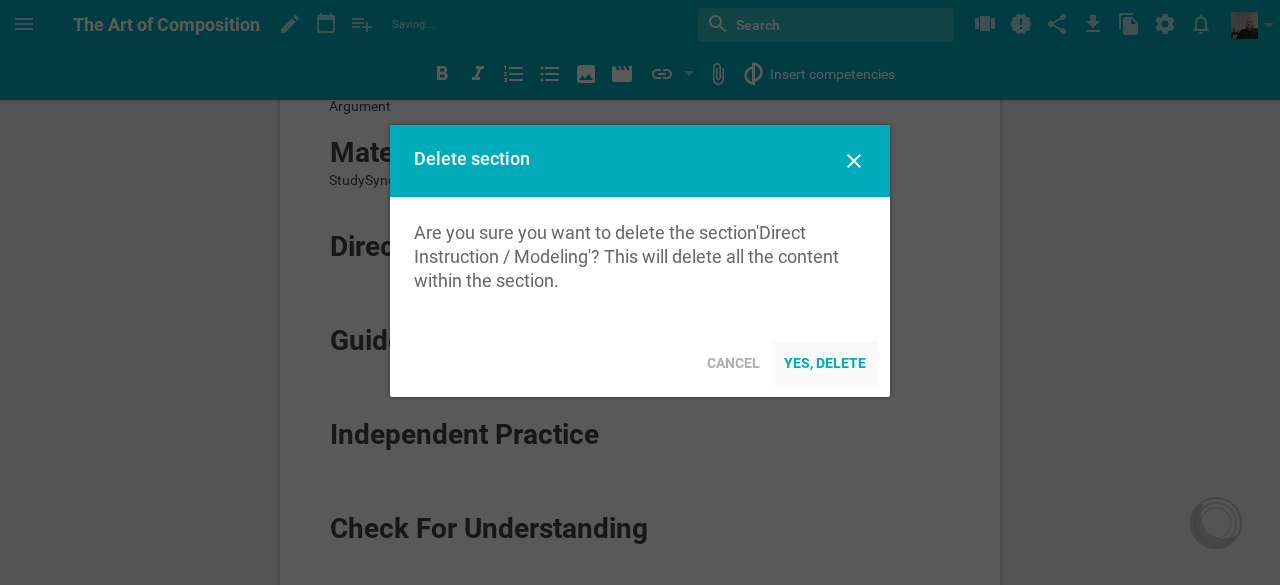 click on "Yes, delete" at bounding box center (825, 363) 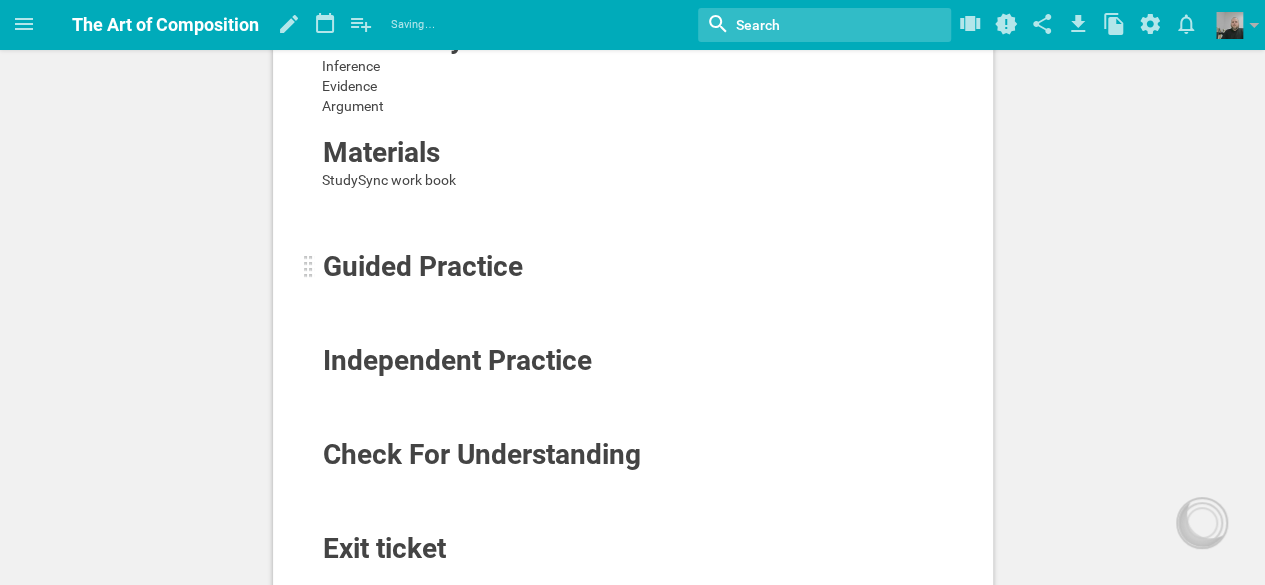 click on "Guided Practice" at bounding box center [571, 267] 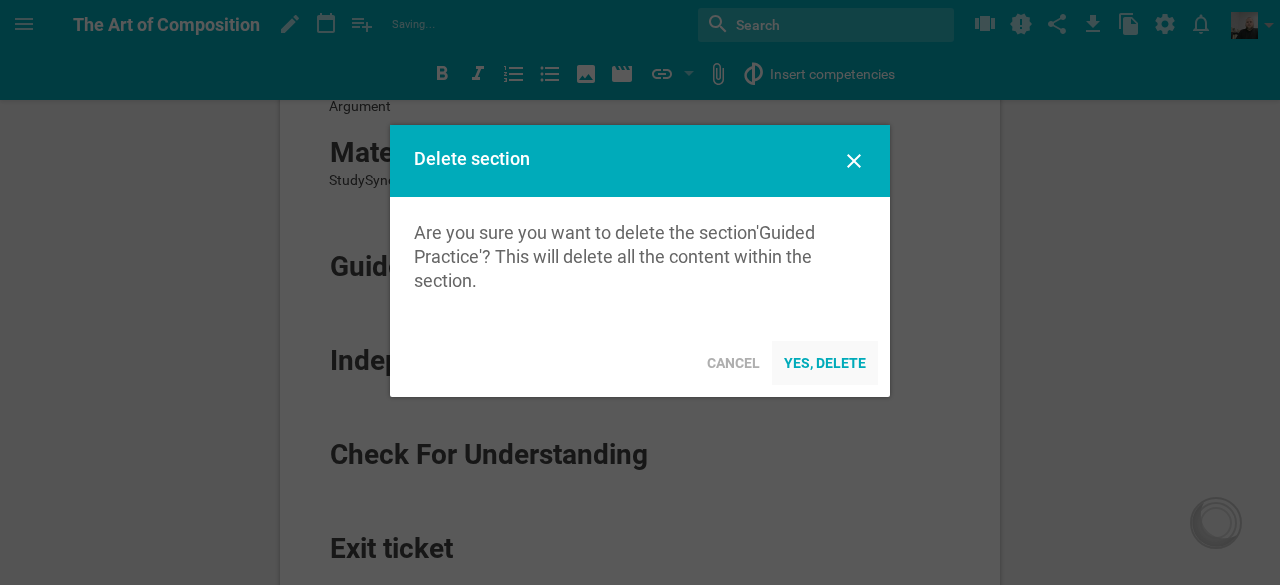 click on "Yes, delete" at bounding box center (825, 363) 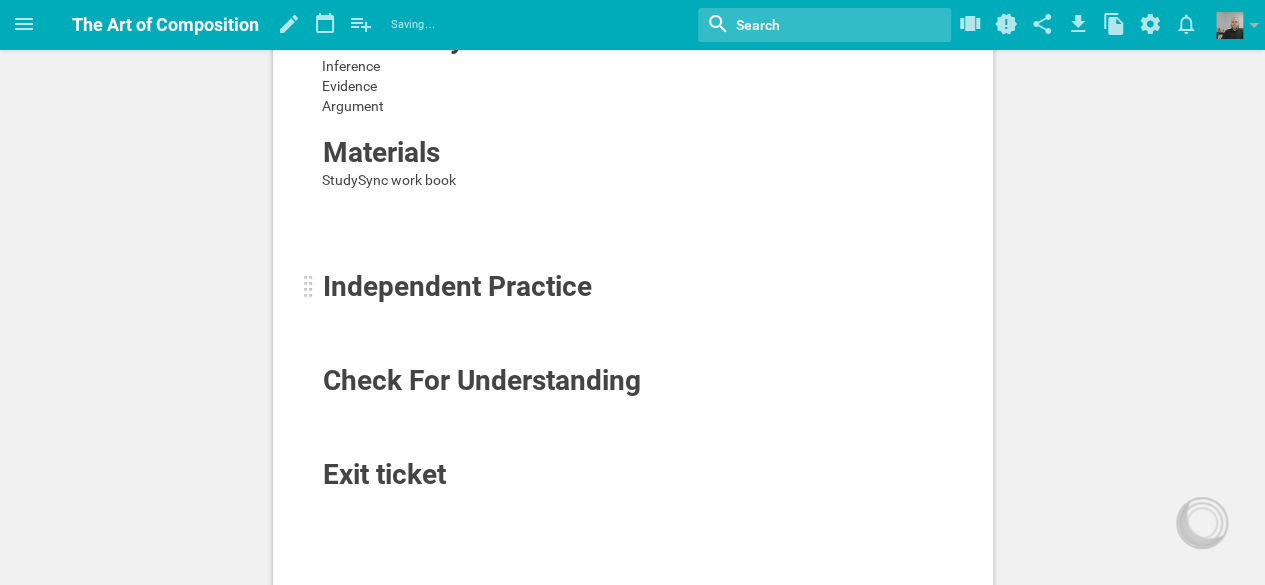 click on "Independent Practice" at bounding box center [571, 287] 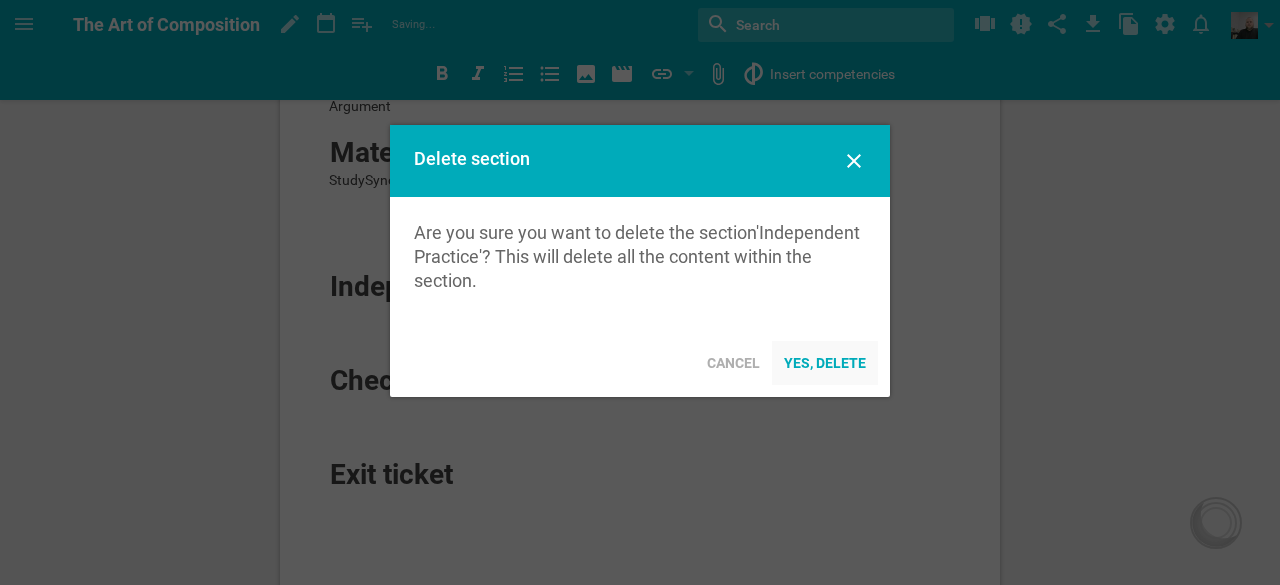 click on "Yes, delete" at bounding box center (825, 363) 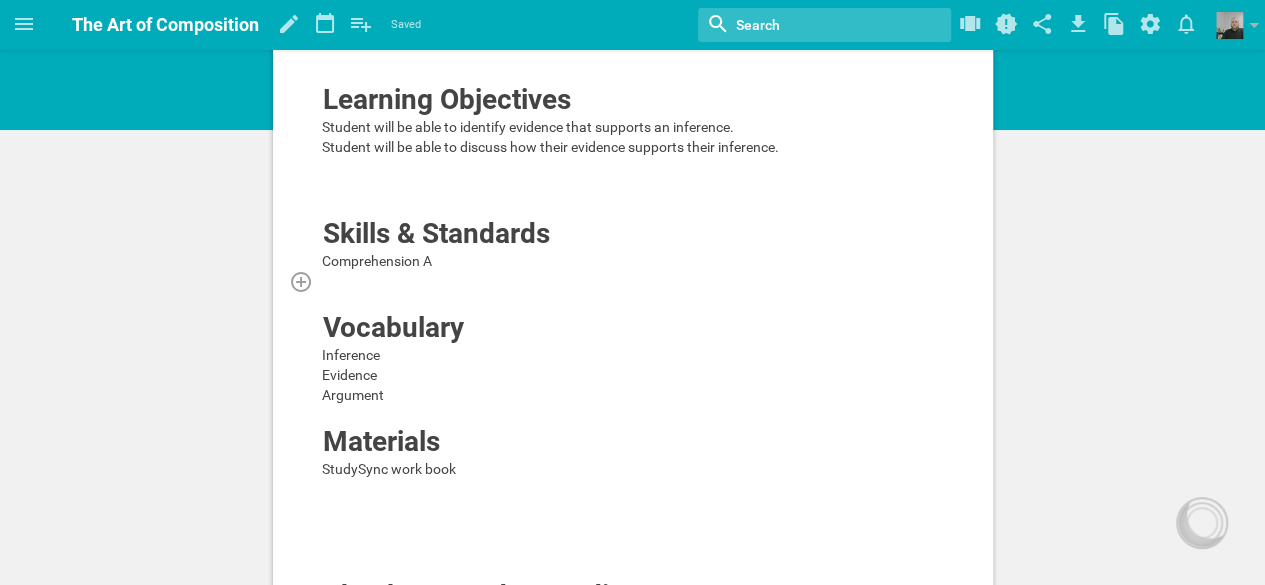 scroll, scrollTop: 0, scrollLeft: 0, axis: both 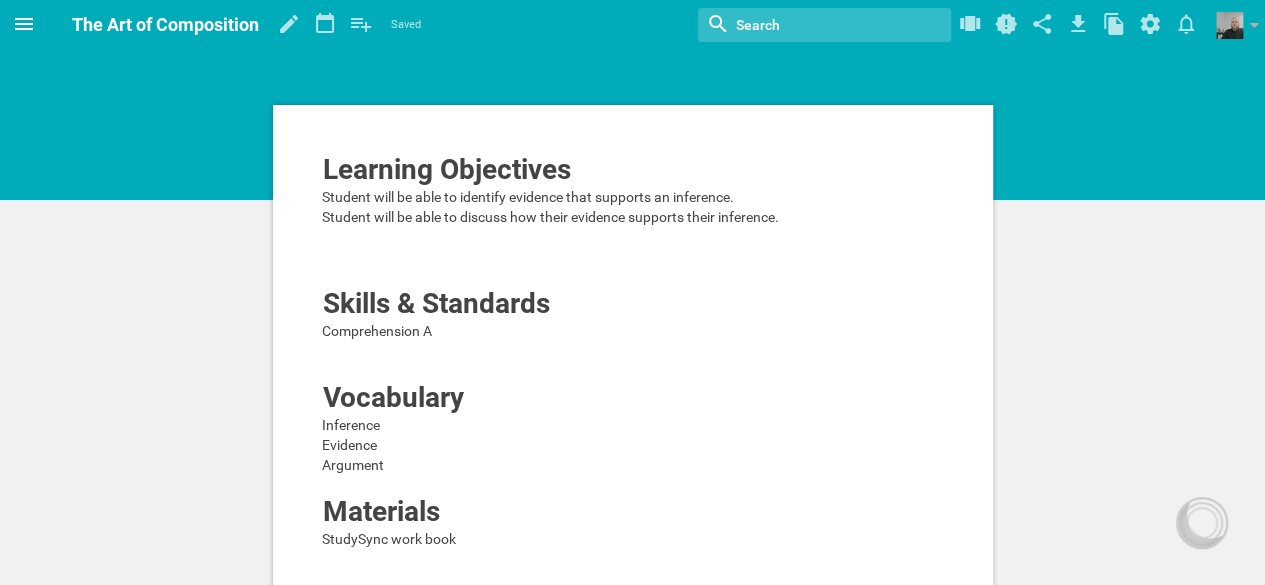 click 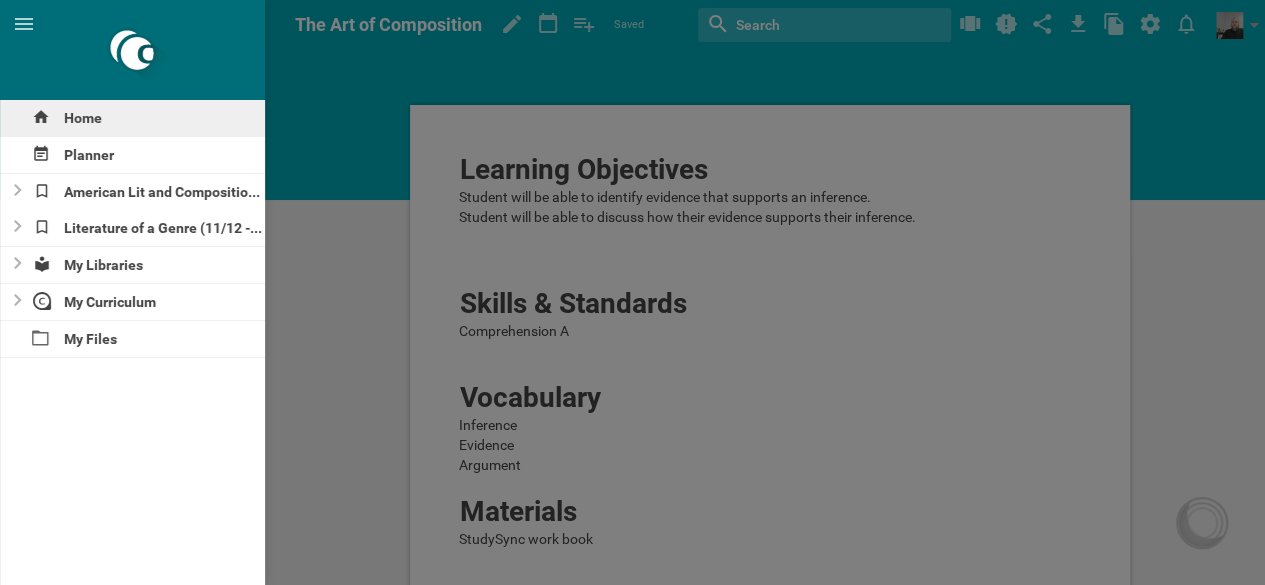 click on "Home" at bounding box center [132, 118] 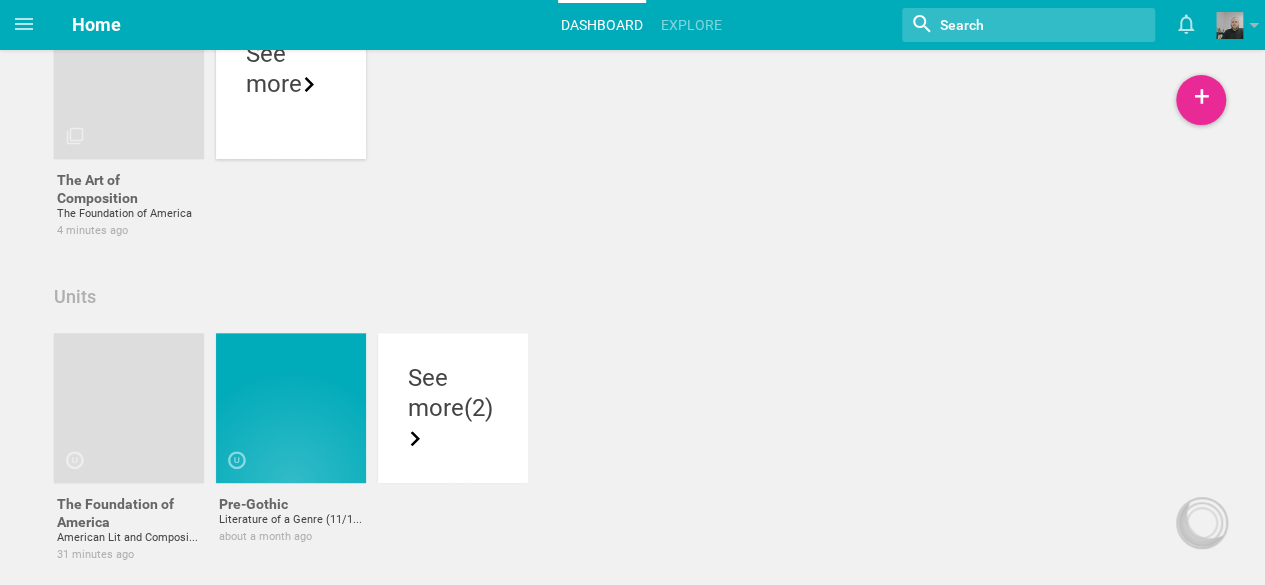 scroll, scrollTop: 162, scrollLeft: 0, axis: vertical 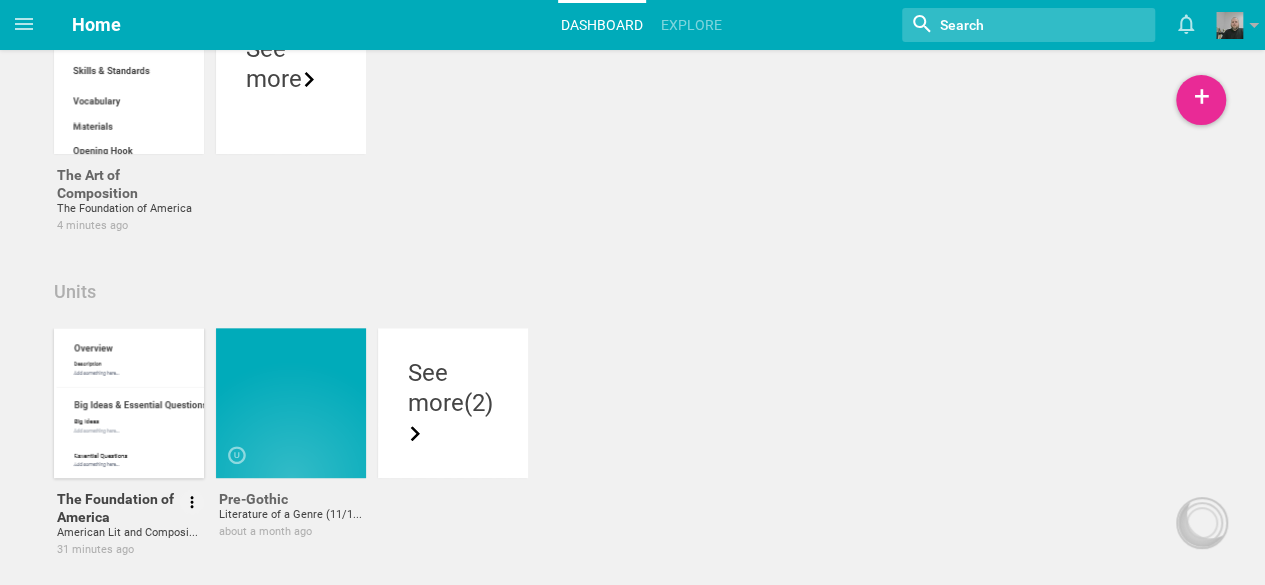 click at bounding box center [129, 403] 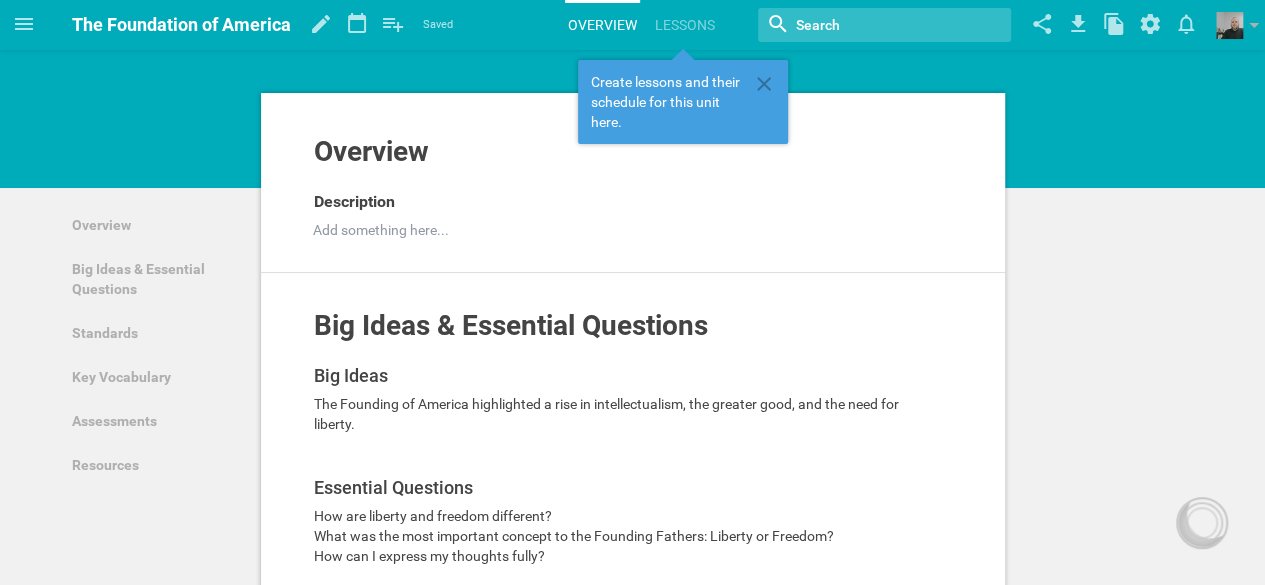 scroll, scrollTop: 9, scrollLeft: 0, axis: vertical 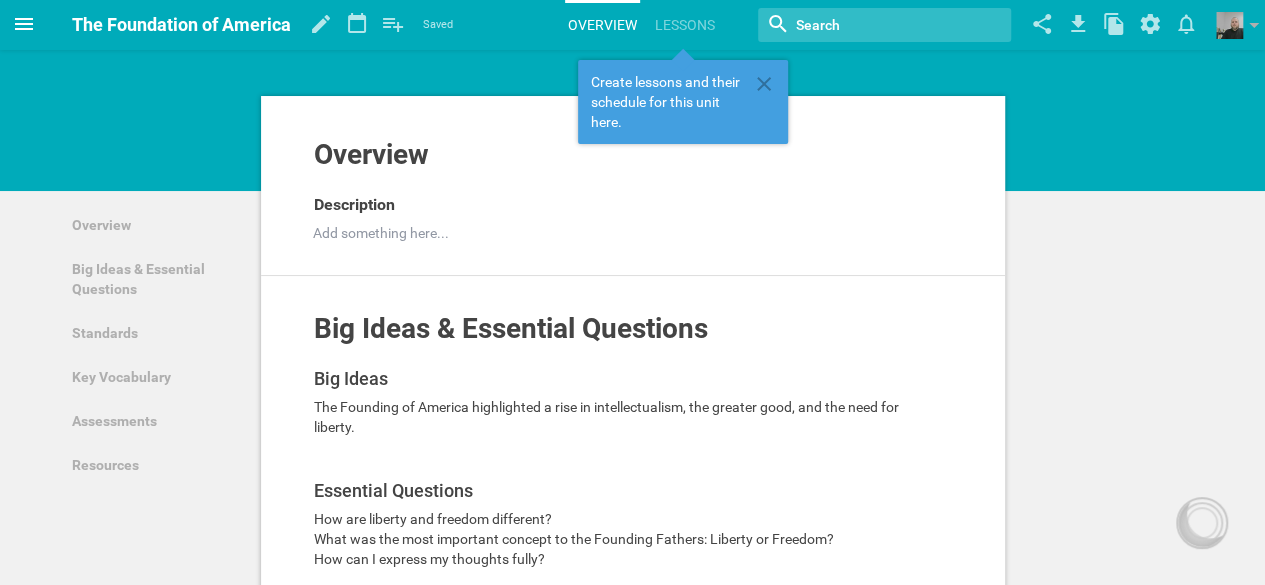 click 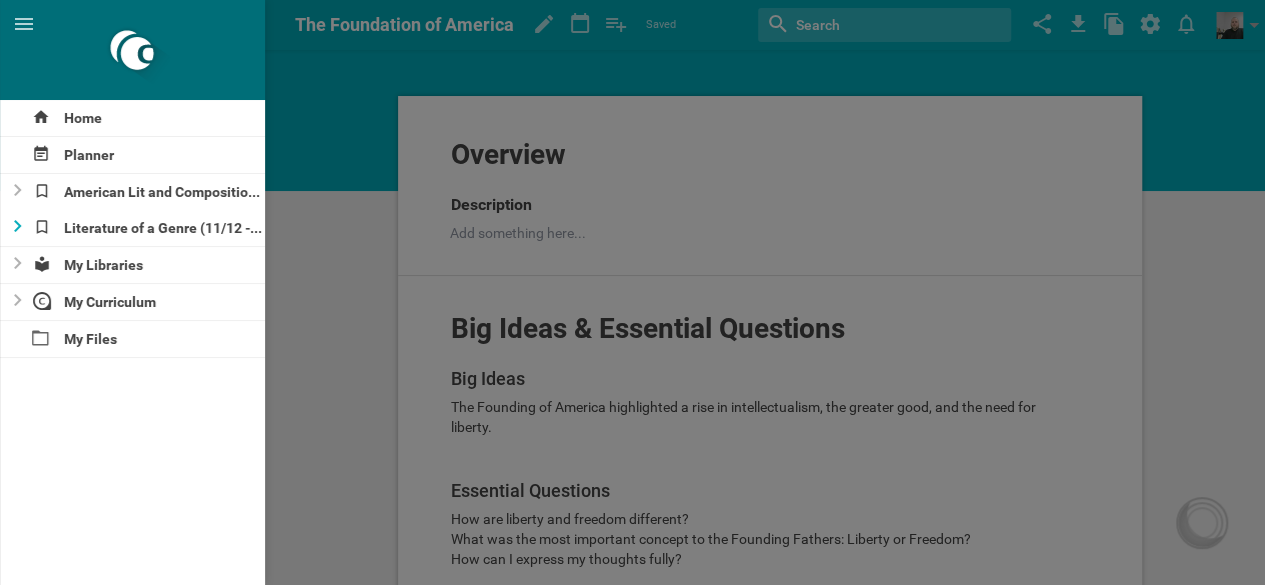 click 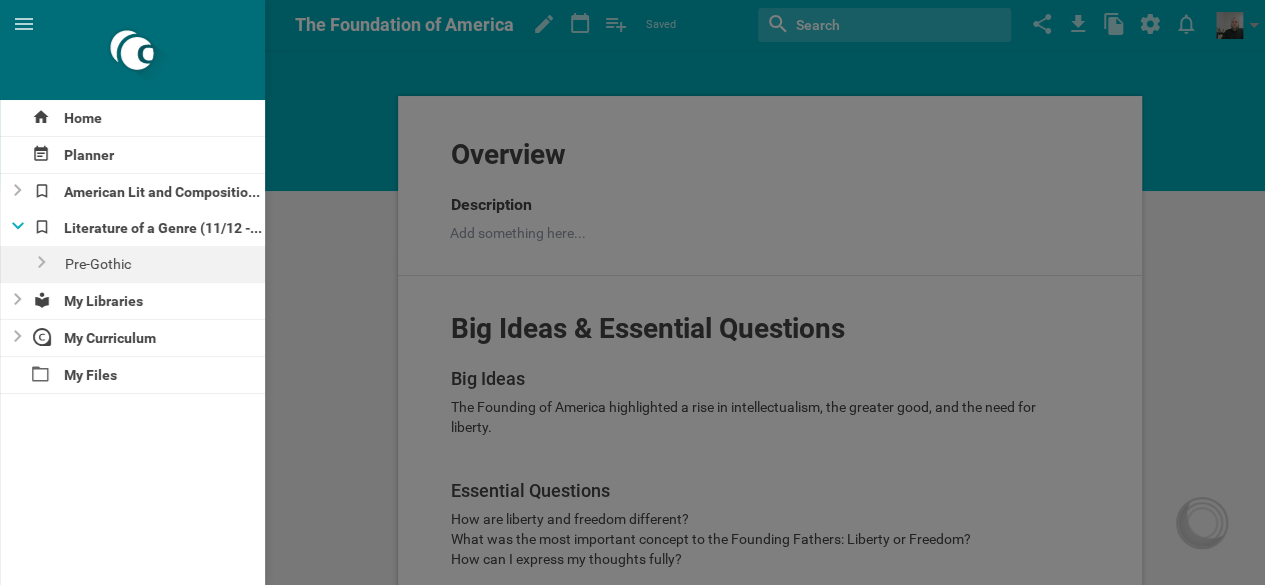 click 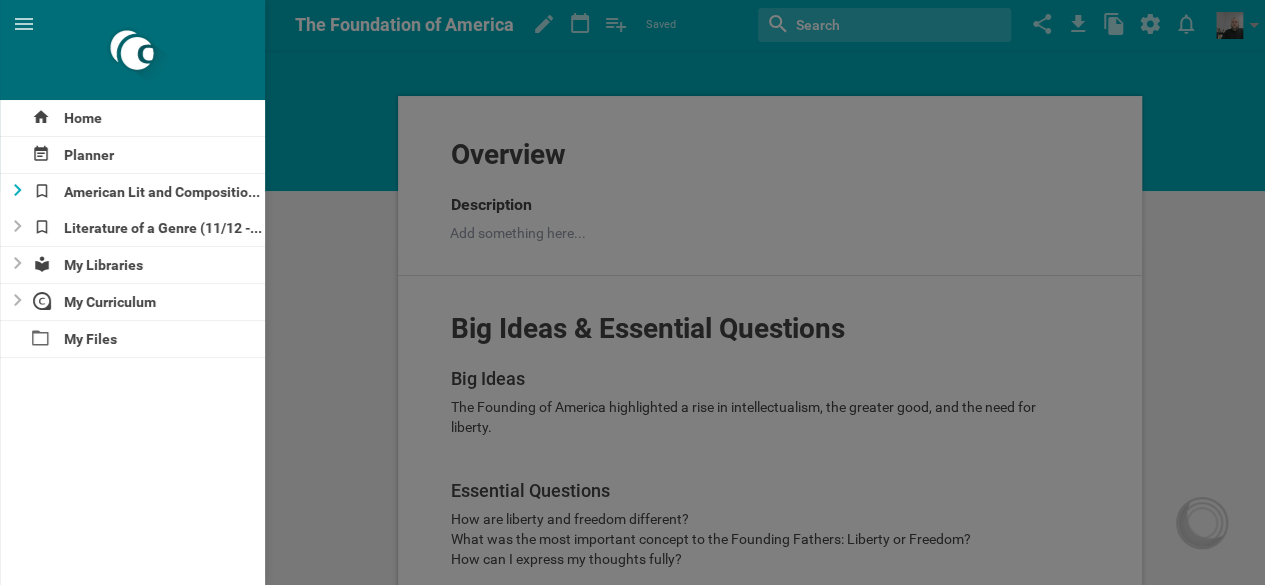 click 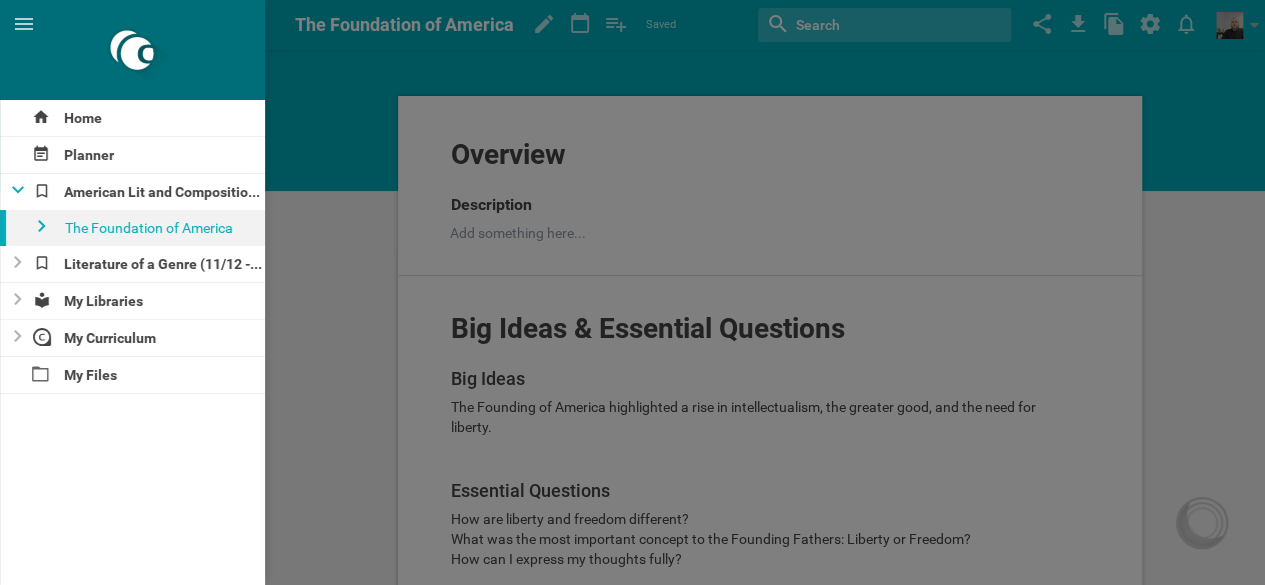 click 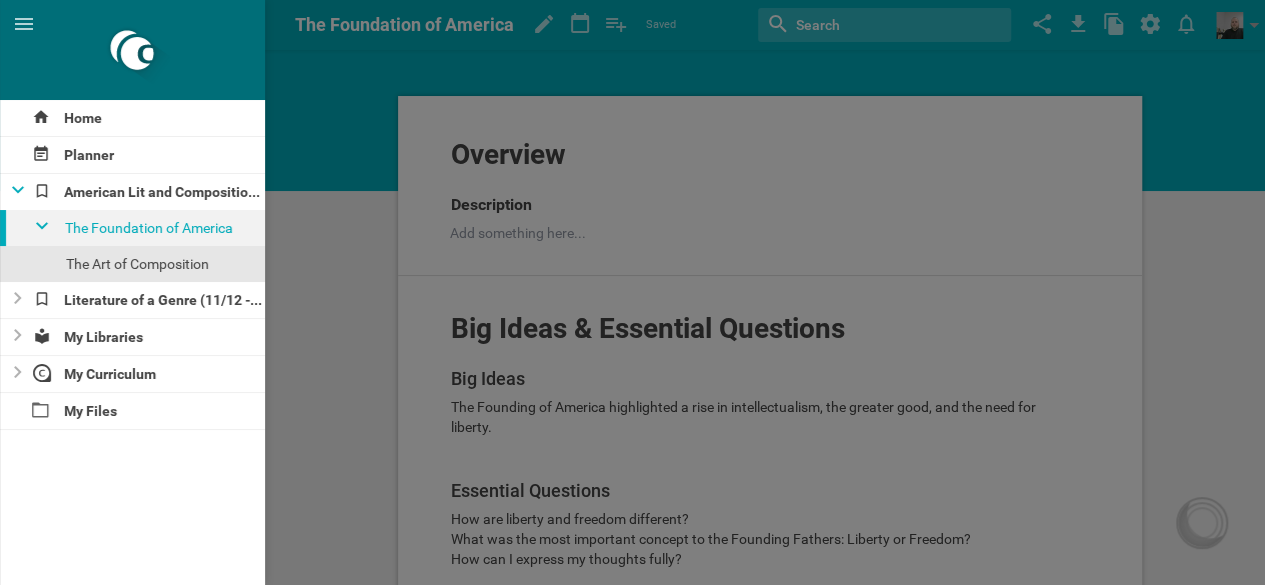 click 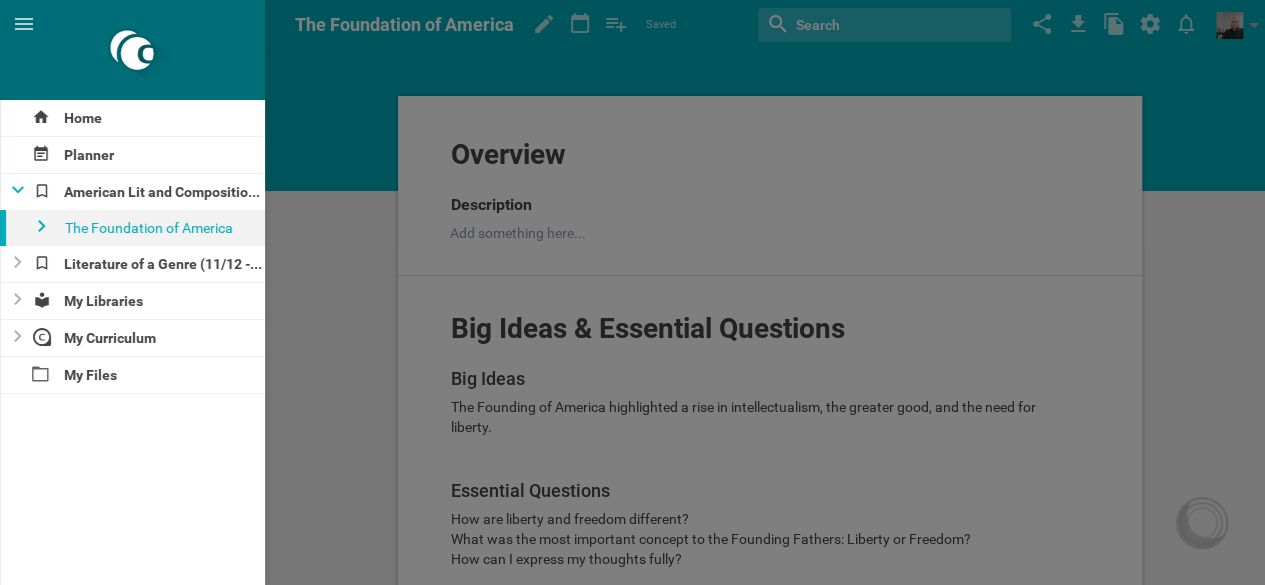 click 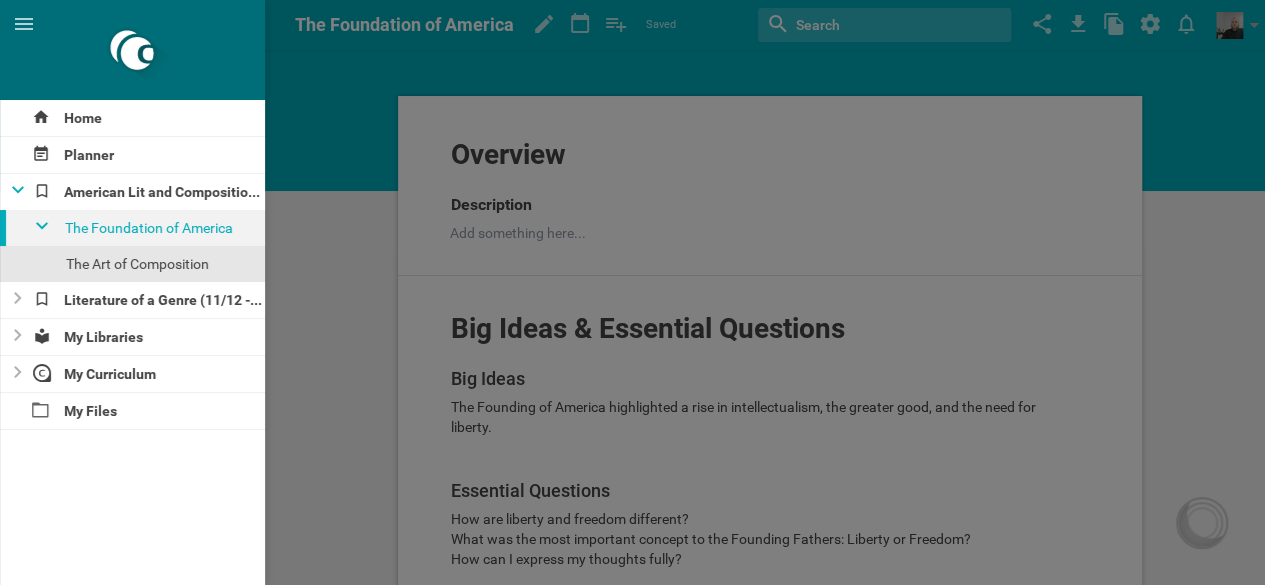 click 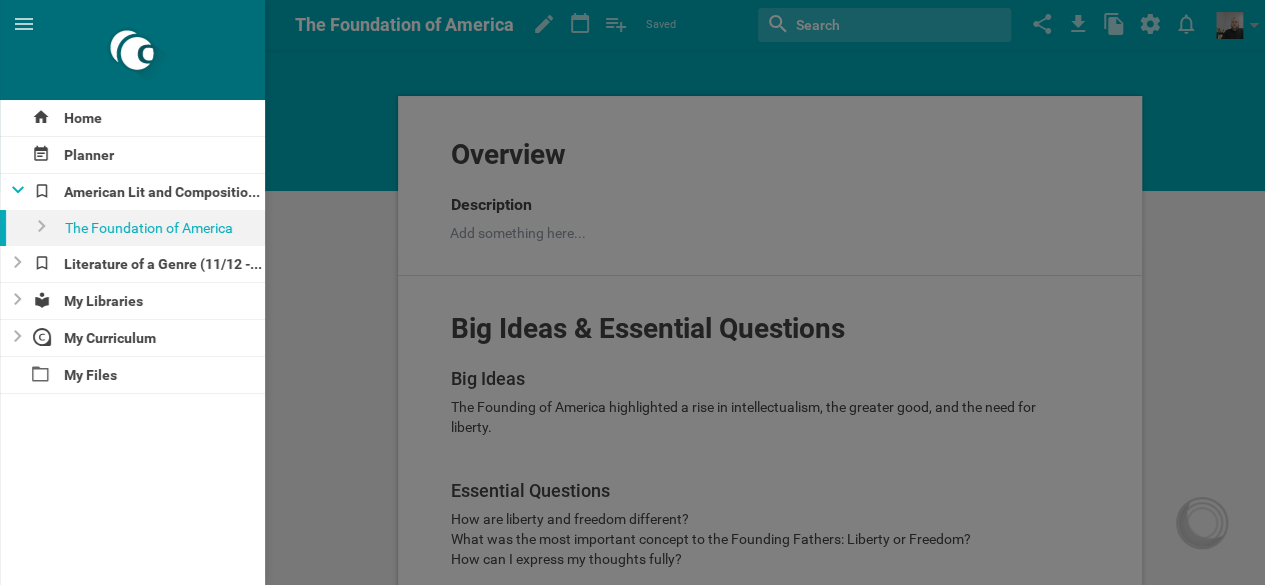 click at bounding box center (632, 292) 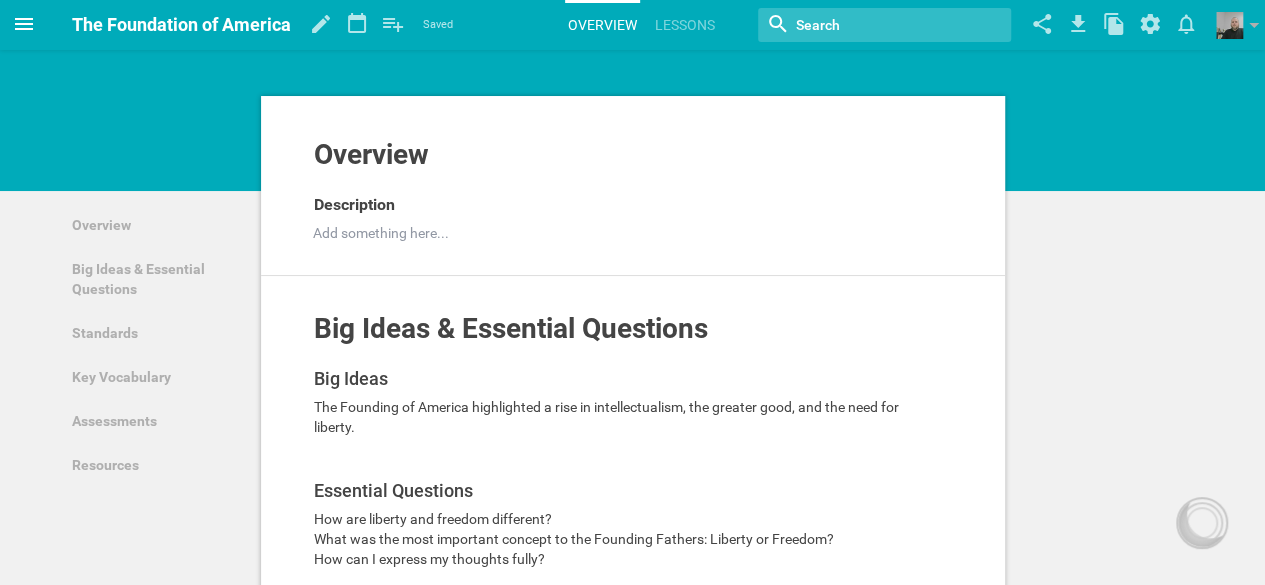 click at bounding box center (24, 24) 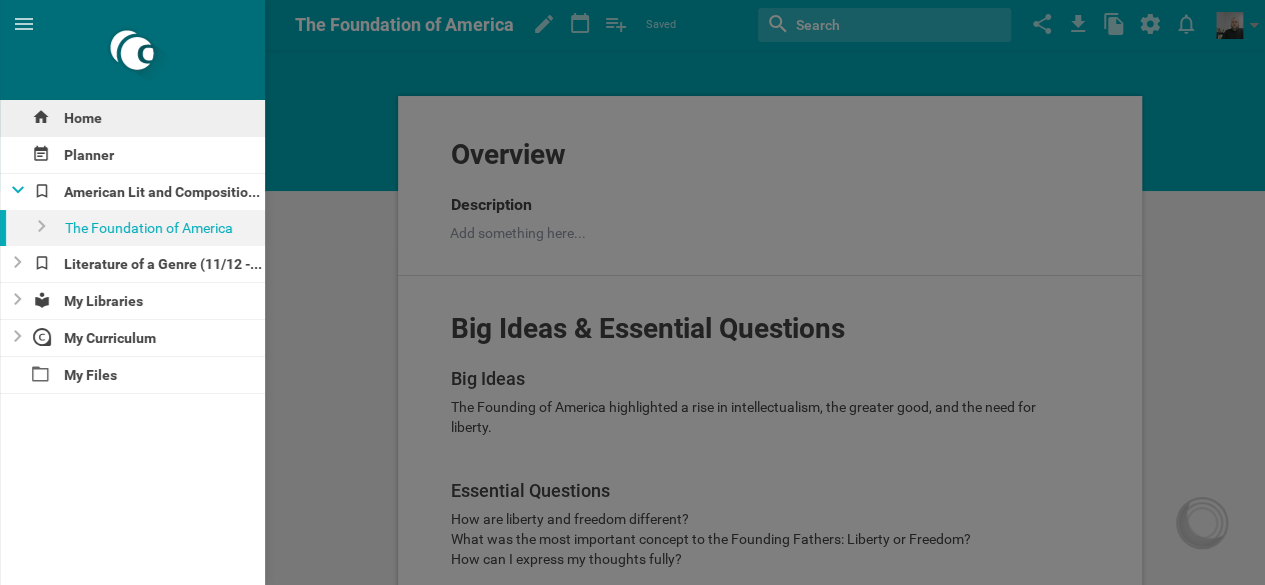 click on "Home" at bounding box center (132, 118) 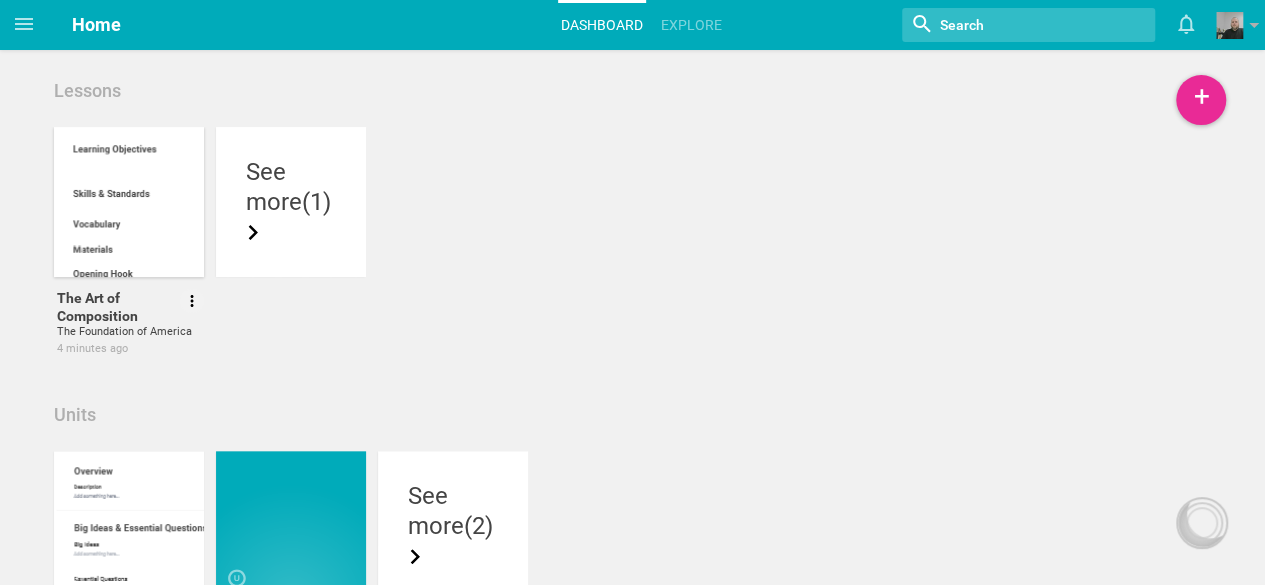 scroll, scrollTop: 38, scrollLeft: 0, axis: vertical 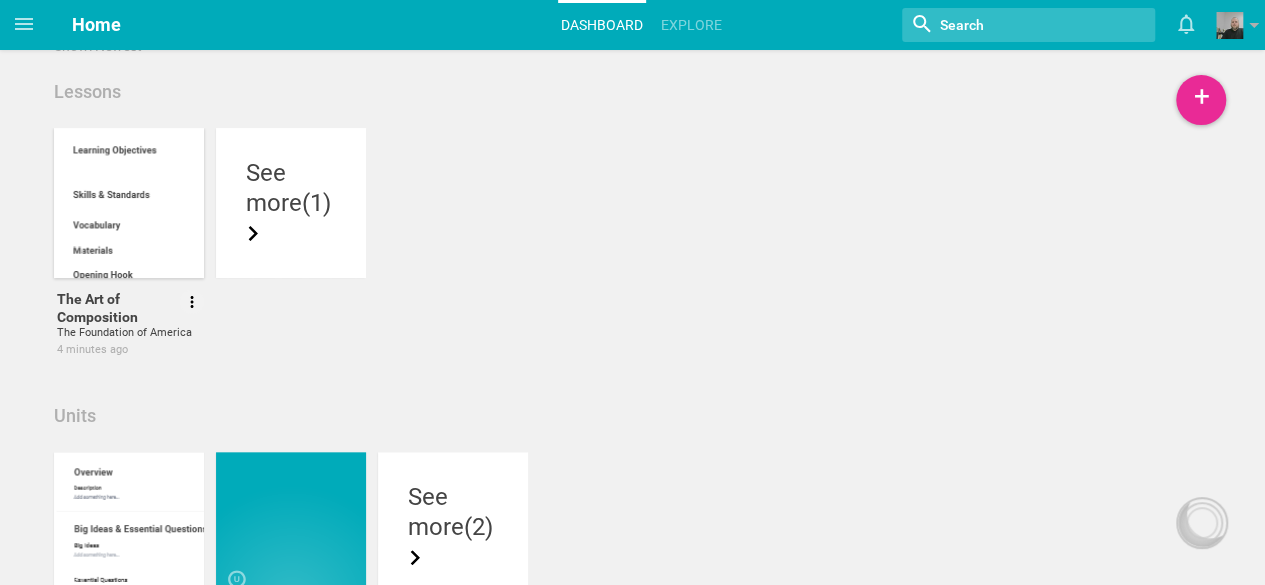 click at bounding box center (129, 203) 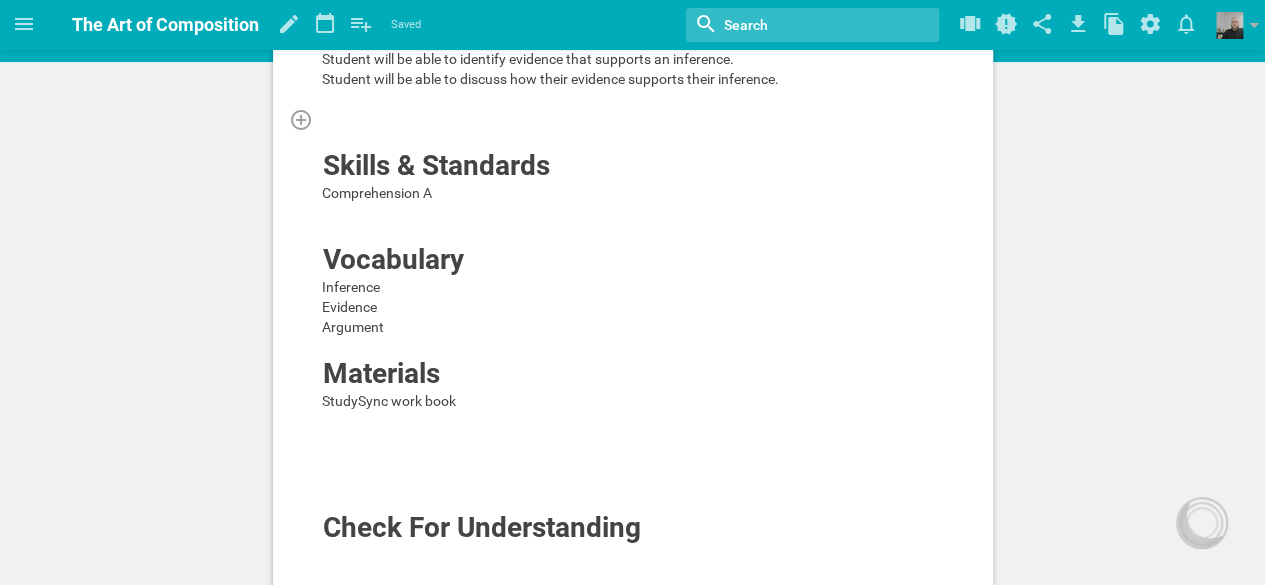 scroll, scrollTop: 0, scrollLeft: 0, axis: both 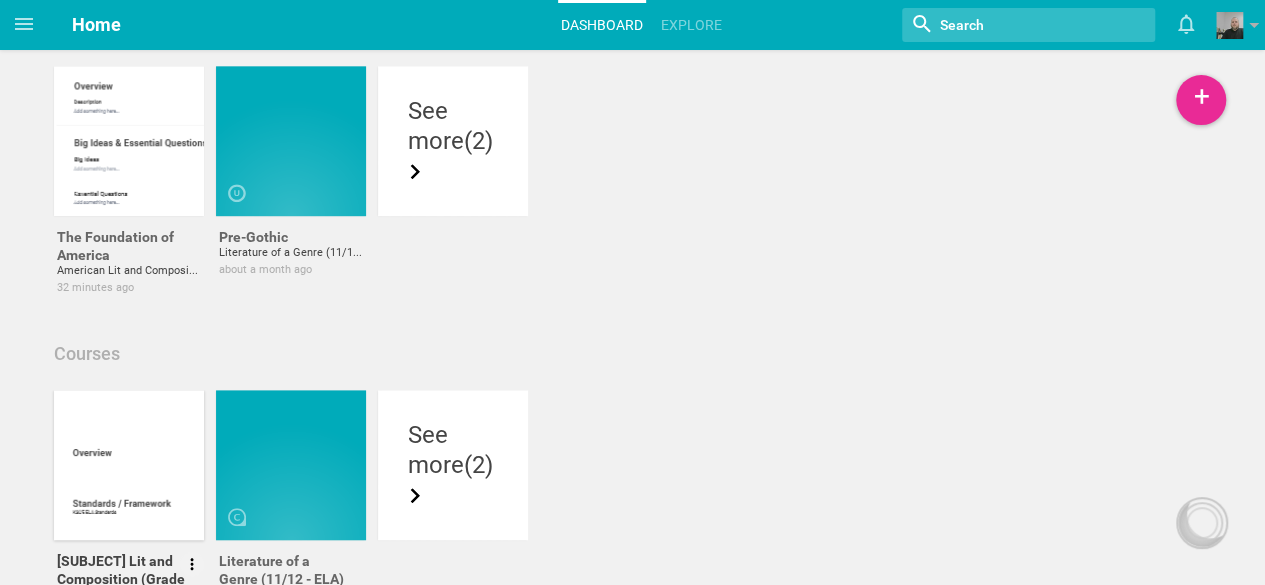 click at bounding box center (129, 465) 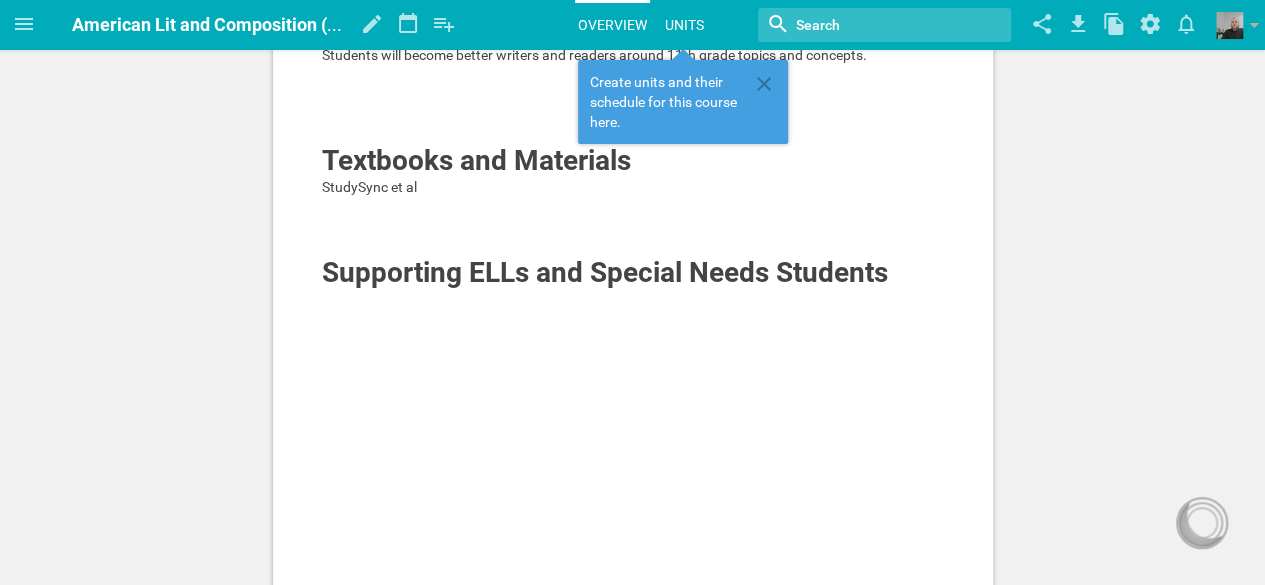 click on "Units" at bounding box center [684, 25] 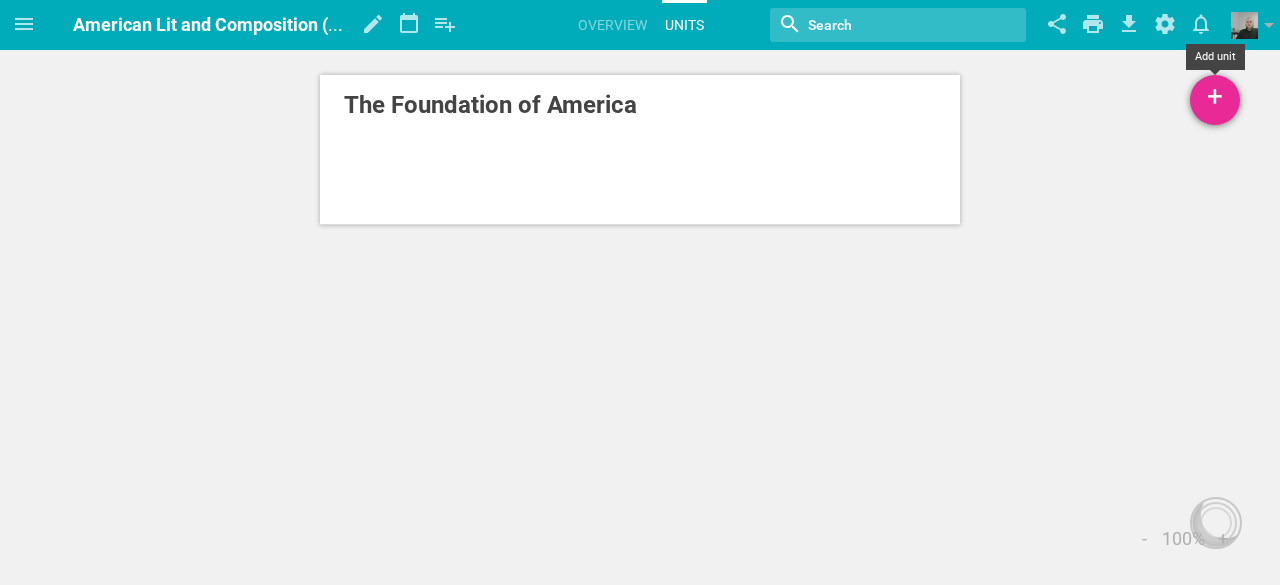 click on "+" at bounding box center (1215, 100) 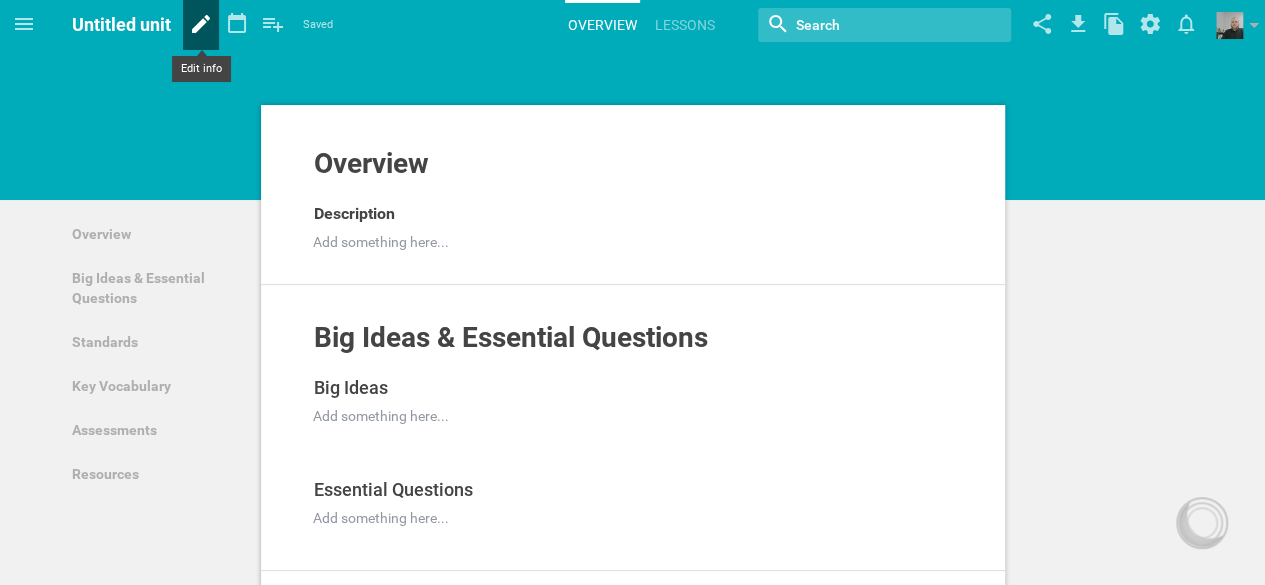 click 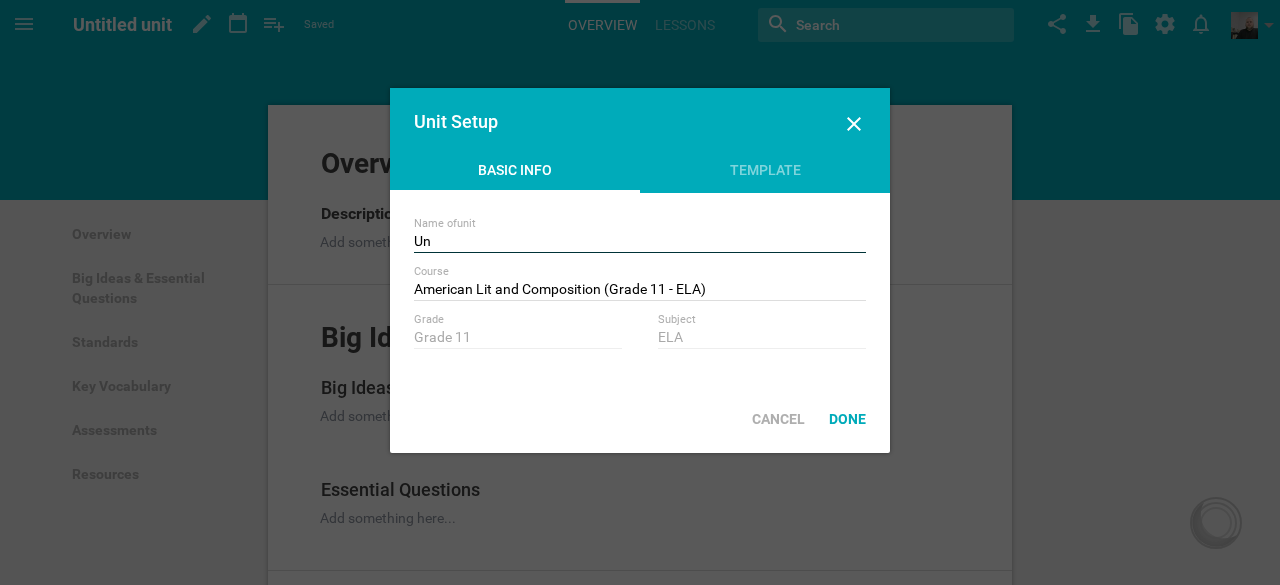 type on "U" 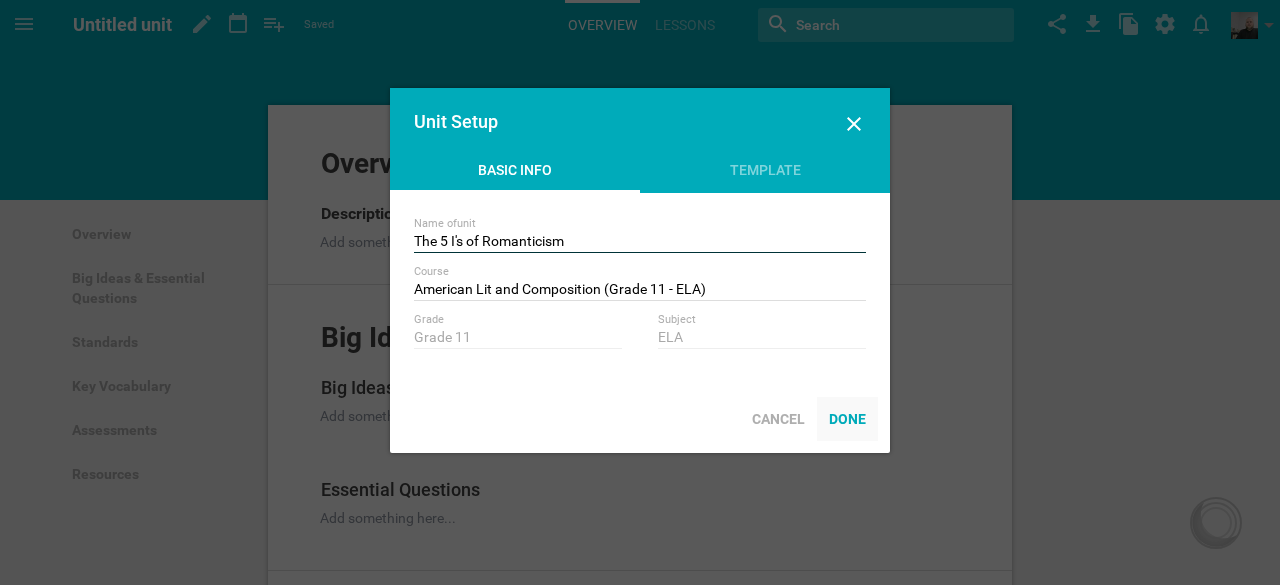 type on "The 5 I's of Romanticism" 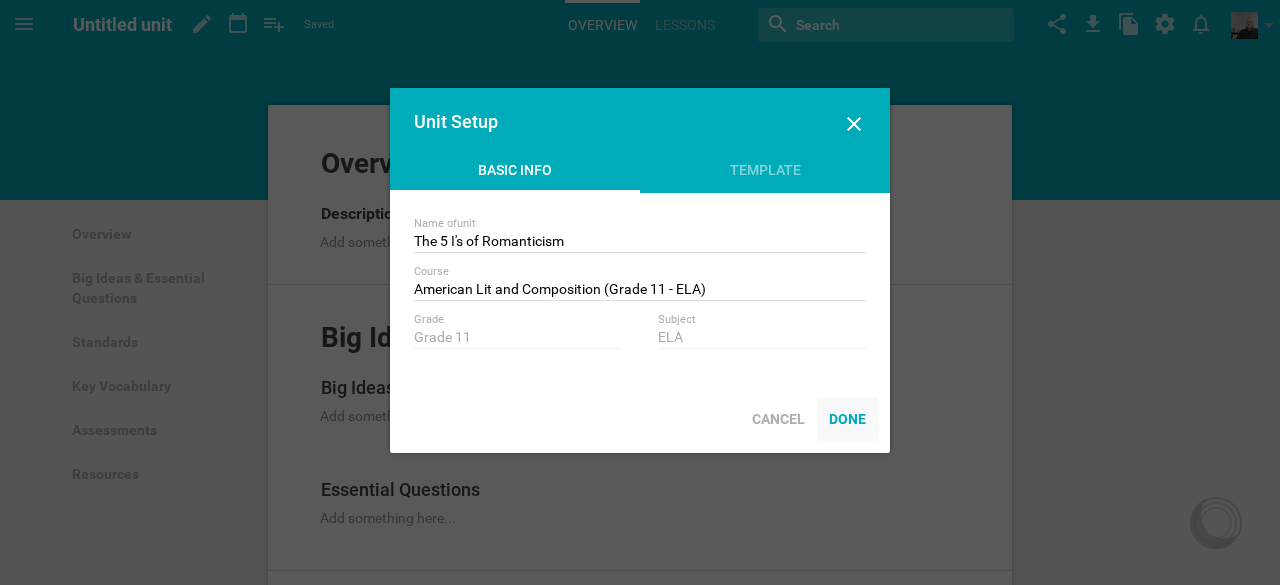 click on "Done" at bounding box center (847, 419) 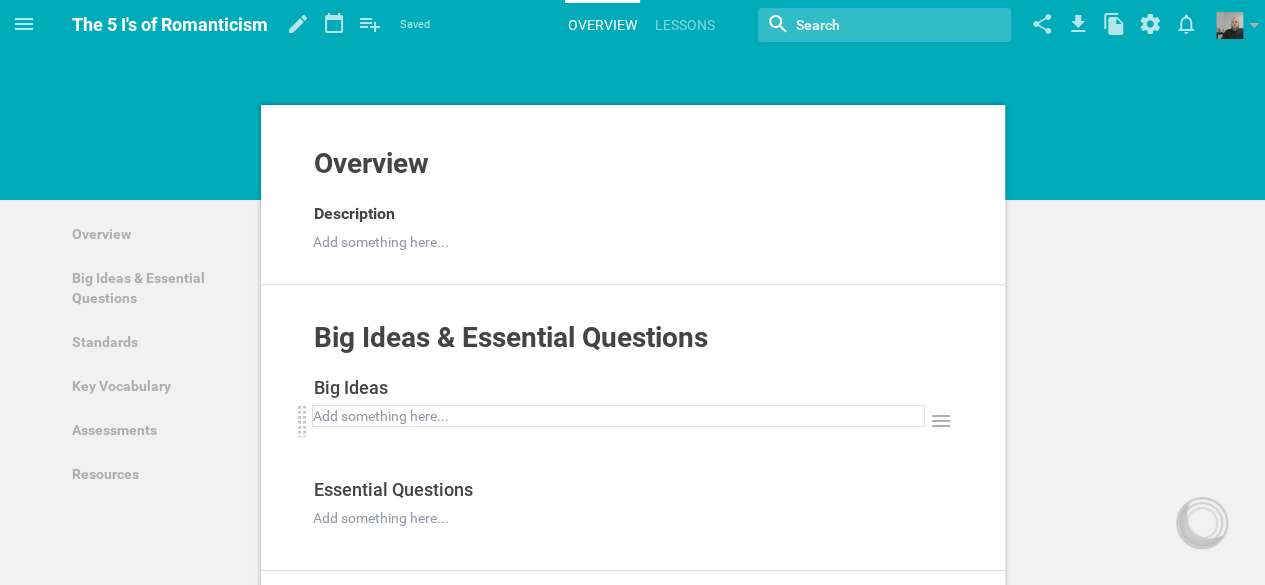 click at bounding box center [619, 416] 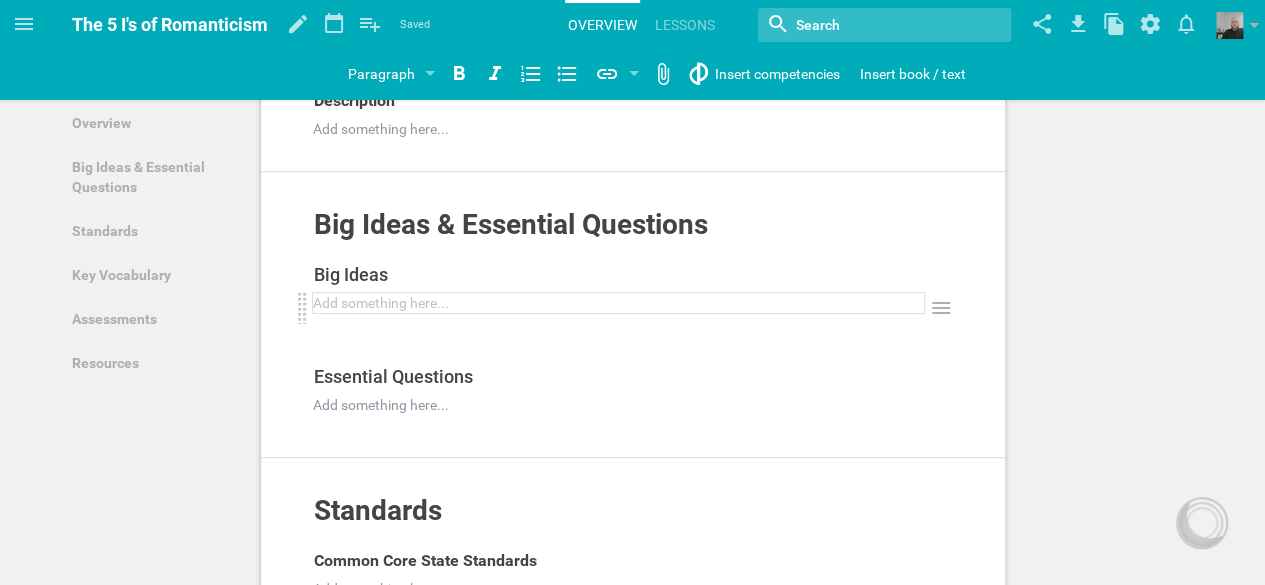 scroll, scrollTop: 114, scrollLeft: 0, axis: vertical 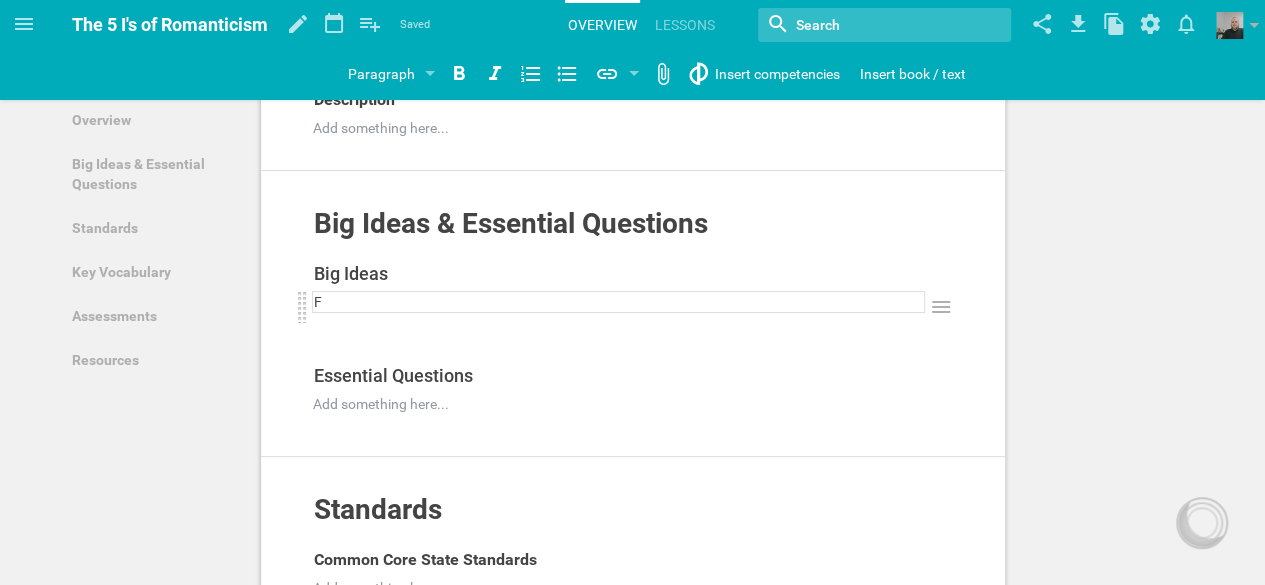 type 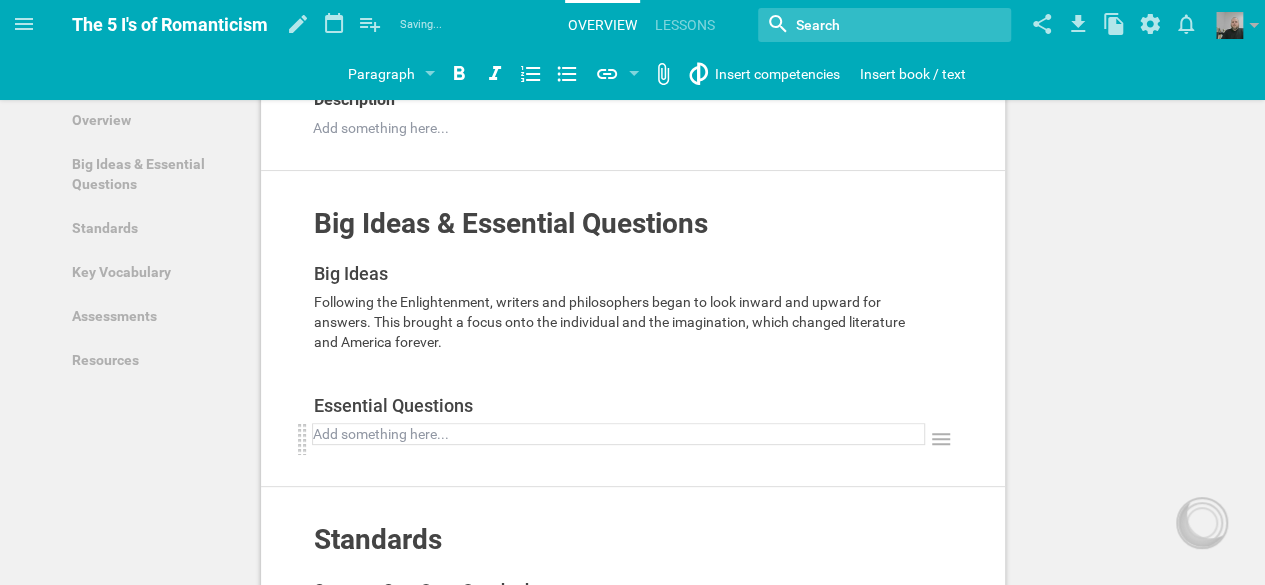 click at bounding box center (619, 434) 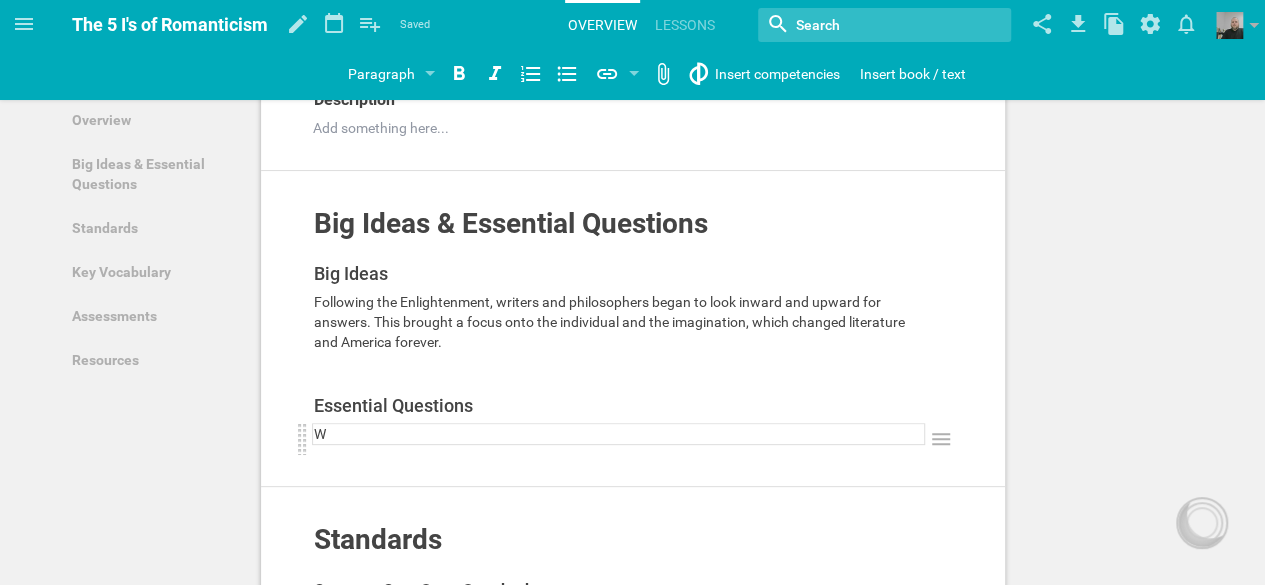 type 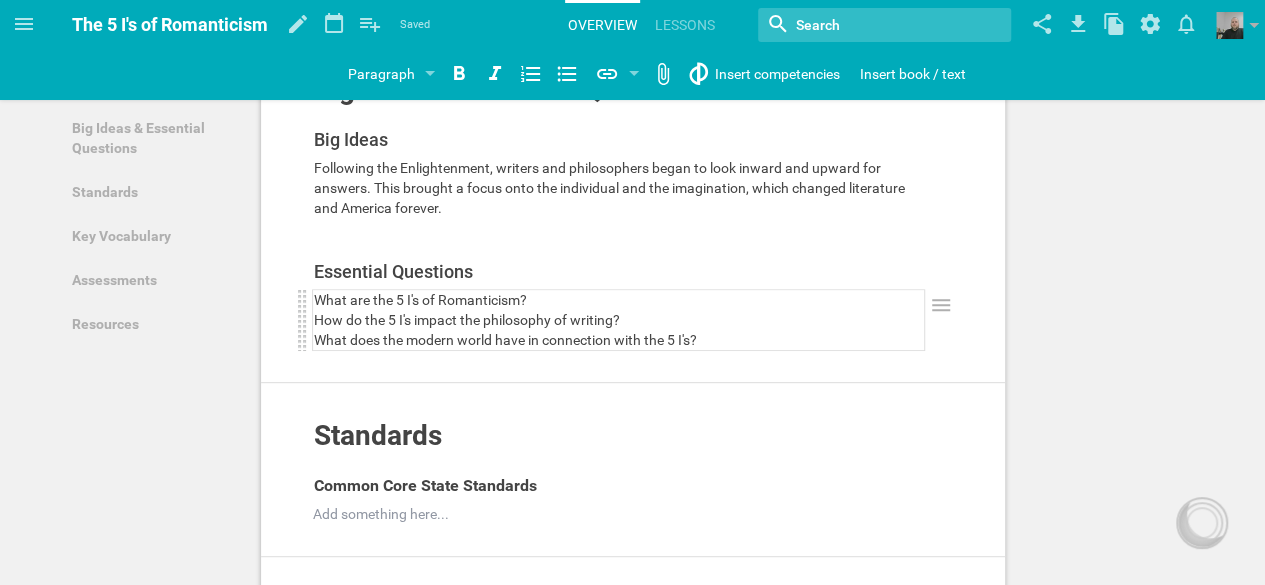 scroll, scrollTop: 250, scrollLeft: 0, axis: vertical 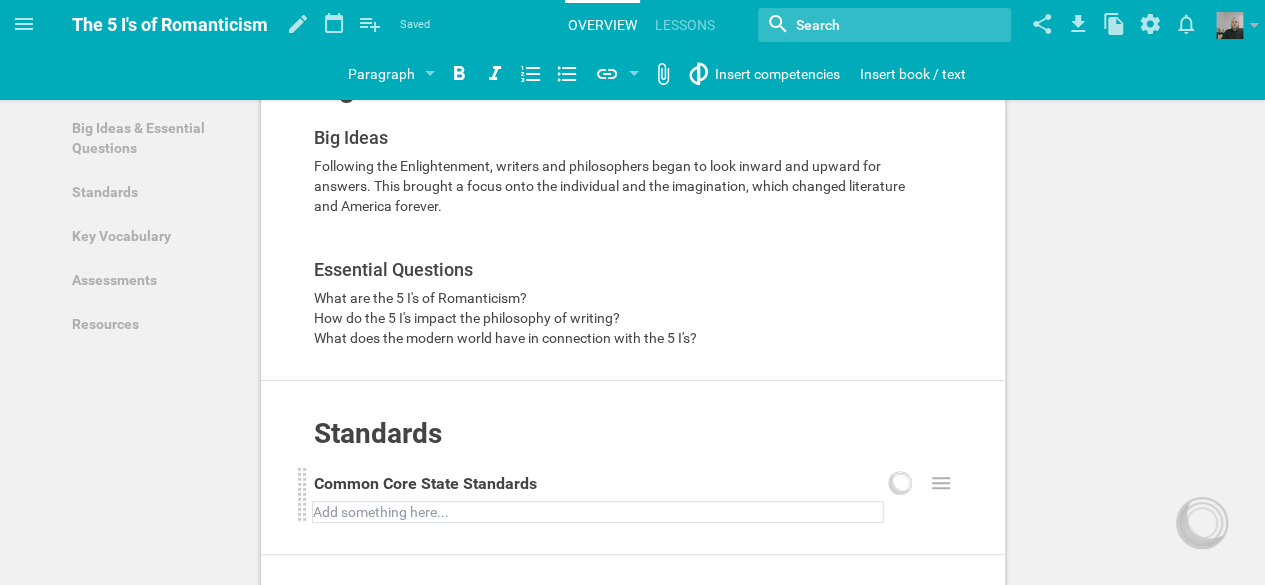 click at bounding box center [598, 512] 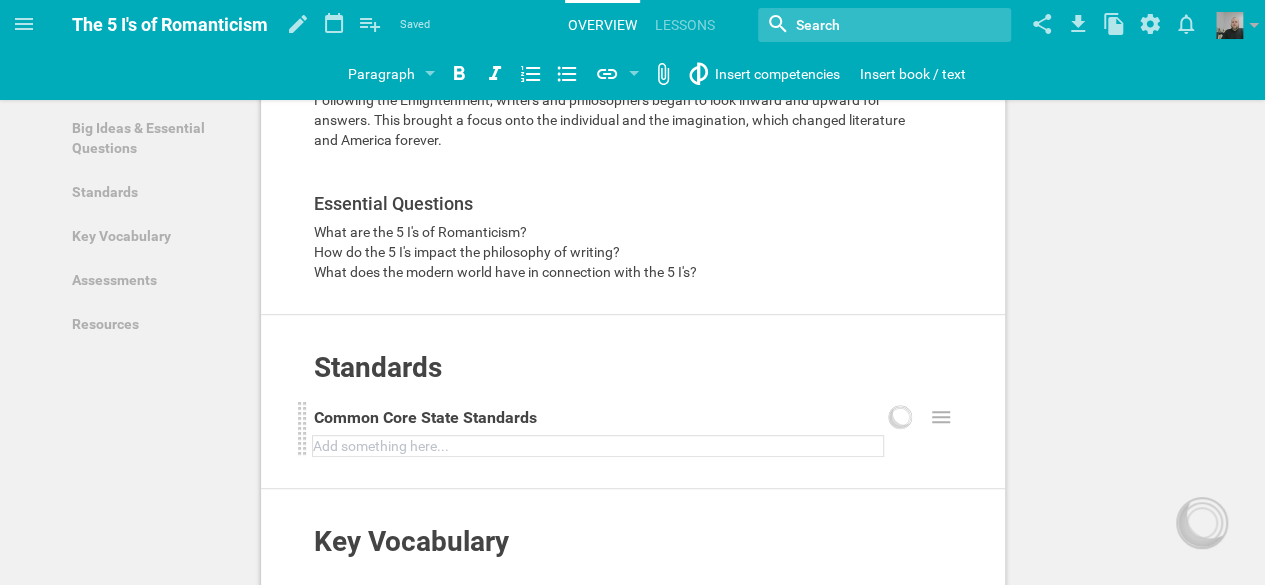 scroll, scrollTop: 325, scrollLeft: 0, axis: vertical 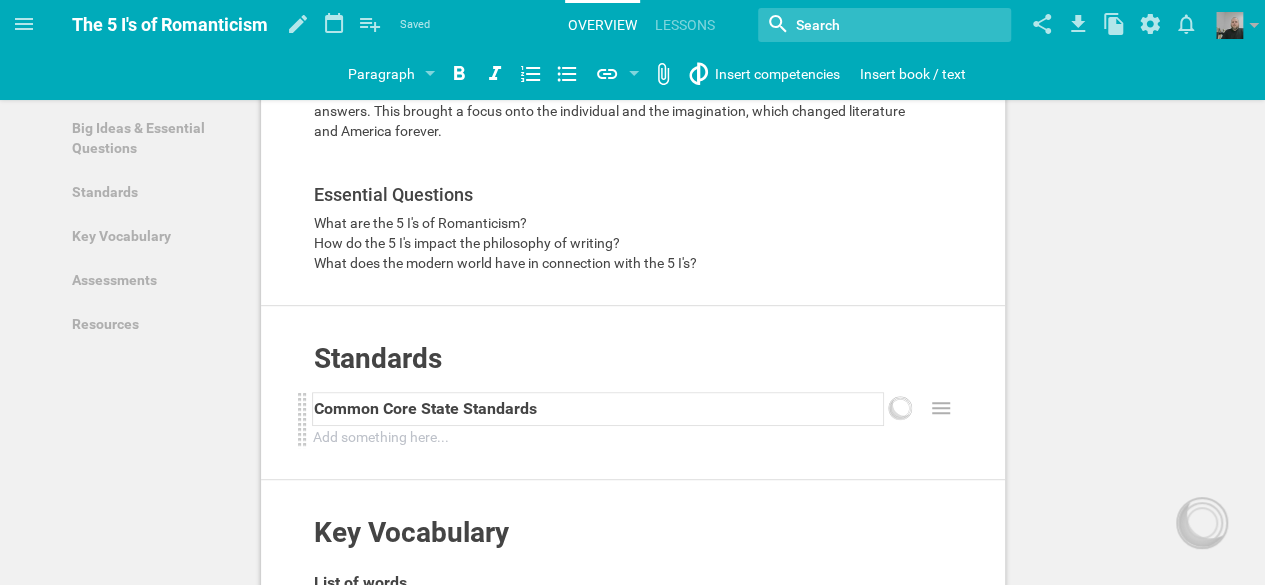 click on "Common Core State Standards" at bounding box center [598, 409] 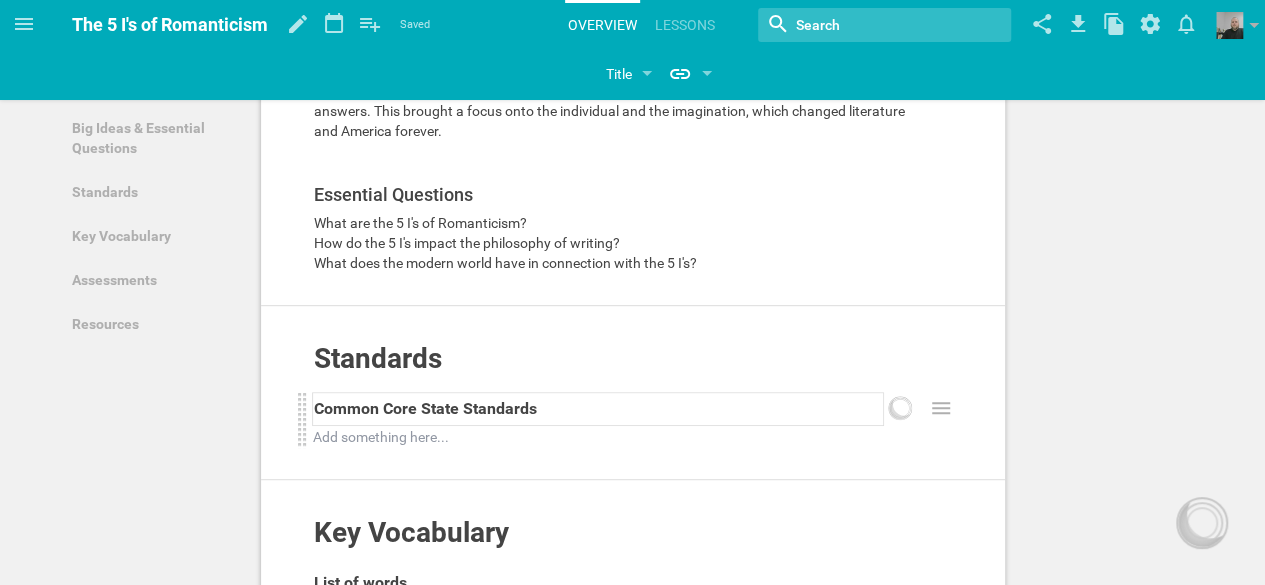click on "Common Core State Standards" at bounding box center (598, 409) 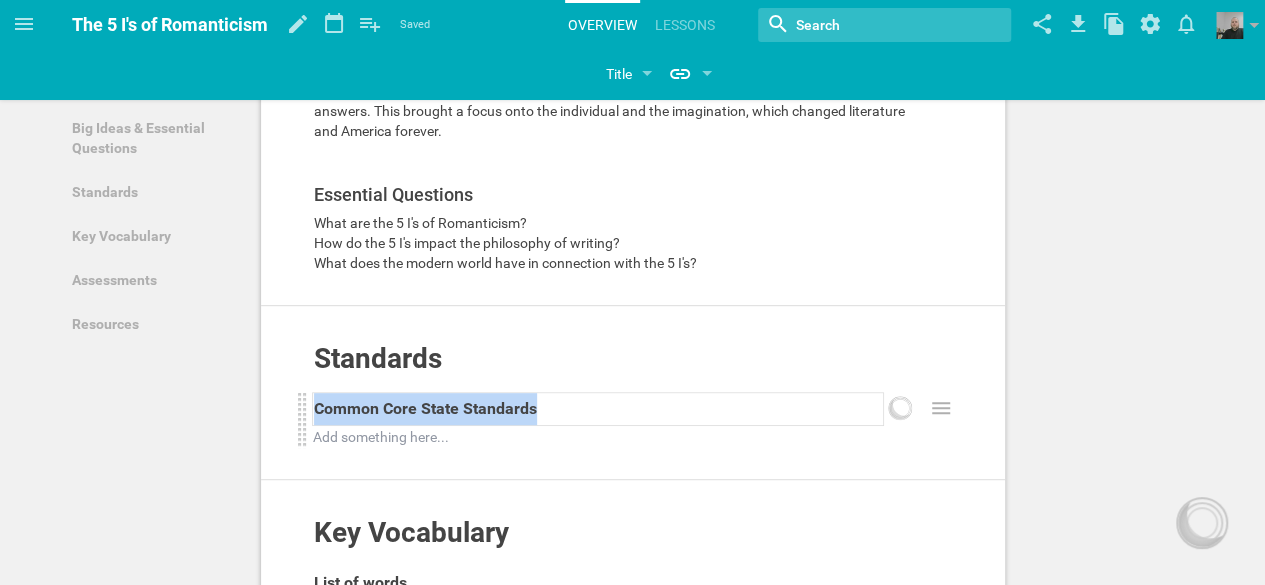 click on "Common Core State Standards" at bounding box center (598, 409) 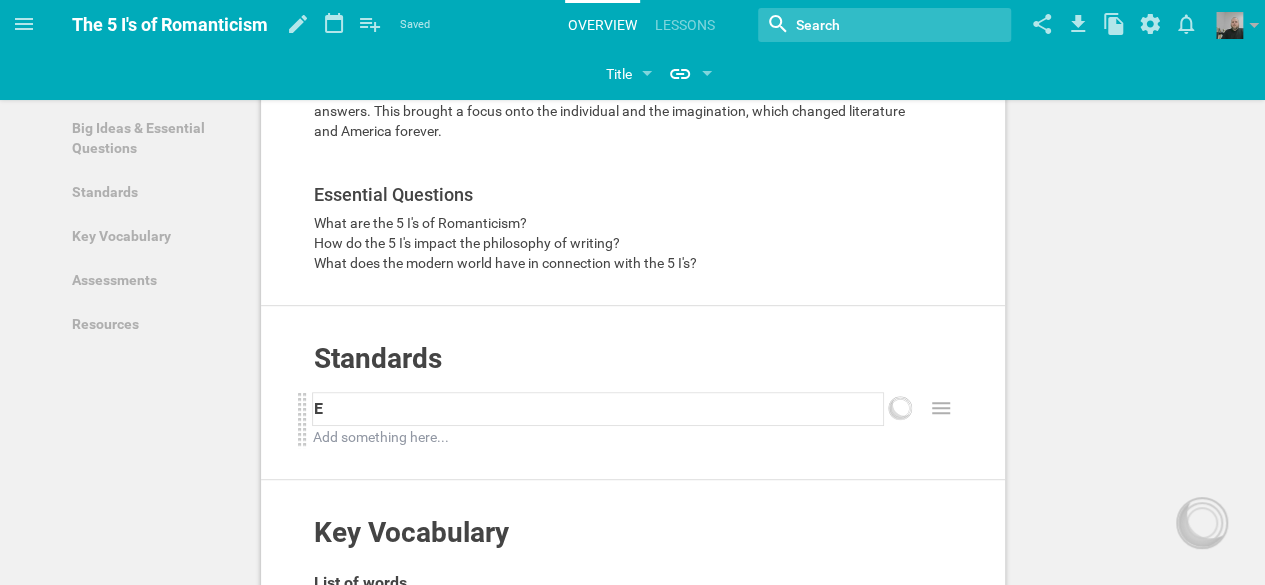 type 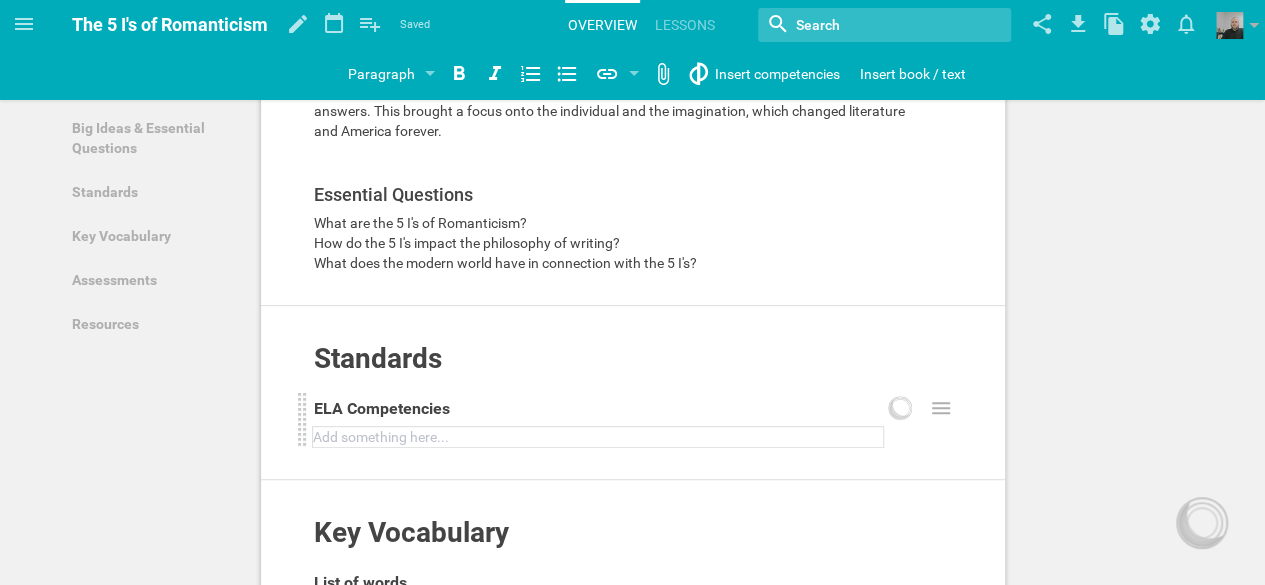 click at bounding box center [598, 437] 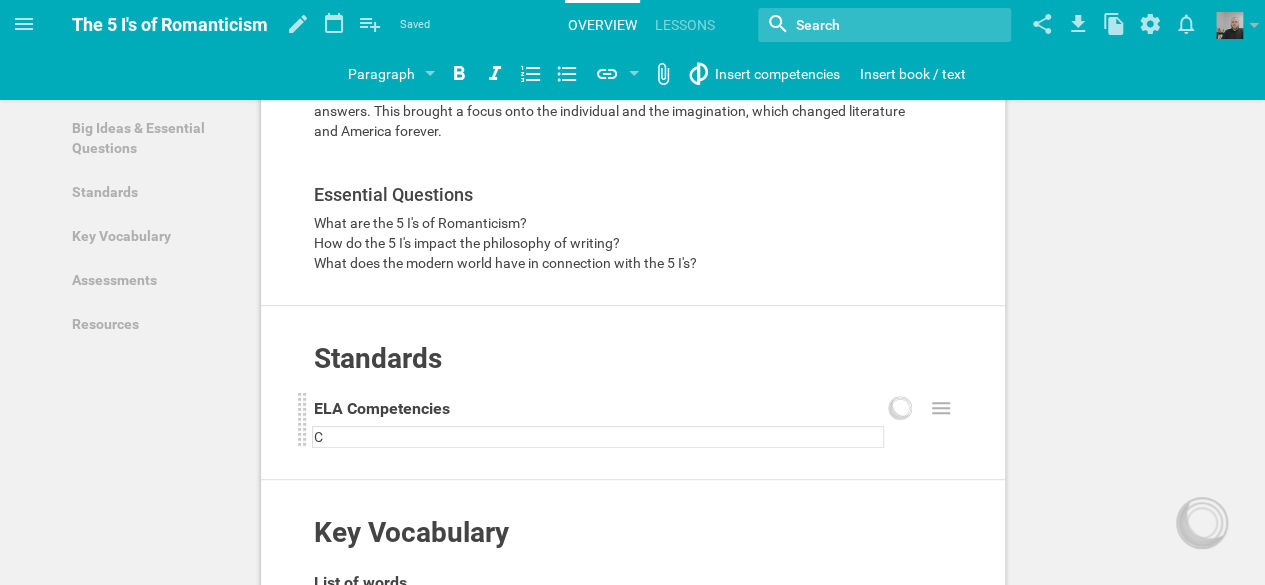 type 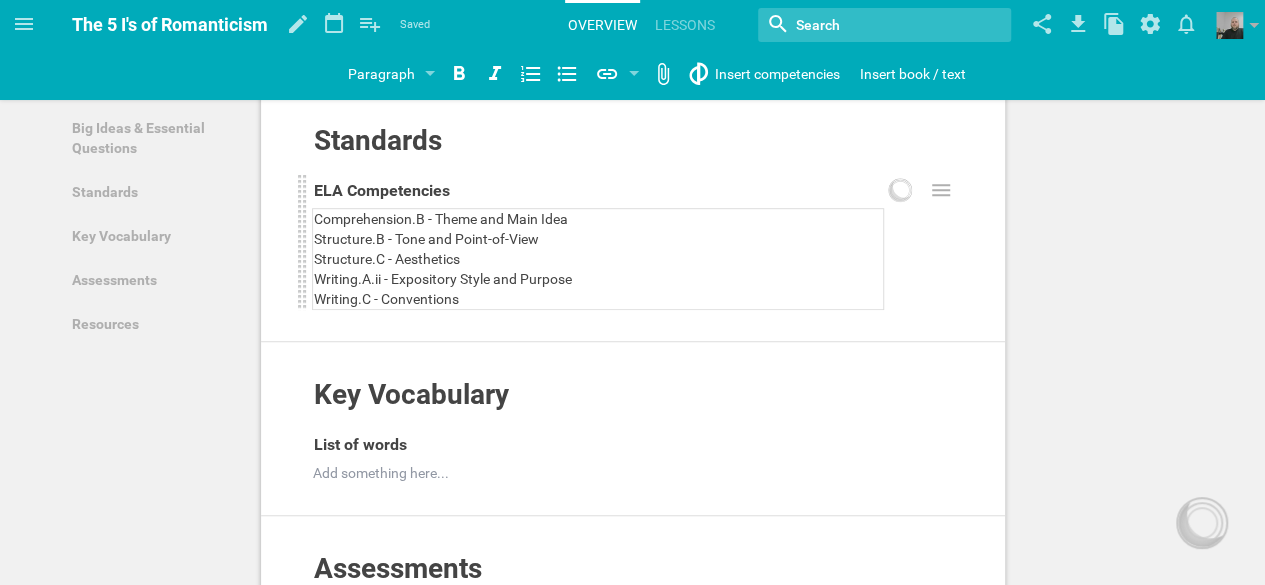 scroll, scrollTop: 605, scrollLeft: 0, axis: vertical 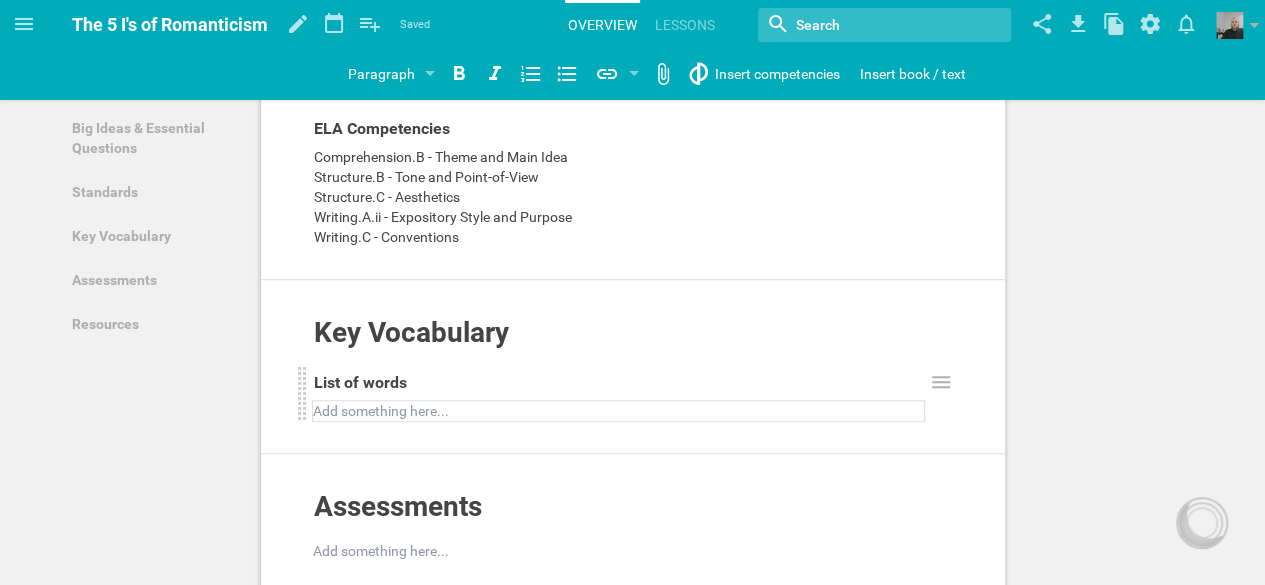 click at bounding box center (619, 411) 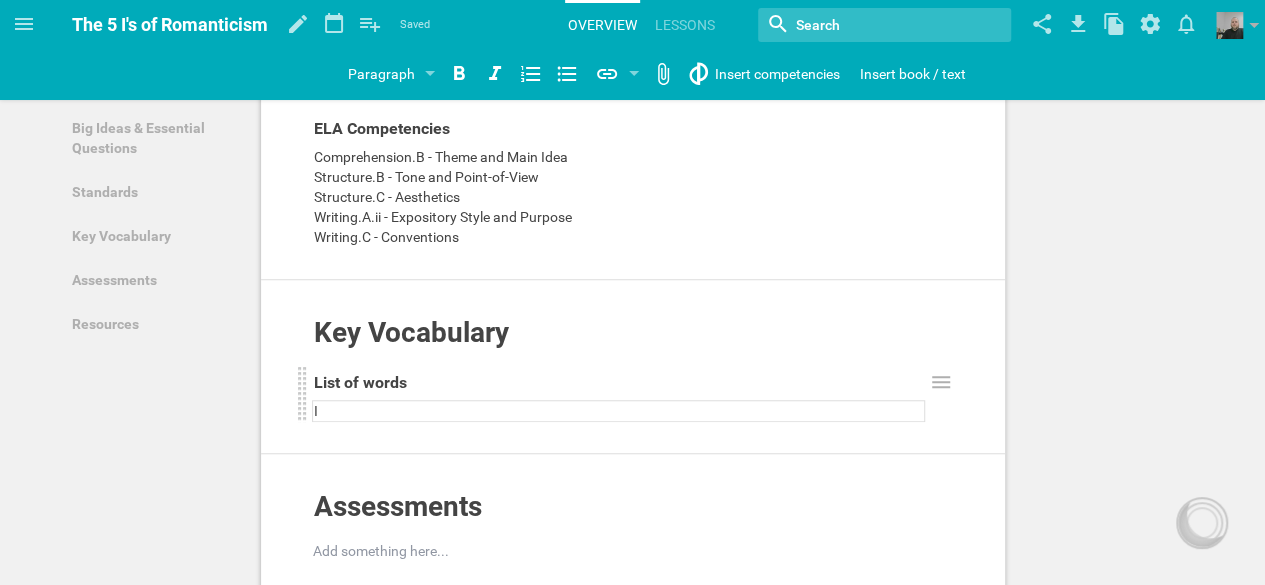 type 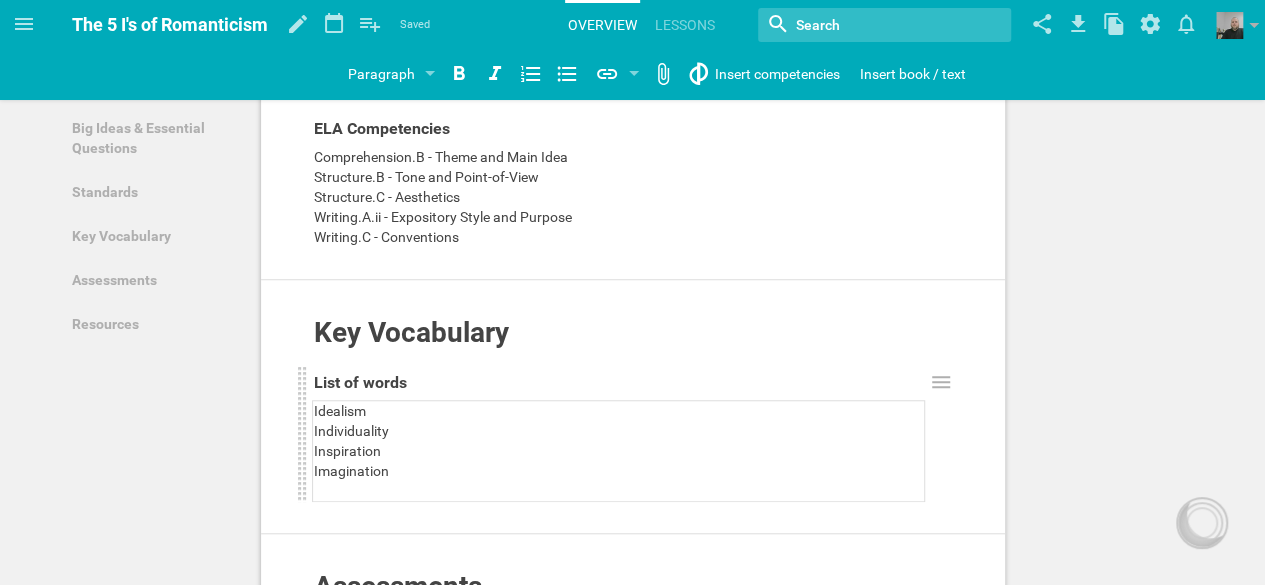 click on "Individuality" at bounding box center (619, 431) 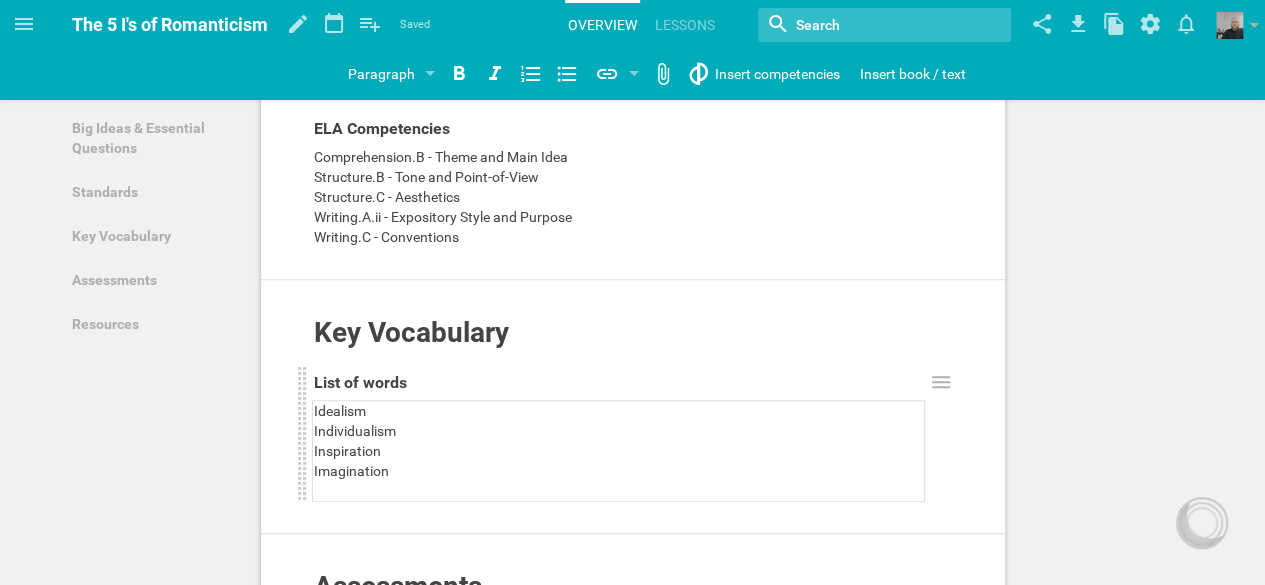 click at bounding box center [619, 491] 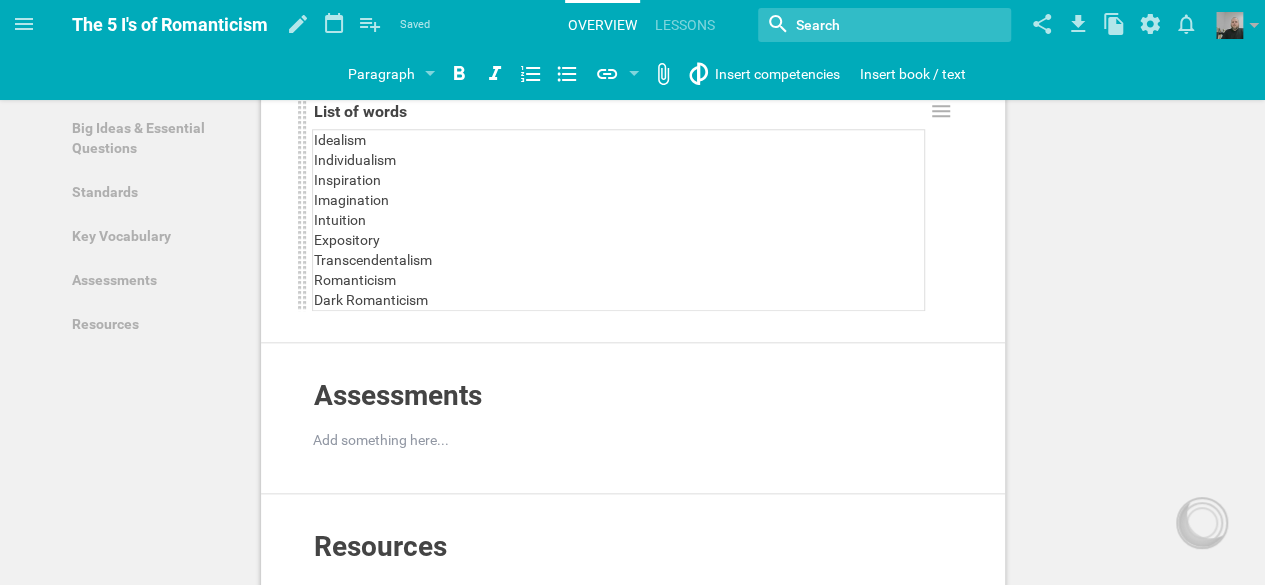 scroll, scrollTop: 877, scrollLeft: 0, axis: vertical 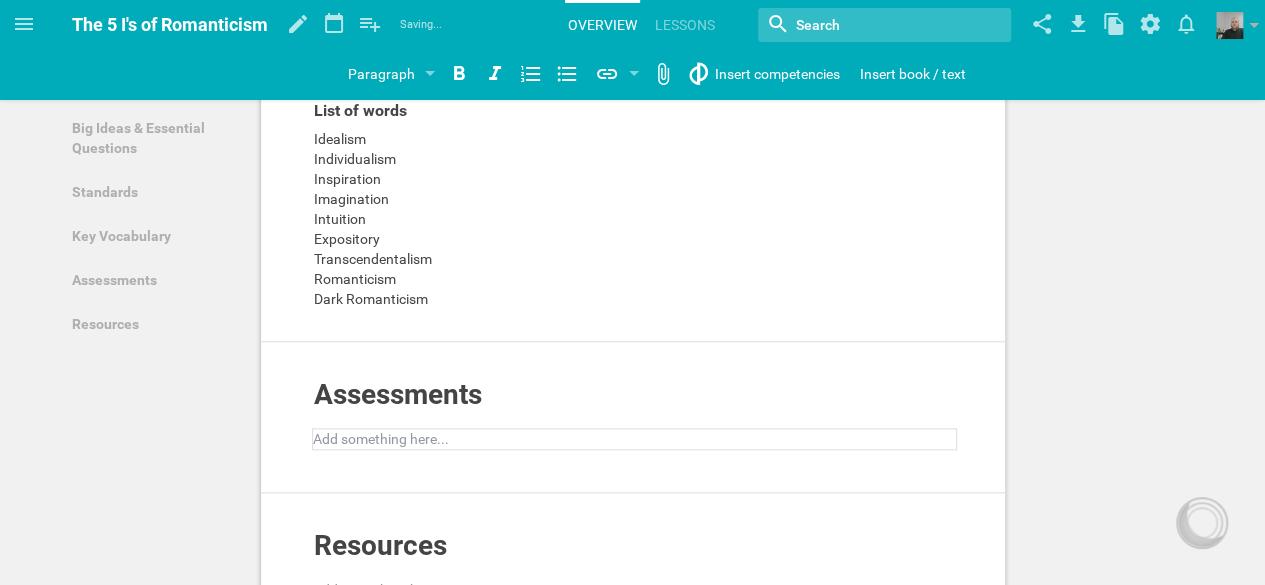 click at bounding box center [635, 439] 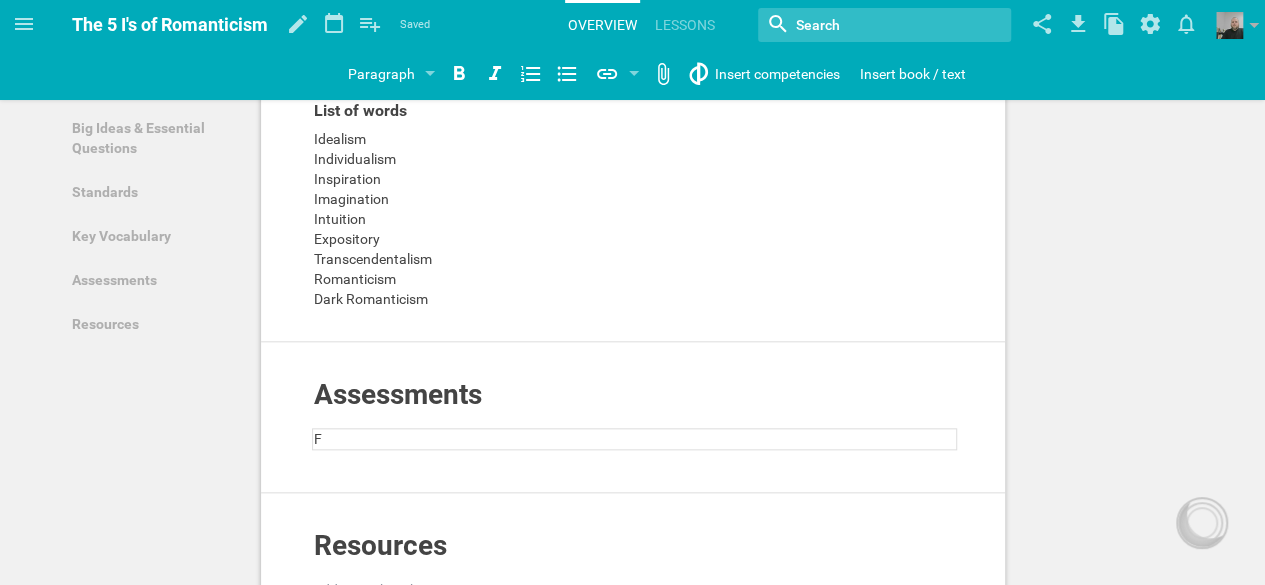 type 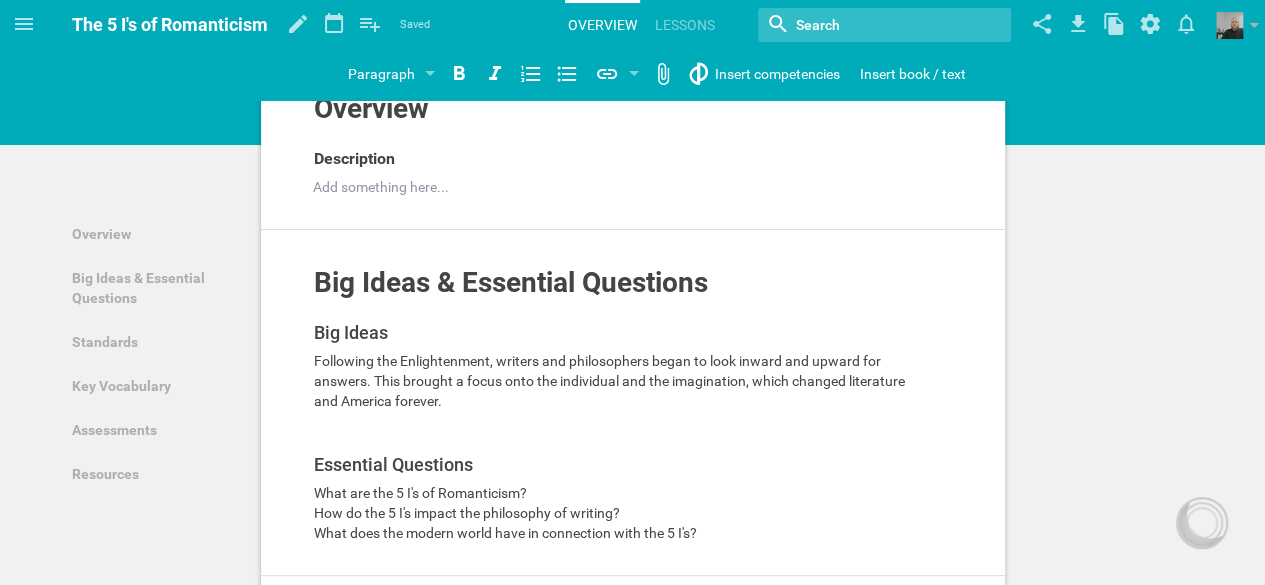 scroll, scrollTop: 0, scrollLeft: 0, axis: both 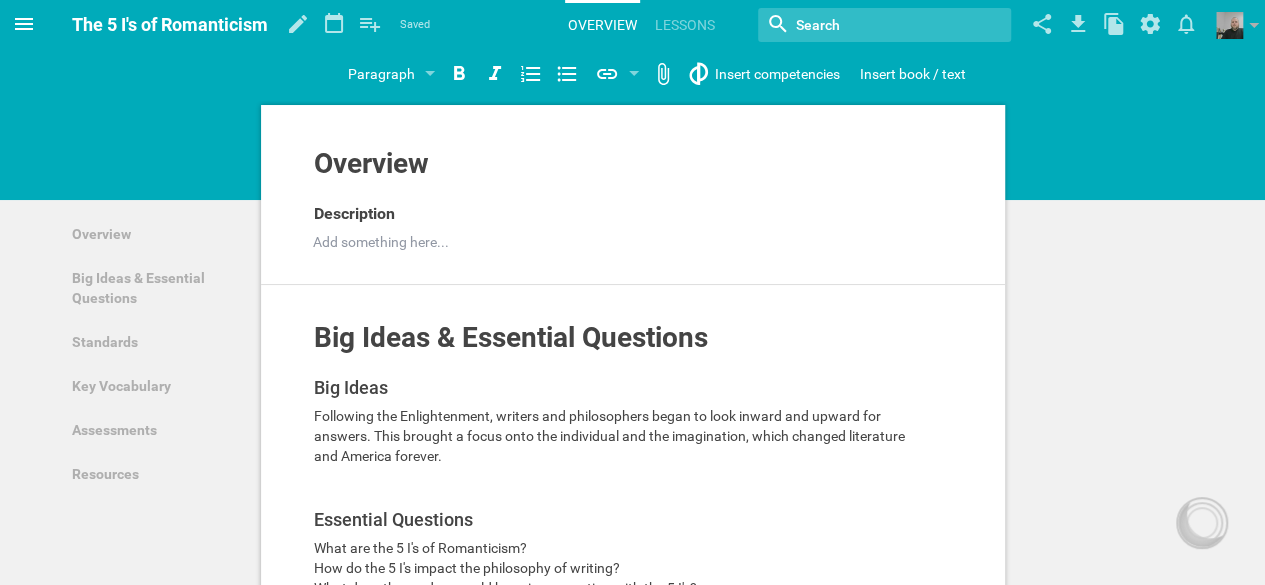 click 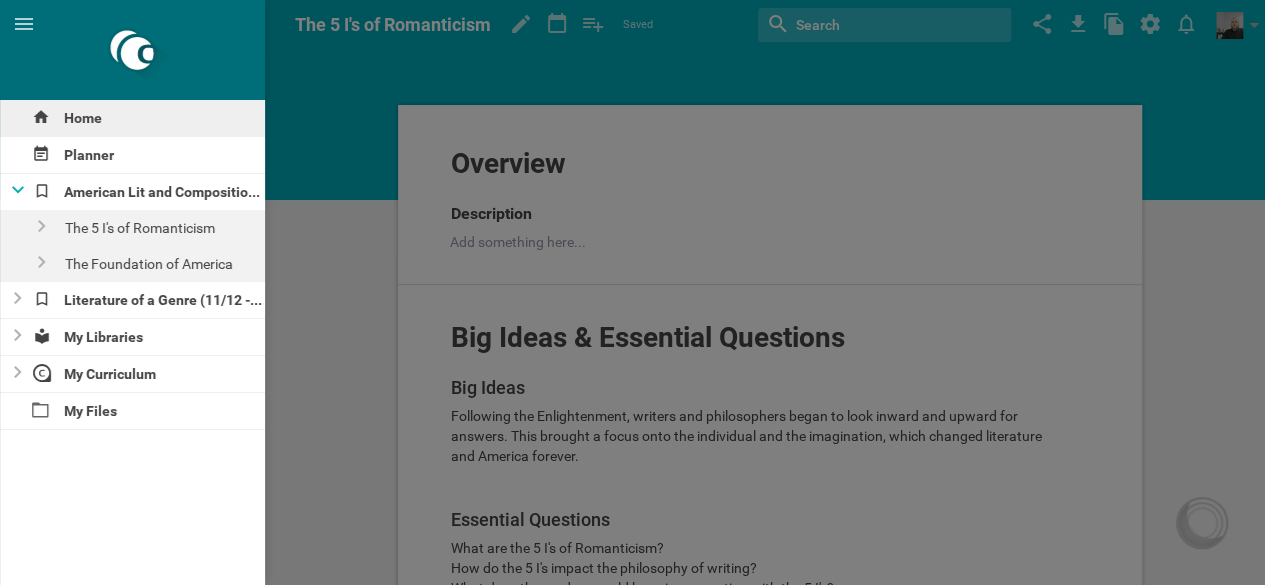 click on "Home" at bounding box center [132, 118] 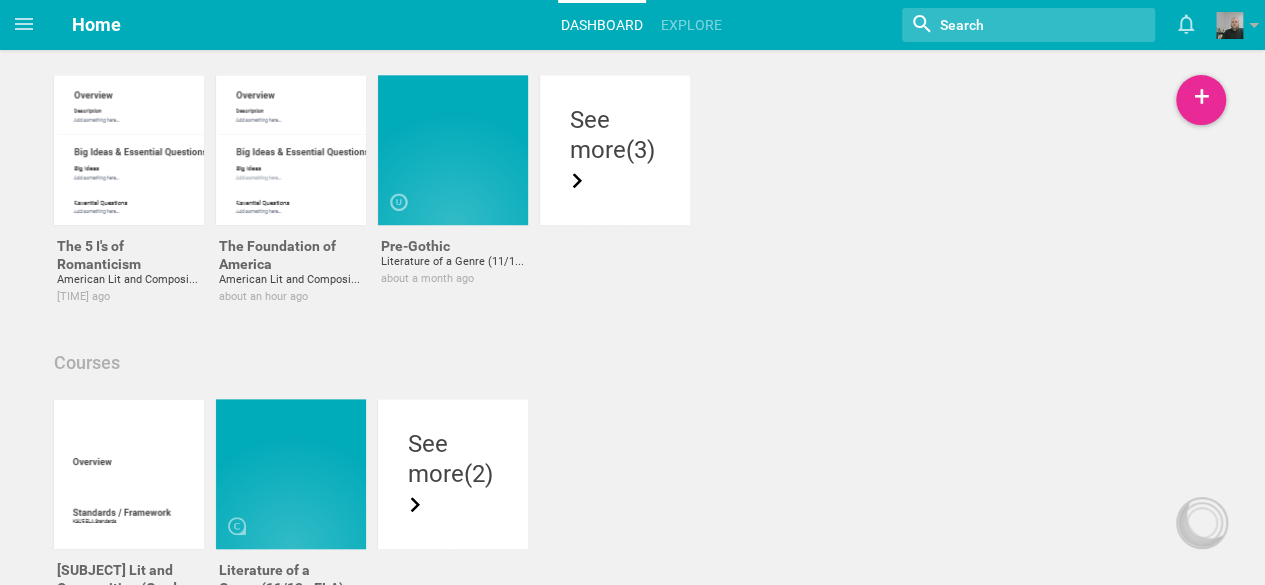 scroll, scrollTop: 416, scrollLeft: 0, axis: vertical 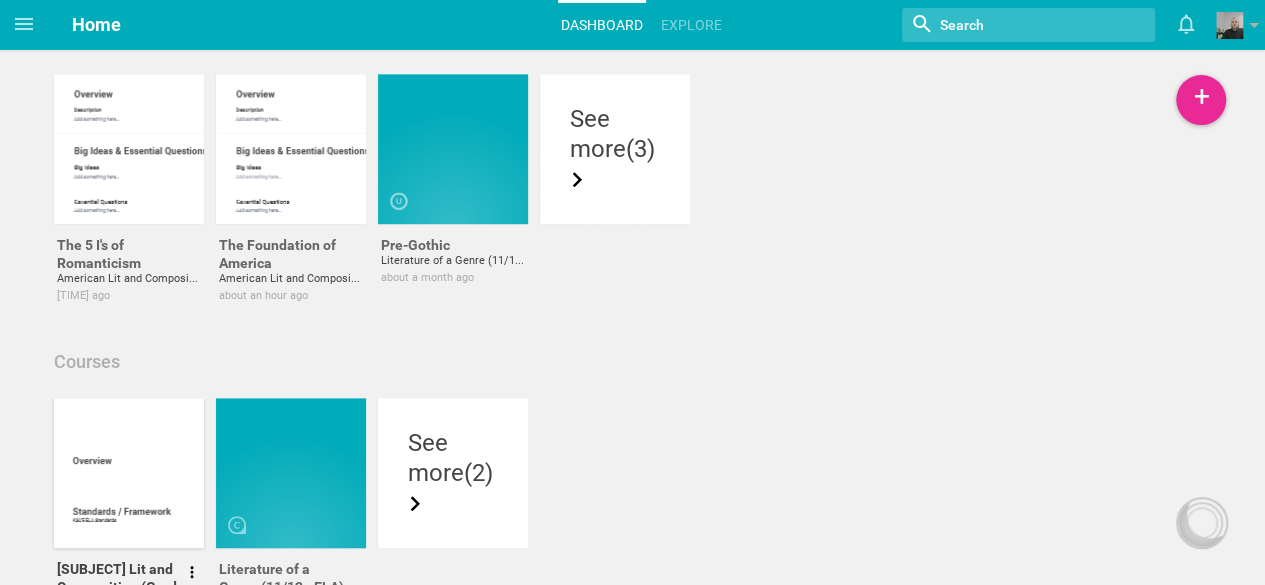 click at bounding box center [129, 473] 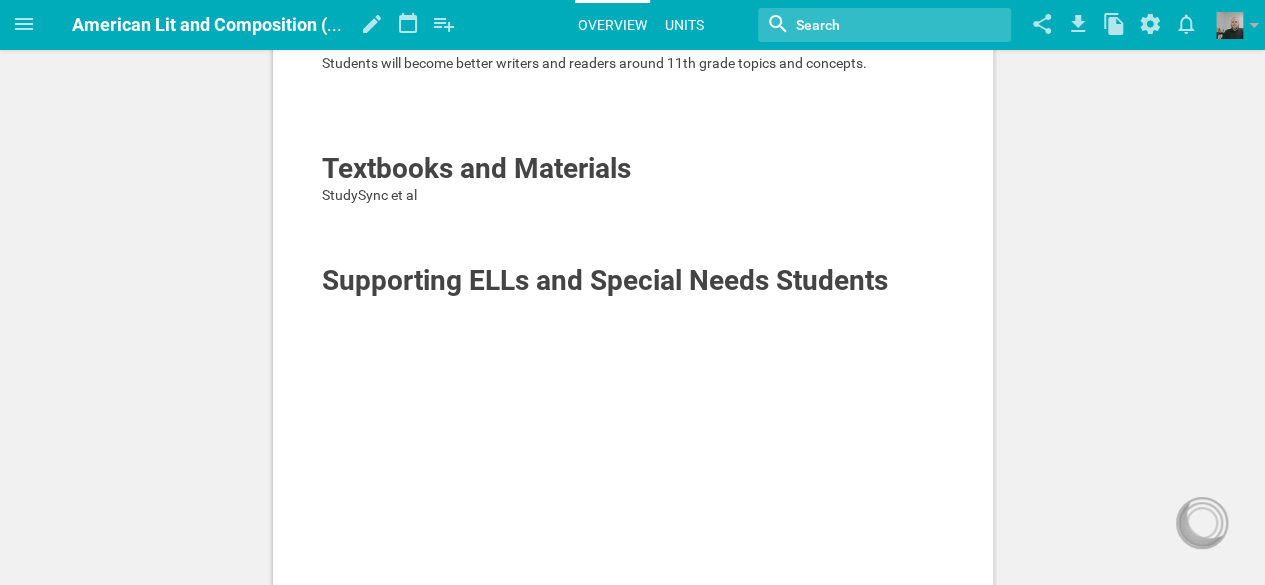 click on "Units" at bounding box center (684, 25) 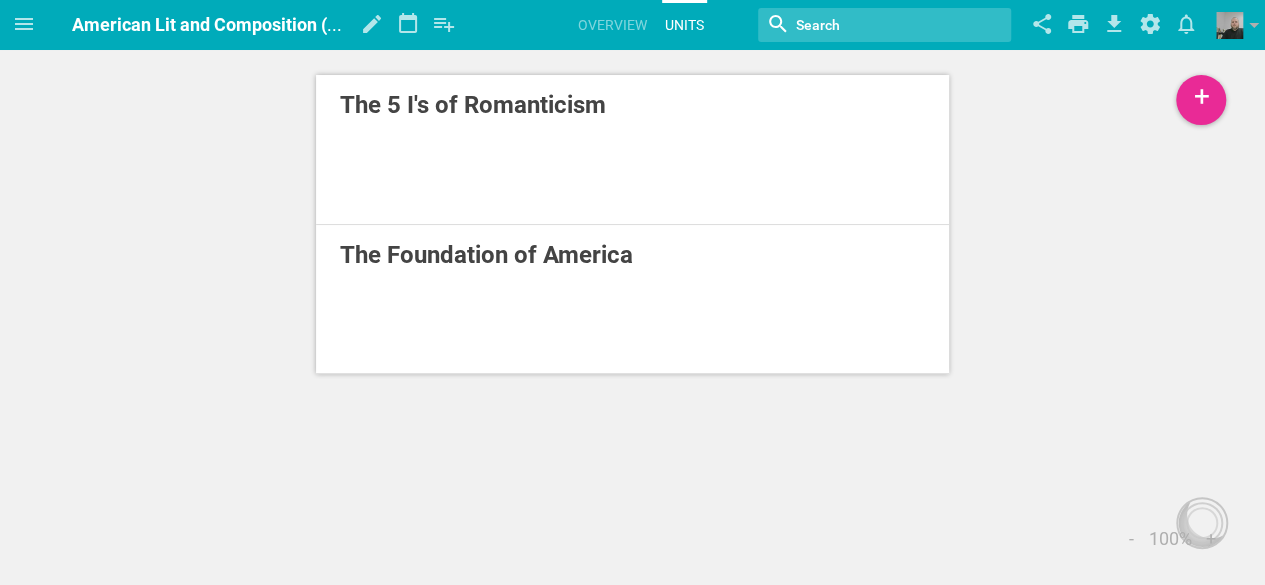 scroll, scrollTop: 0, scrollLeft: 0, axis: both 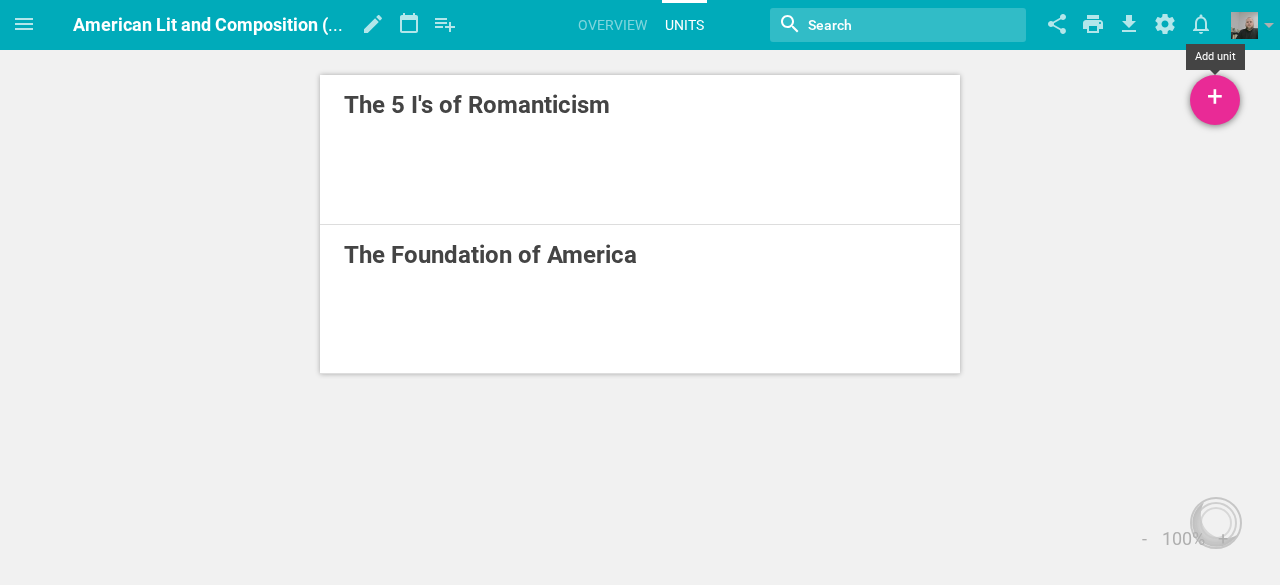 click on "+" at bounding box center [1215, 100] 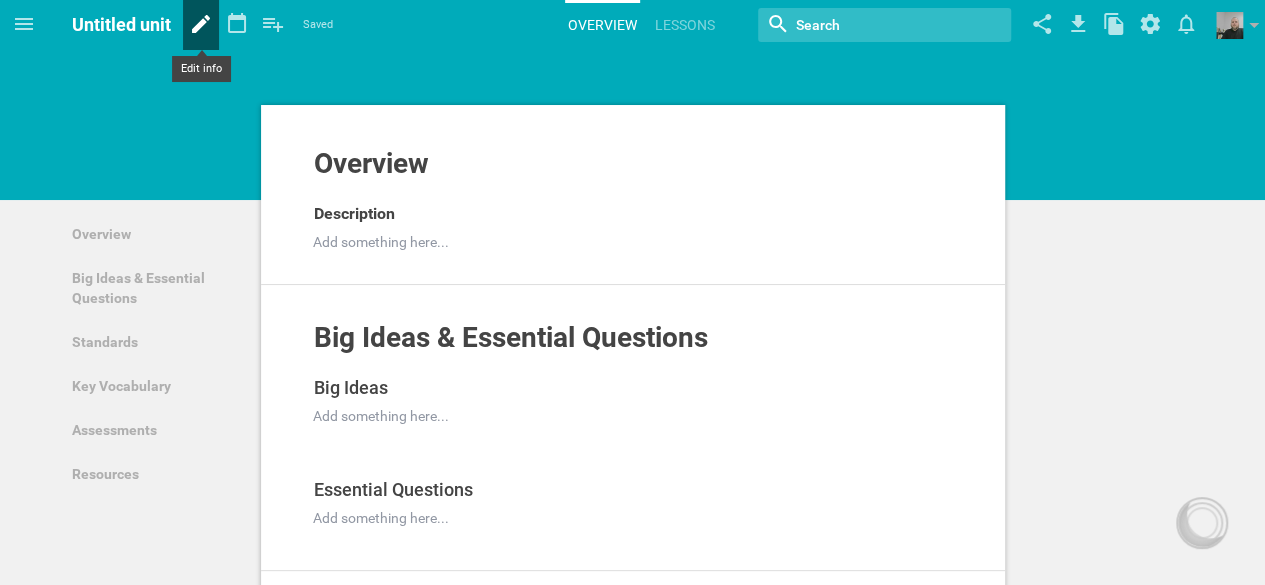click 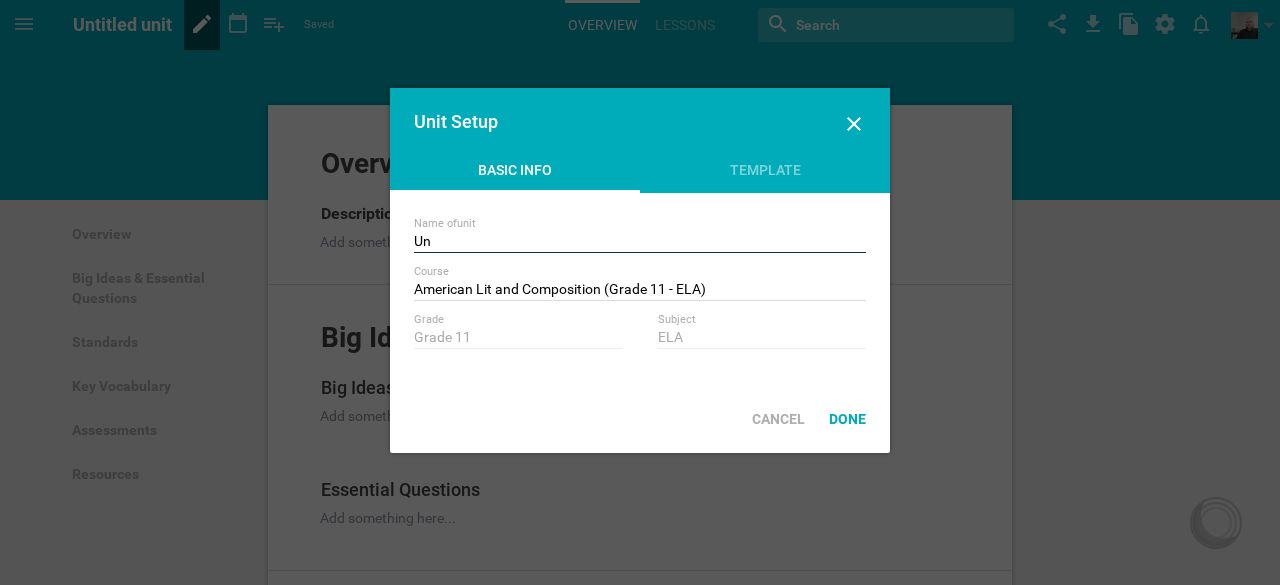 type on "U" 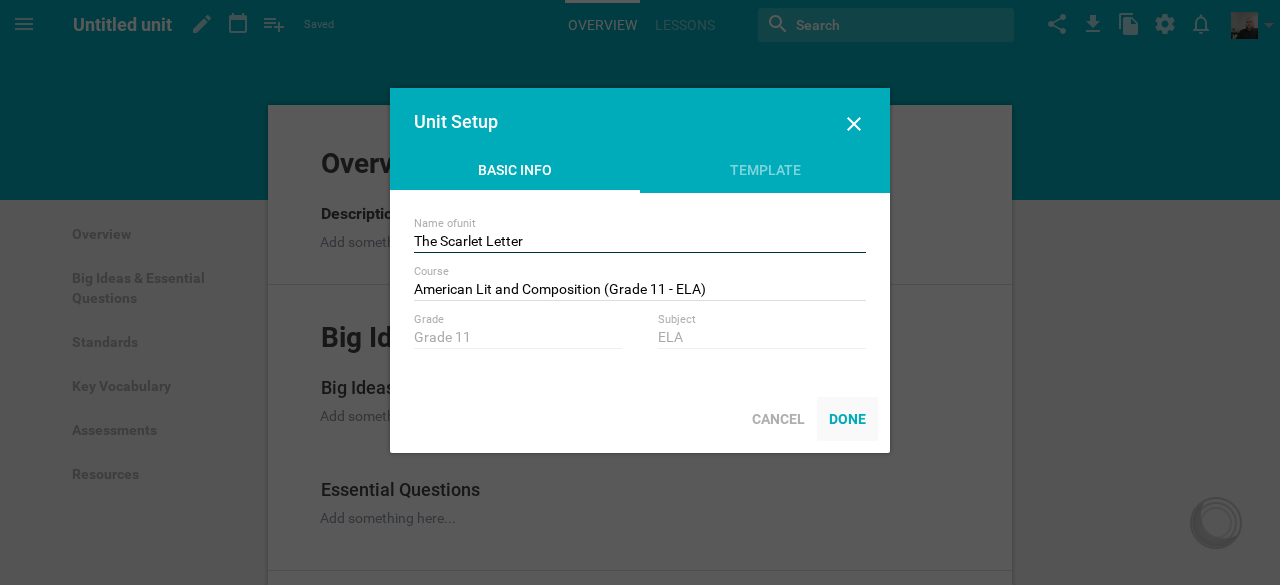 type on "The Scarlet Letter" 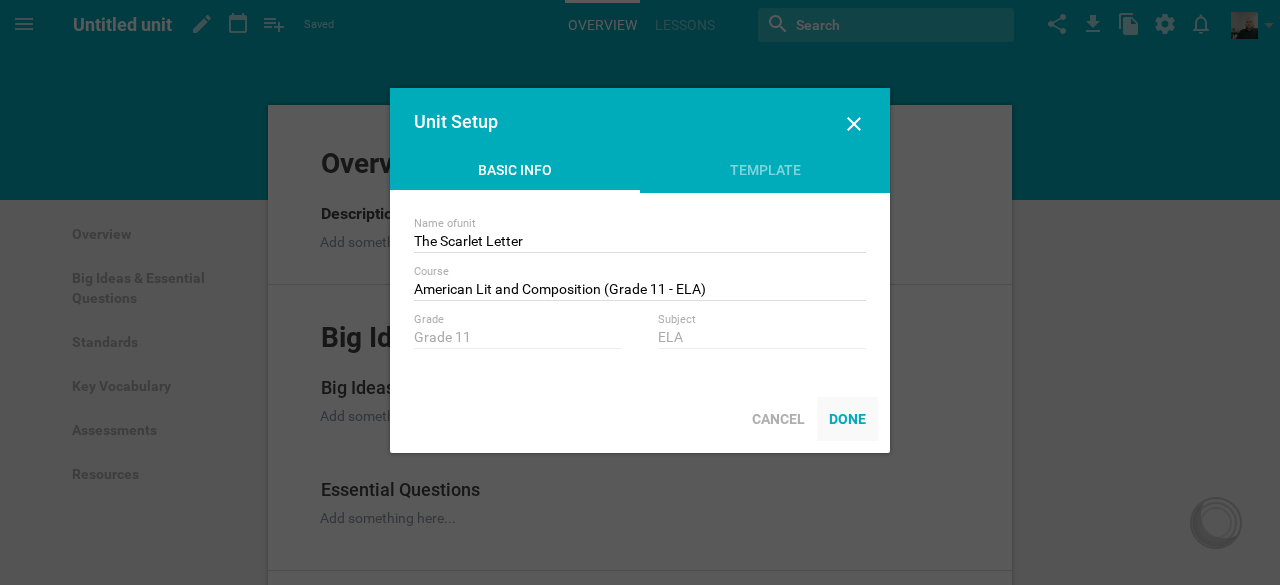 click on "Done" at bounding box center [847, 419] 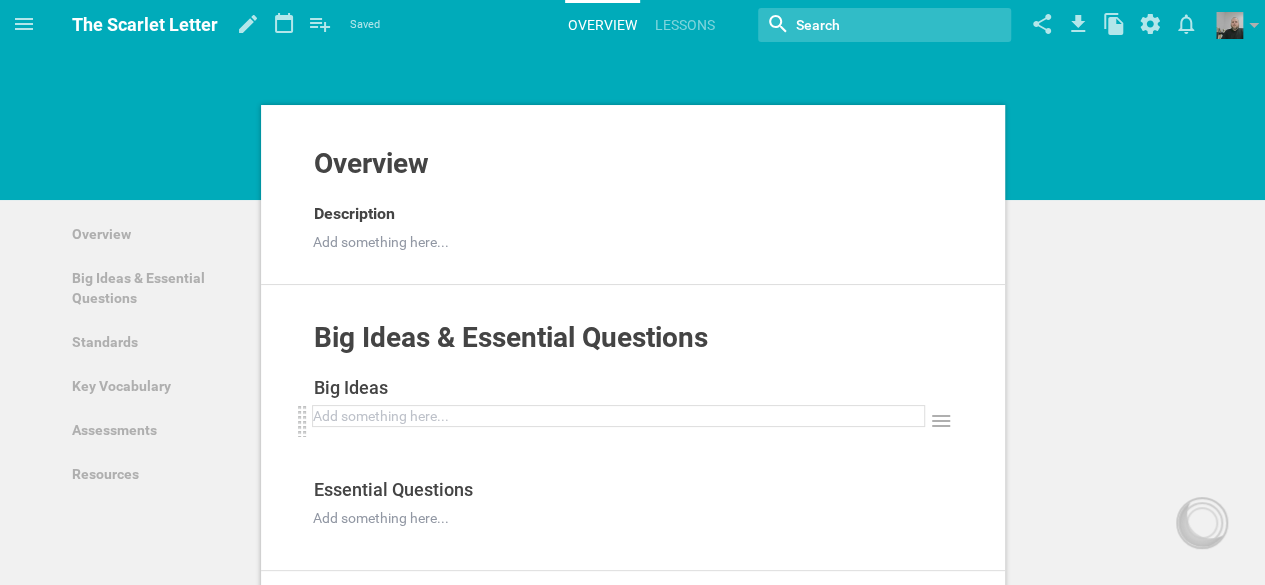 click at bounding box center [619, 416] 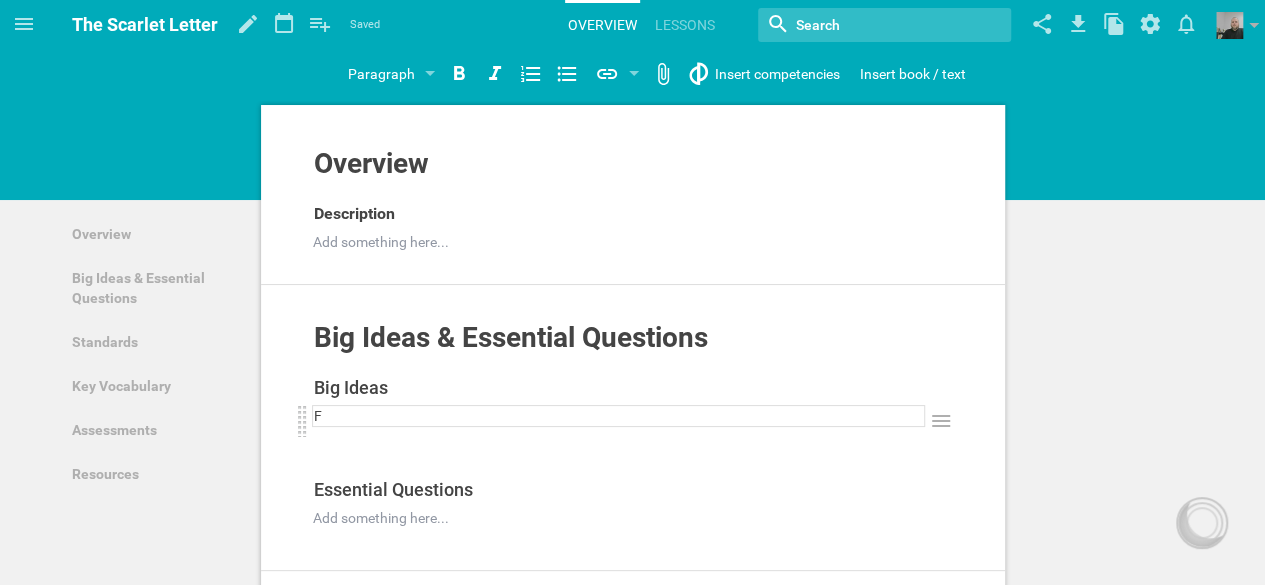type 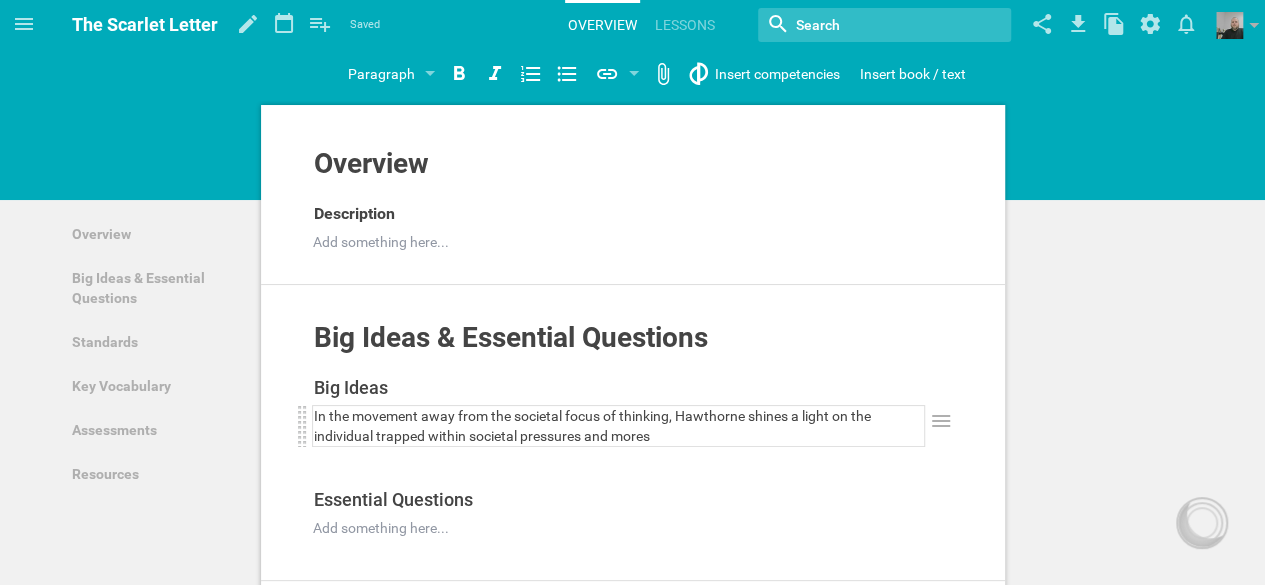 click on "In the movement away from the societal focus of thinking, Hawthorne shines a light on the individual trapped within societal pressures and mores" at bounding box center [594, 426] 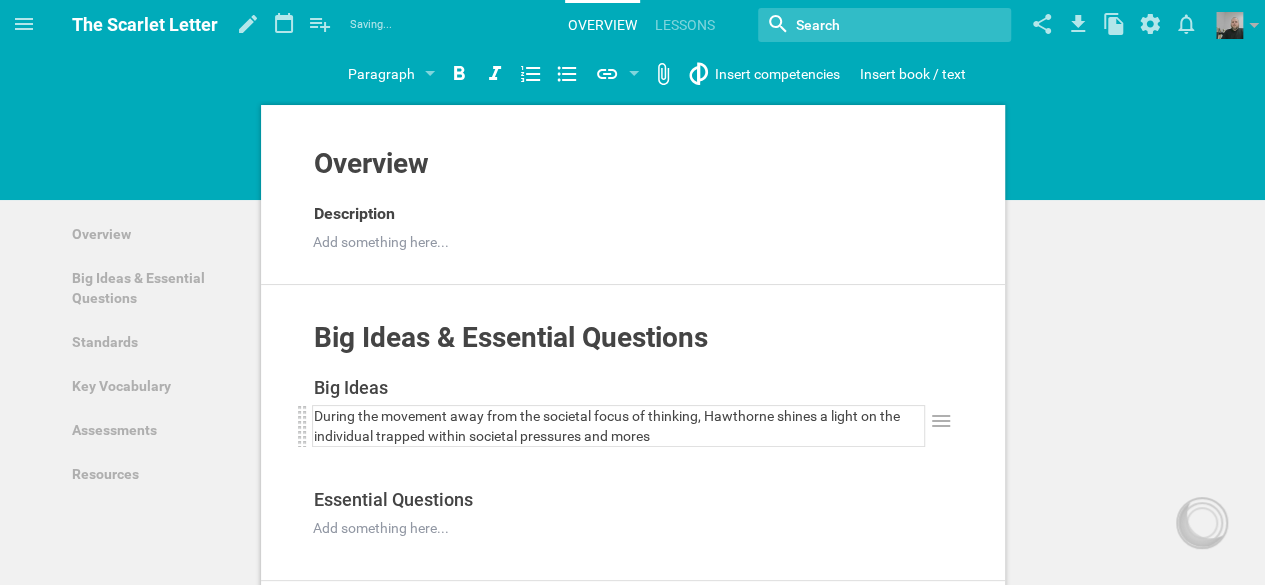 click on "During the movement away from the societal focus of thinking, Hawthorne shines a light on the individual trapped within societal pressures and mores" at bounding box center (619, 426) 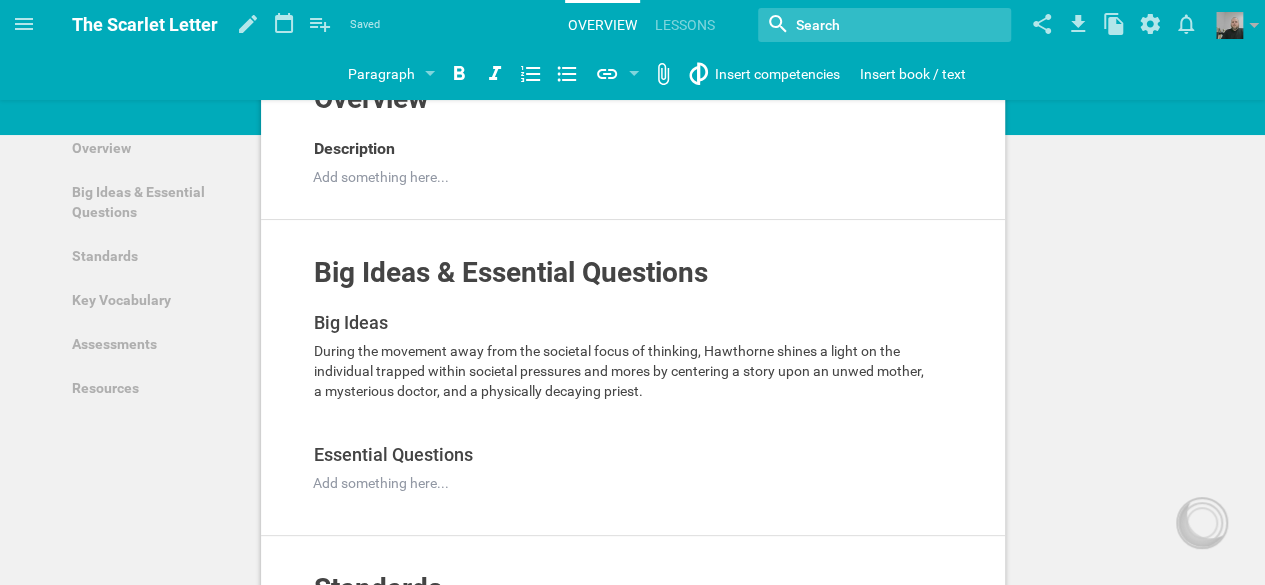 scroll, scrollTop: 99, scrollLeft: 0, axis: vertical 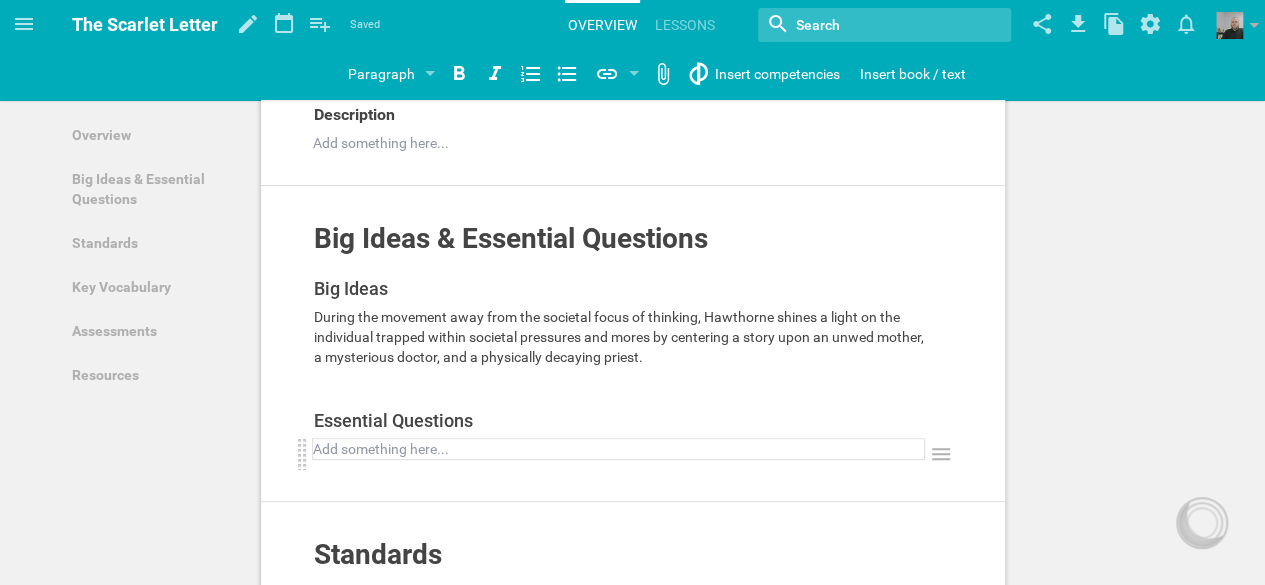 click at bounding box center (619, 449) 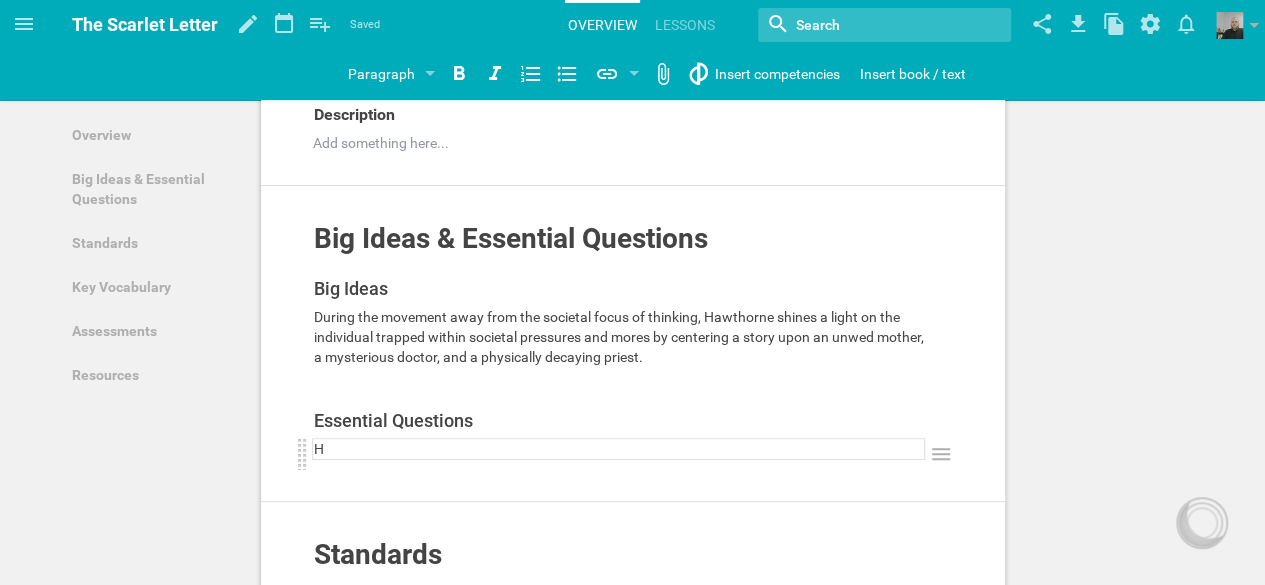 type 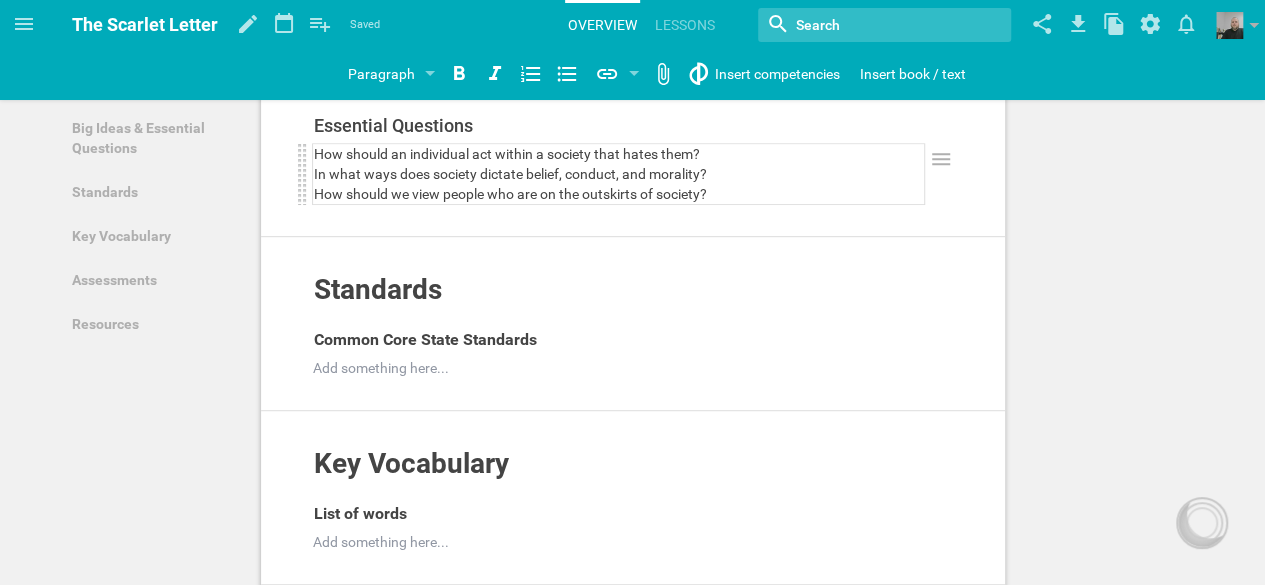 scroll, scrollTop: 396, scrollLeft: 0, axis: vertical 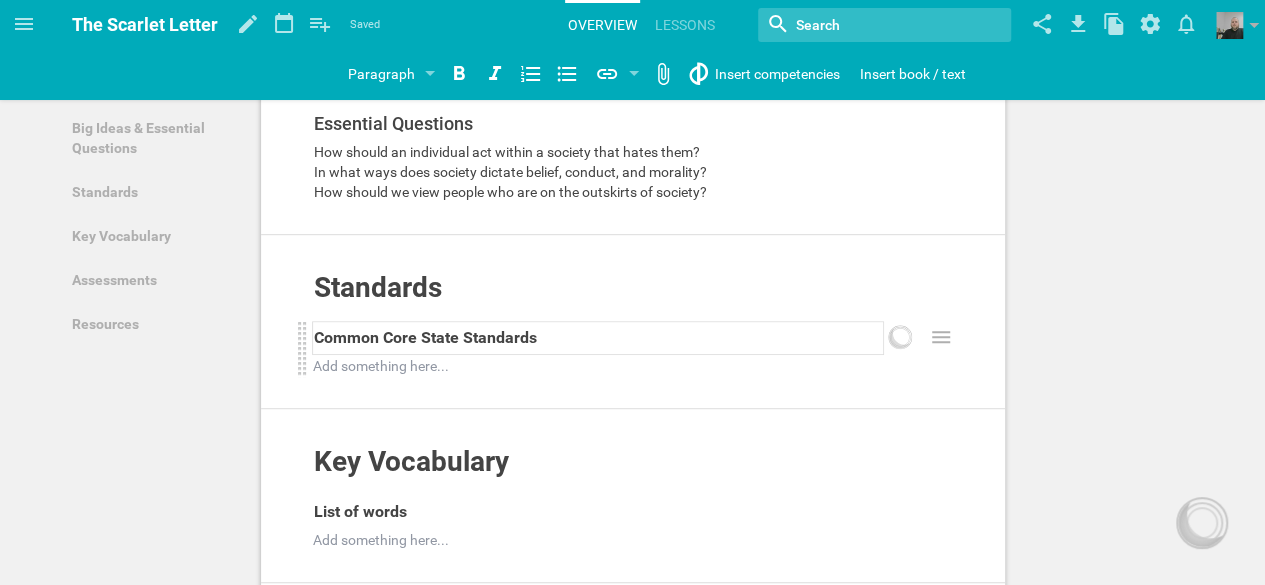click on "Common Core State Standards" at bounding box center (598, 338) 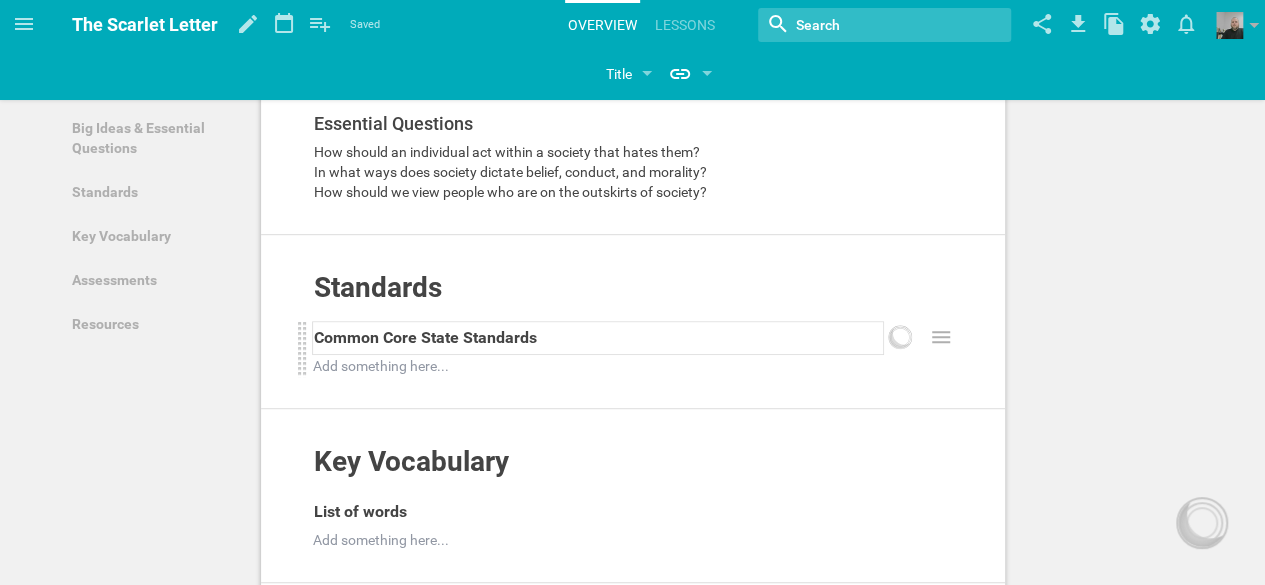 click on "Common Core State Standards" at bounding box center [598, 338] 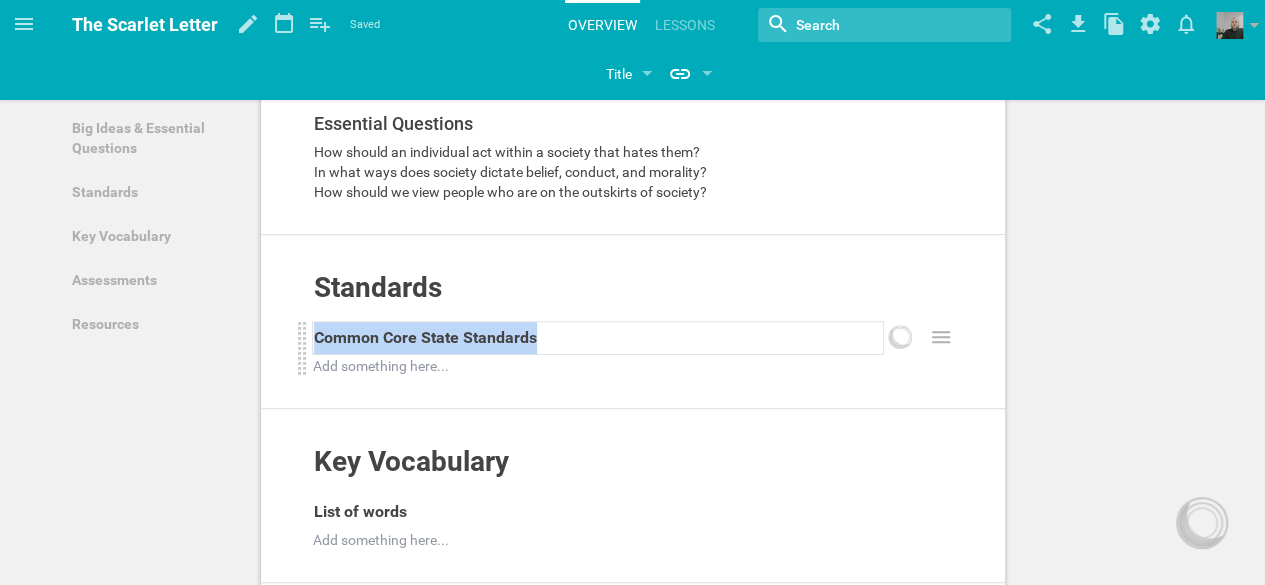 click on "Common Core State Standards" at bounding box center (598, 338) 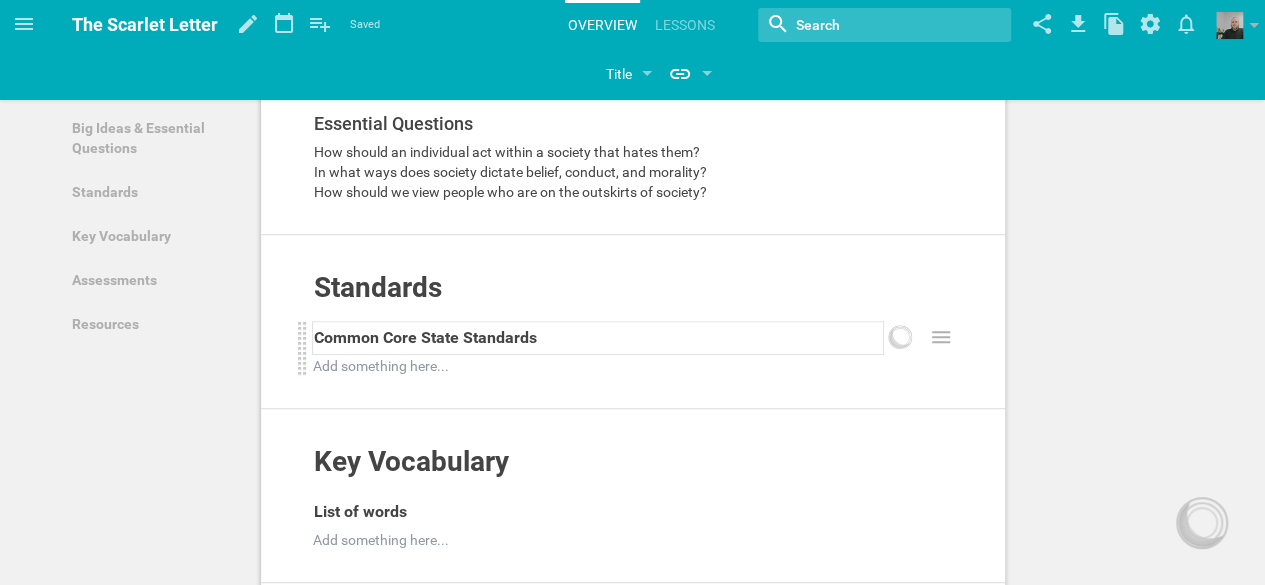 type 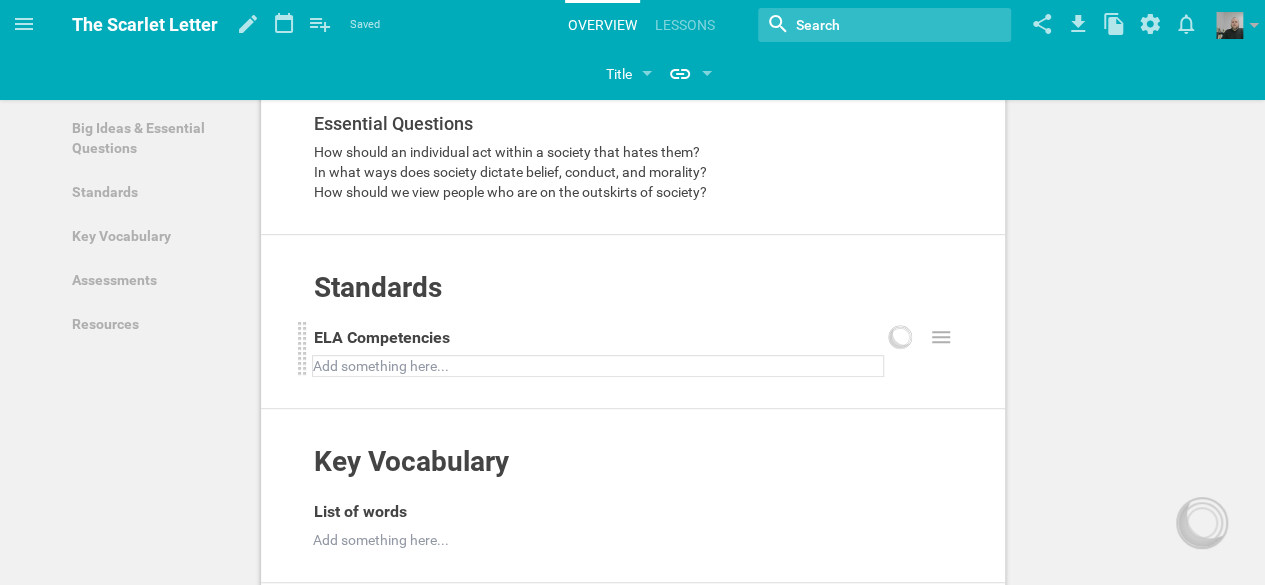 click at bounding box center [598, 366] 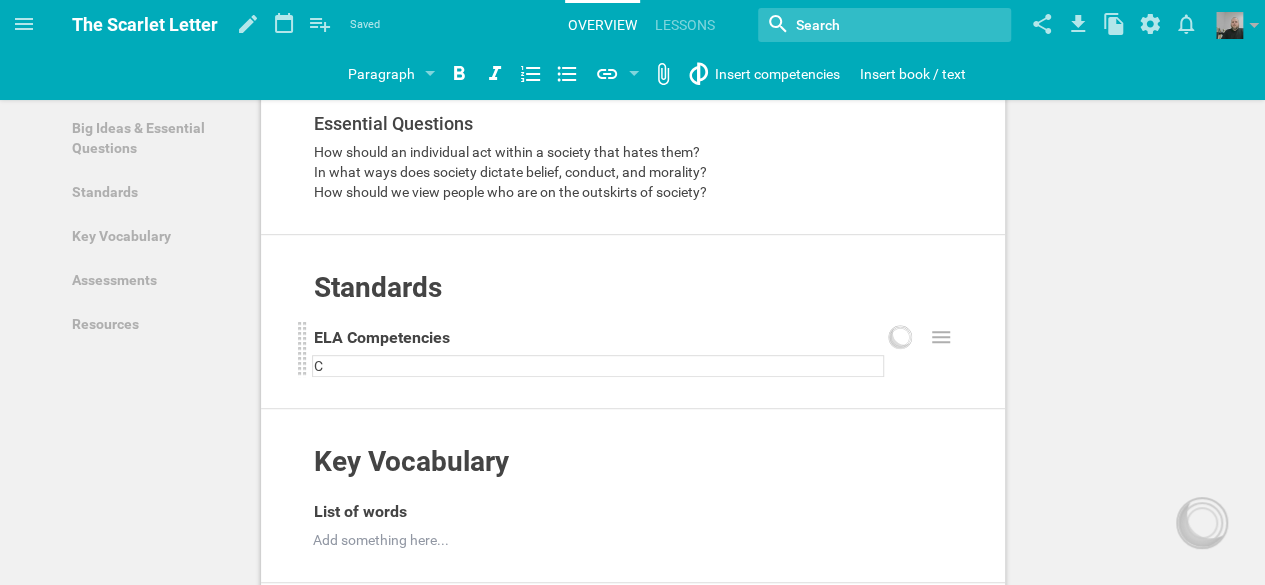 type 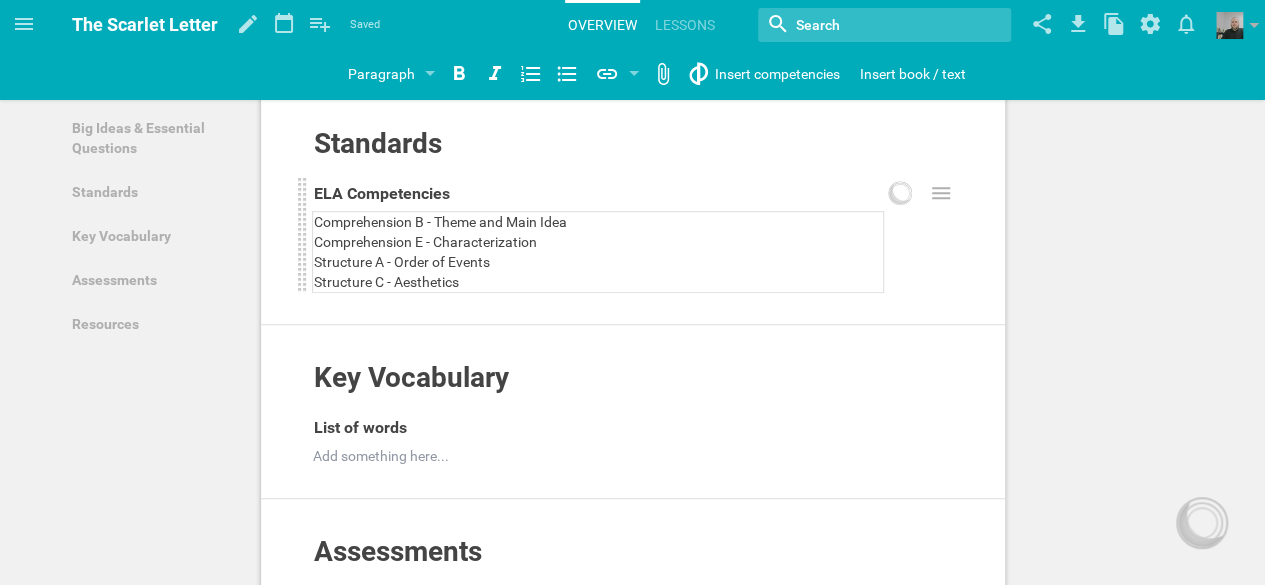 scroll, scrollTop: 557, scrollLeft: 0, axis: vertical 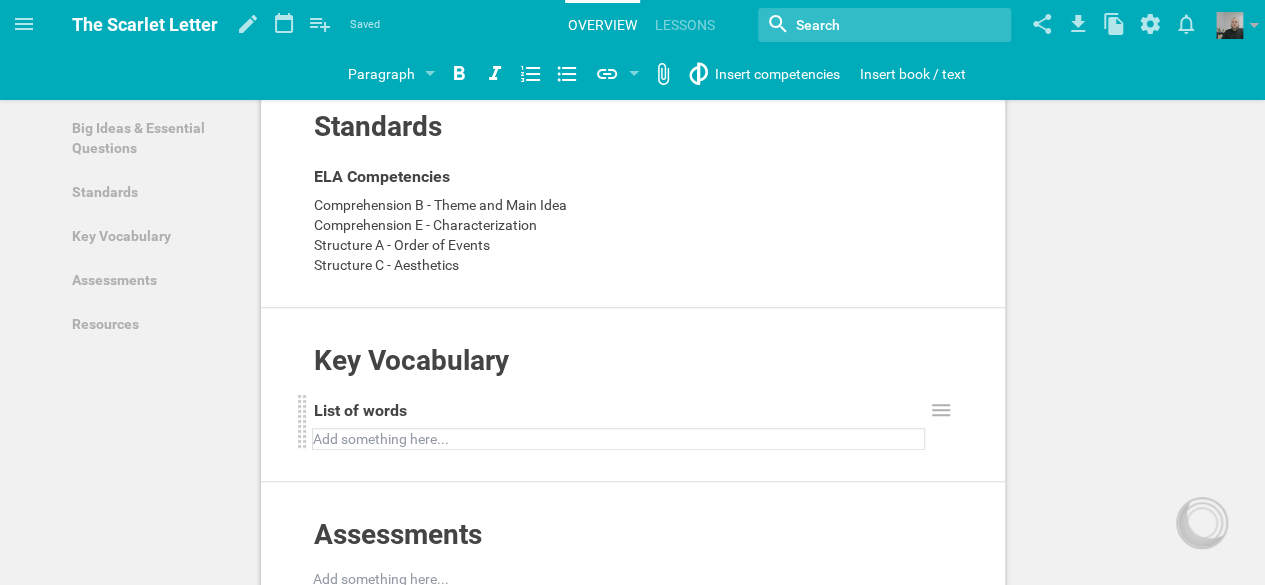 click at bounding box center (619, 439) 